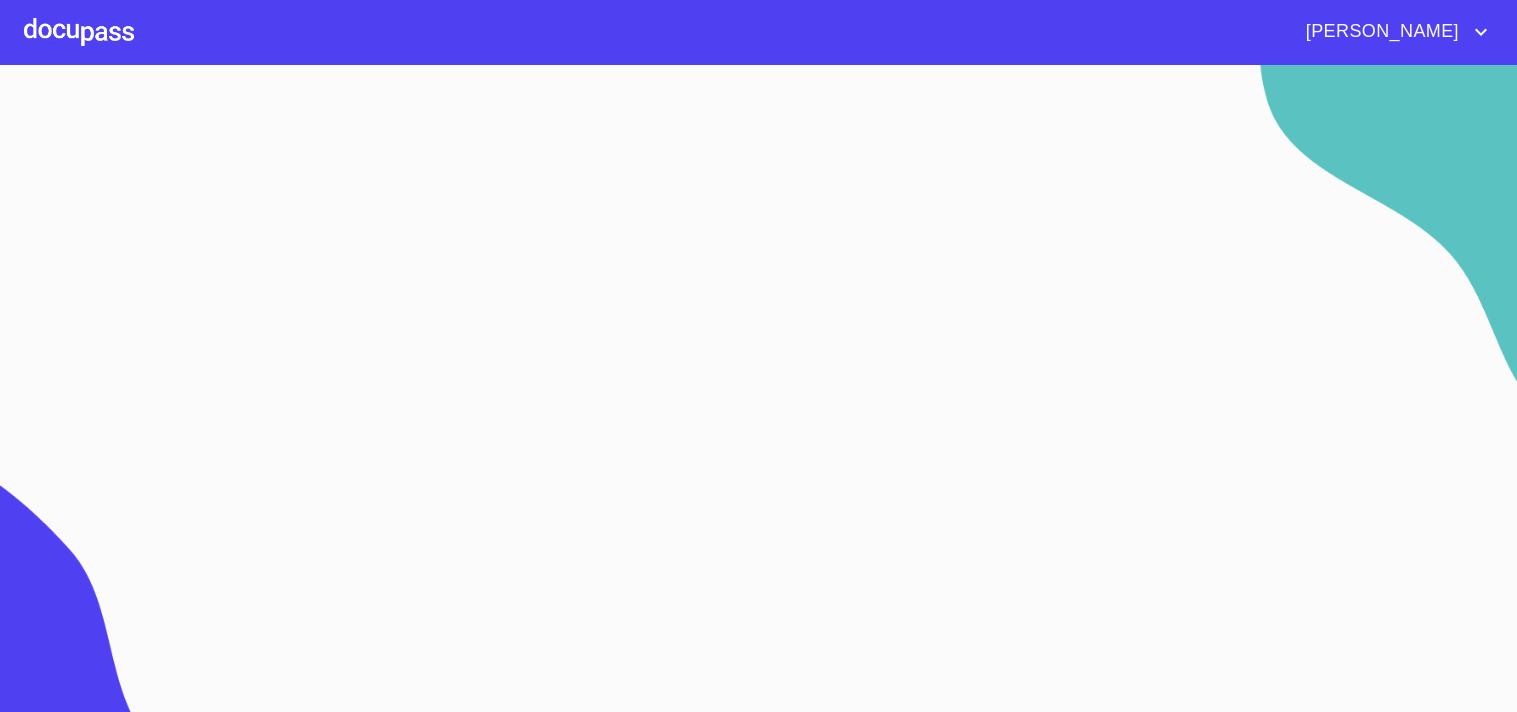 scroll, scrollTop: 0, scrollLeft: 0, axis: both 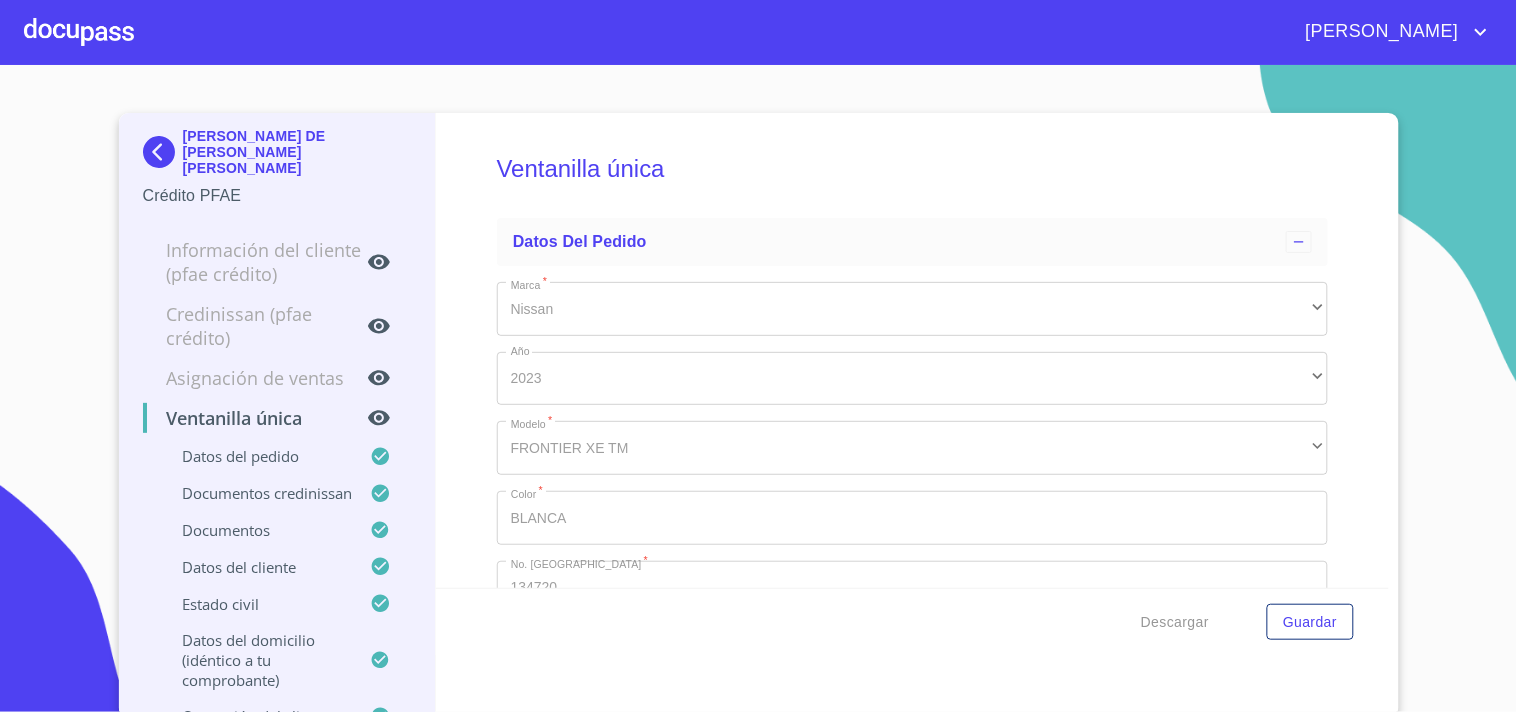 click at bounding box center [79, 32] 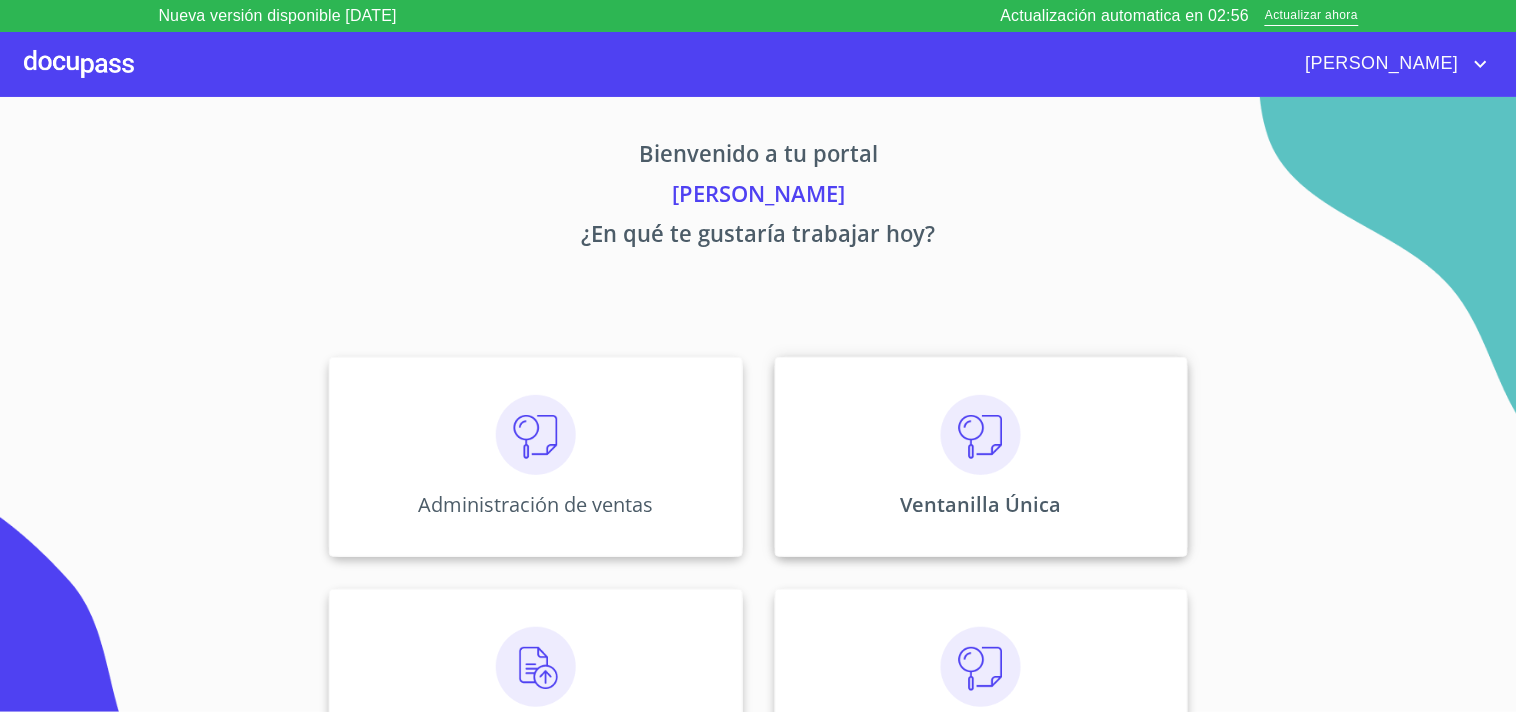 click on "Ventanilla Única" at bounding box center (981, 504) 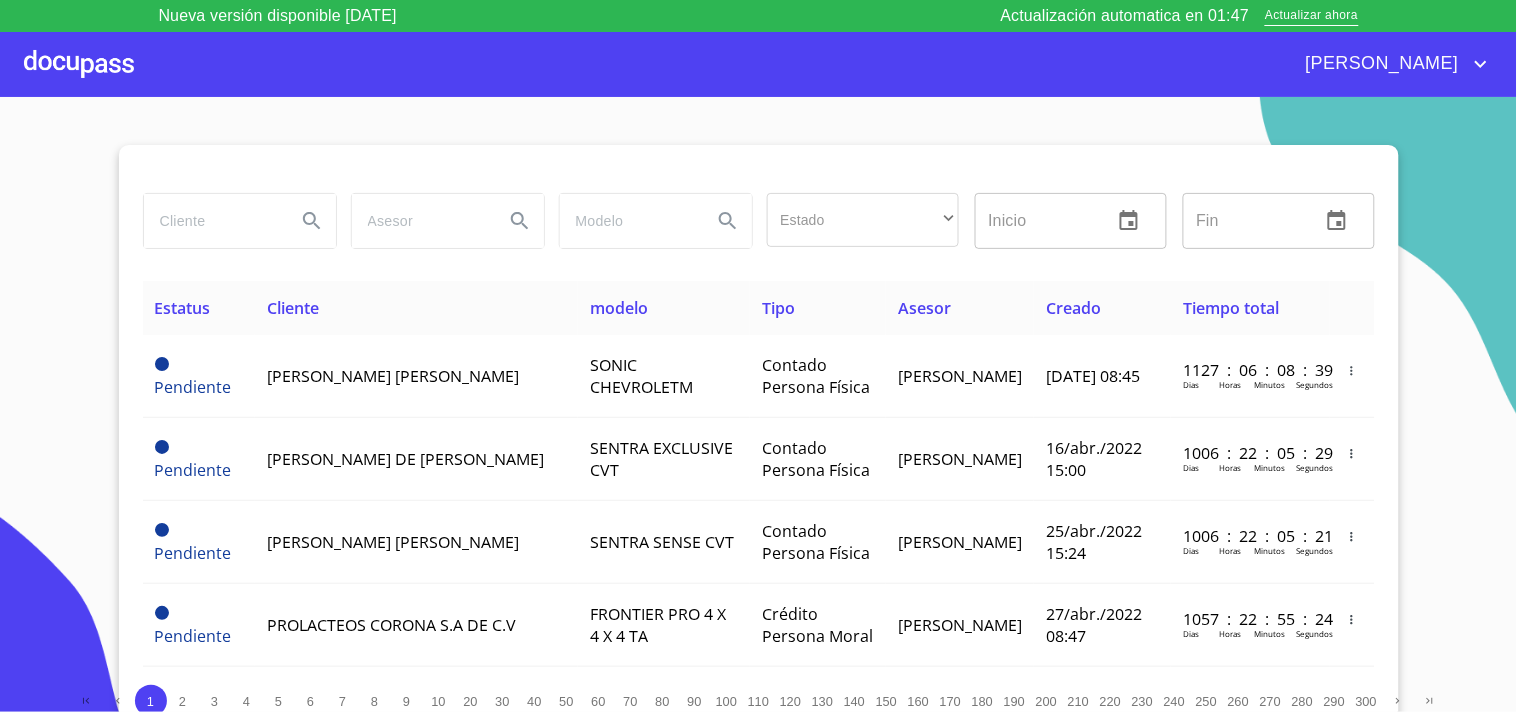 click at bounding box center [212, 221] 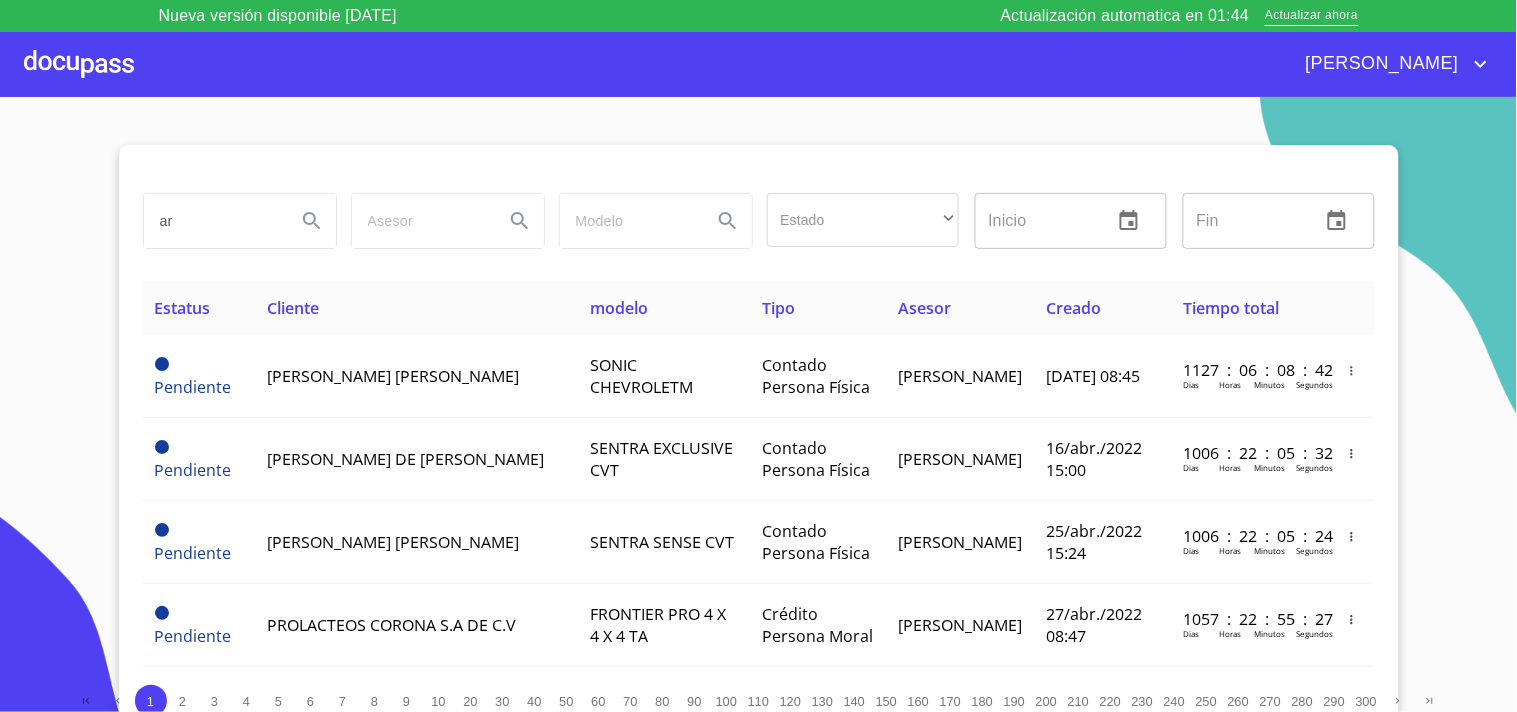 type on "a" 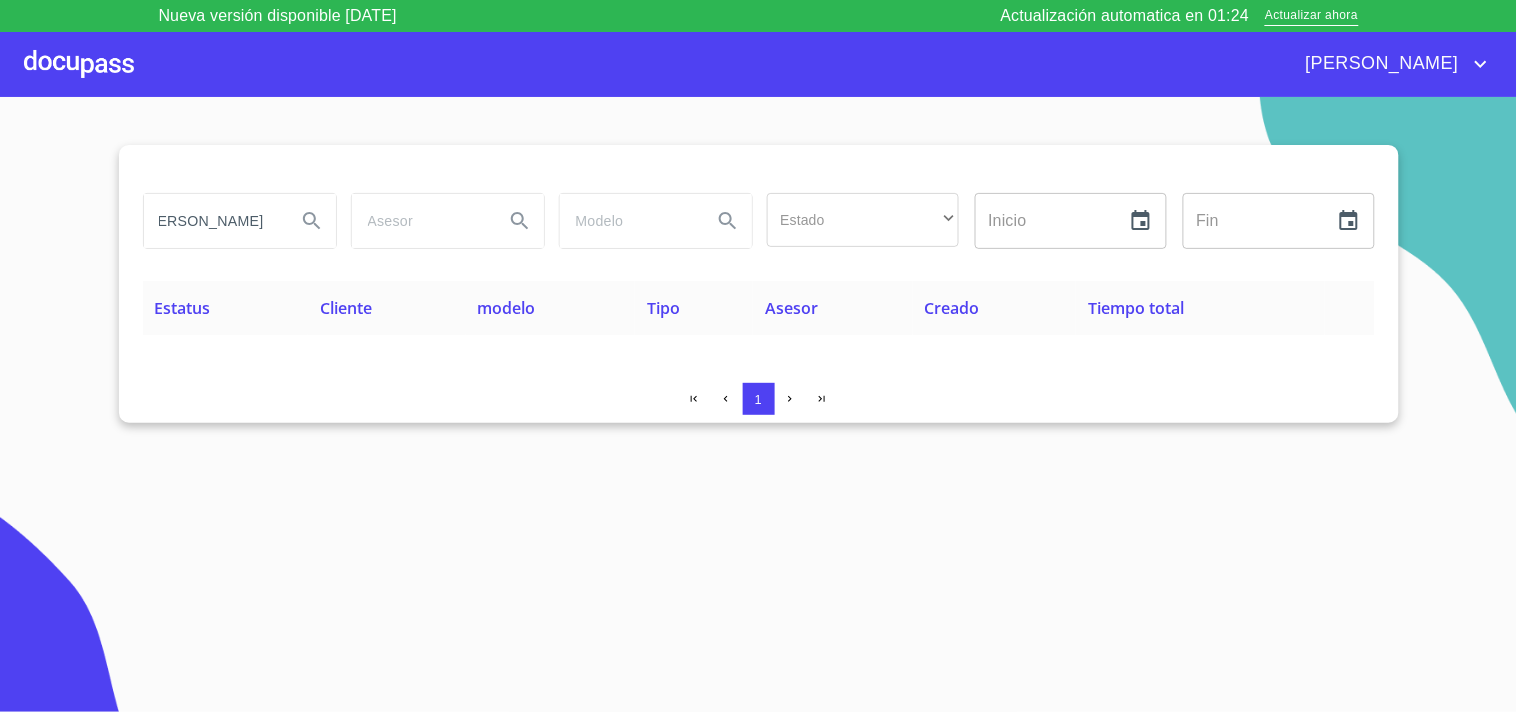 scroll, scrollTop: 0, scrollLeft: 0, axis: both 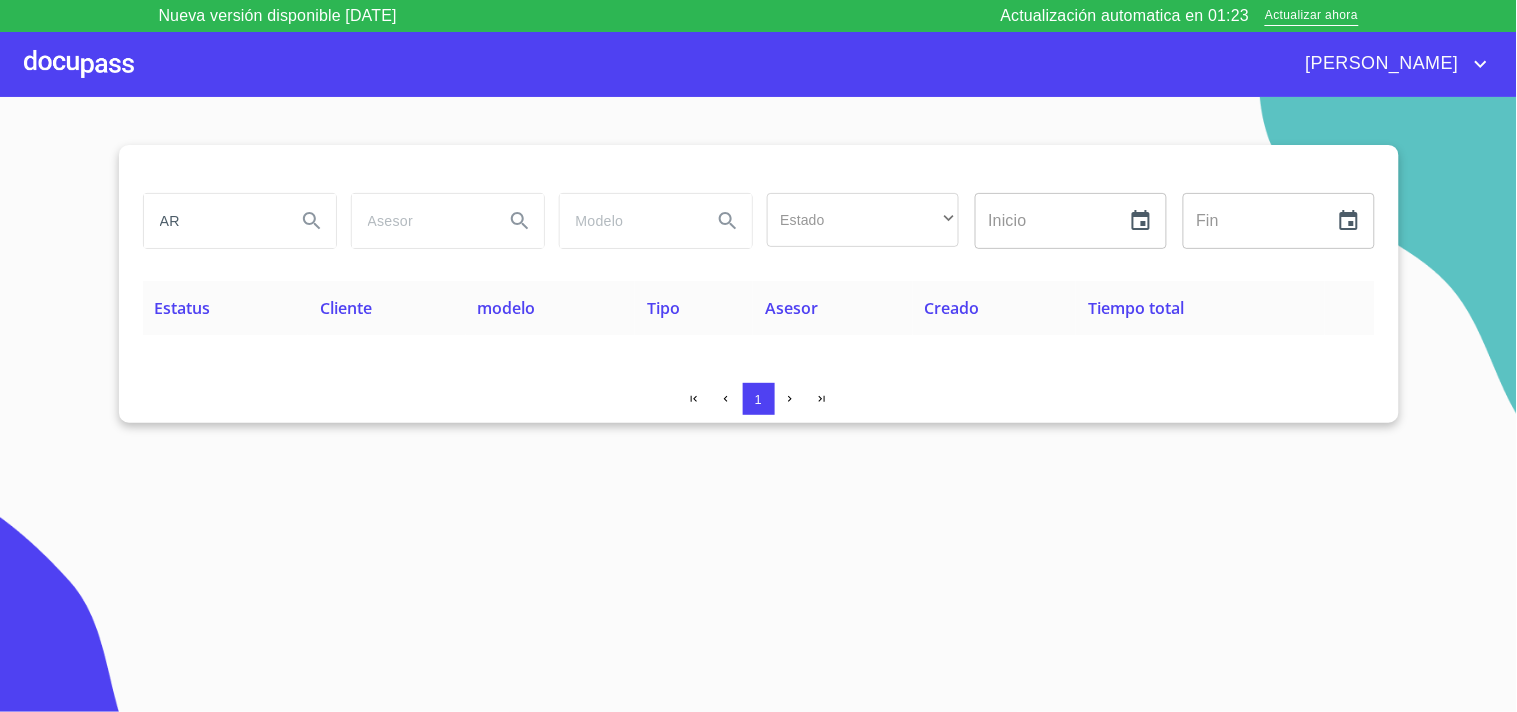 type on "A" 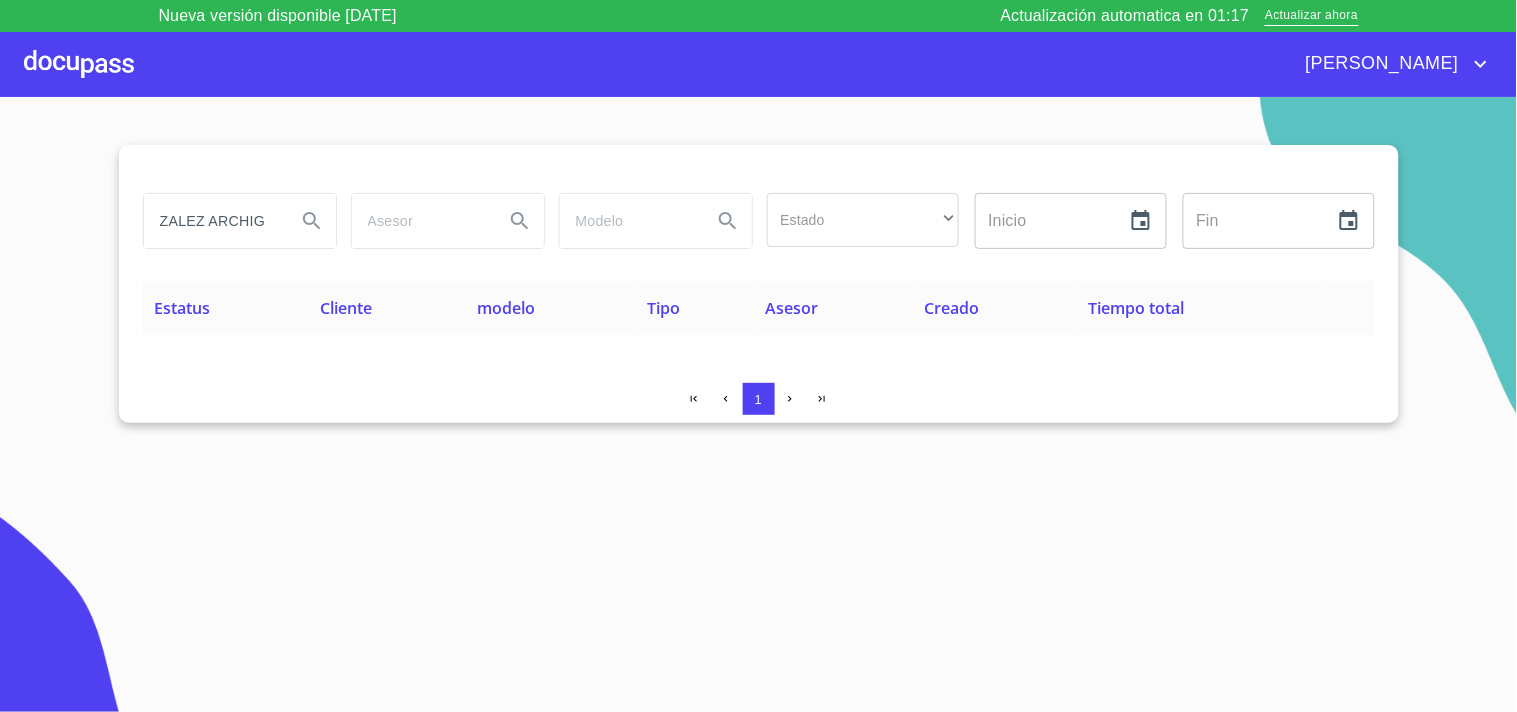 scroll, scrollTop: 0, scrollLeft: 46, axis: horizontal 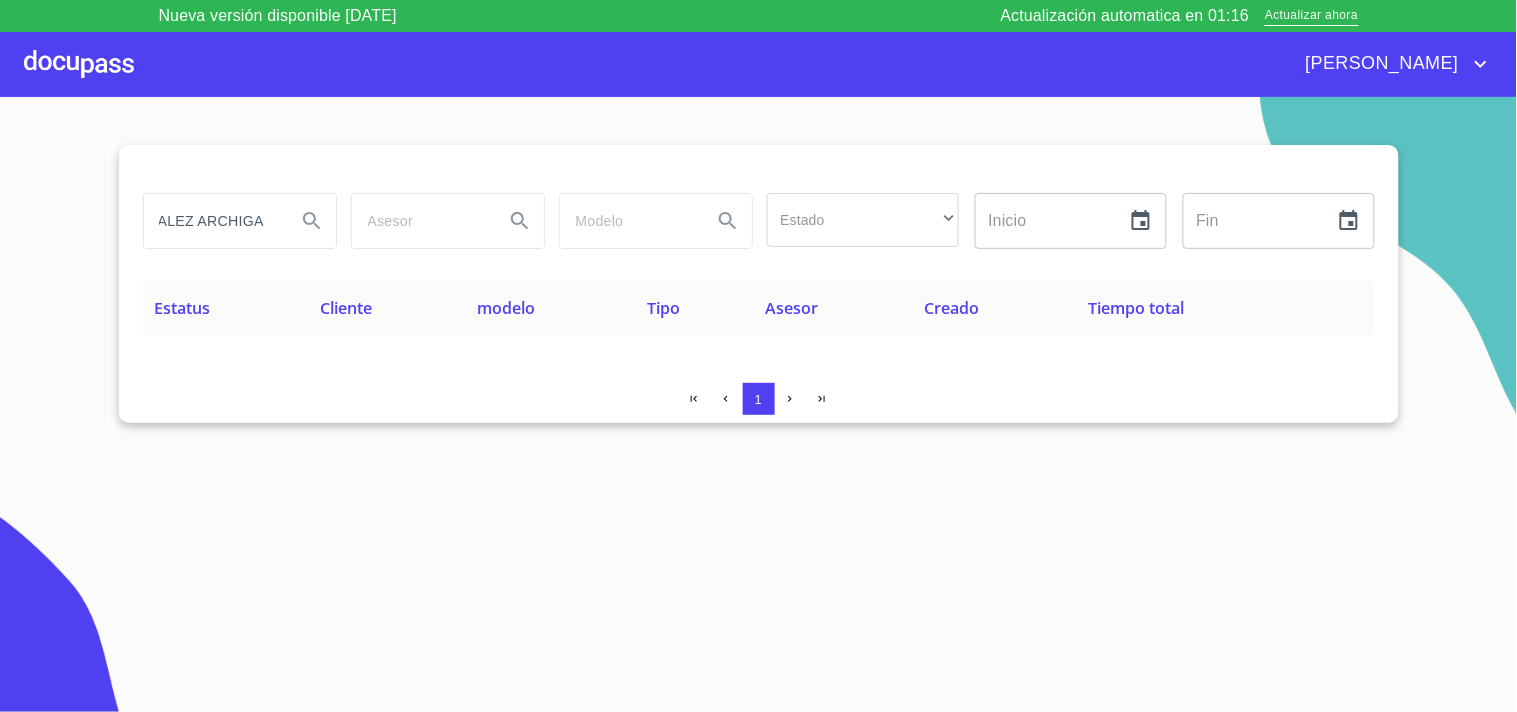 type on "GONZALEZ ARCHIGA" 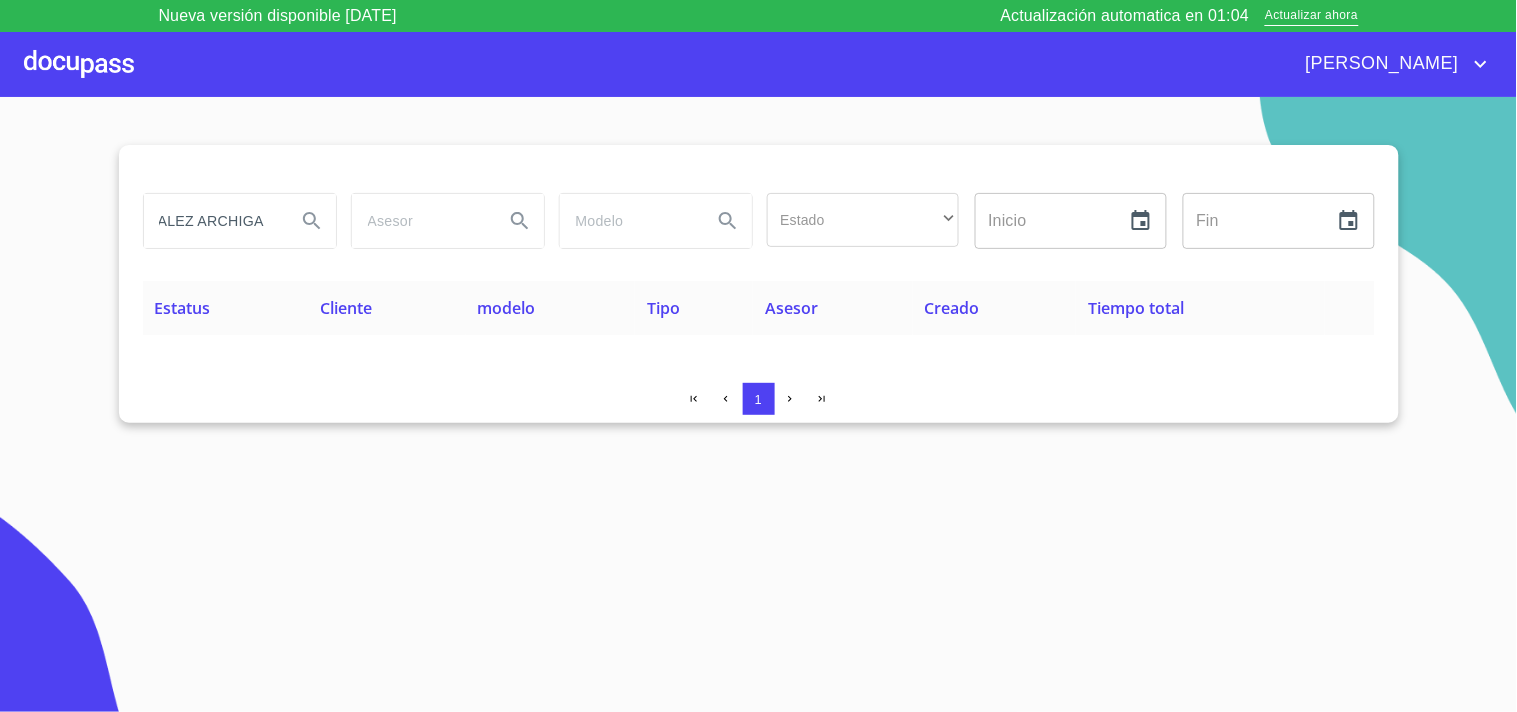 click on "GONZALEZ ARCHIGA Estado ​ ​ Inicio ​ Fin ​ Estatus   Cliente   modelo   Tipo   Asesor   Creado   Tiempo total     1" at bounding box center [758, 420] 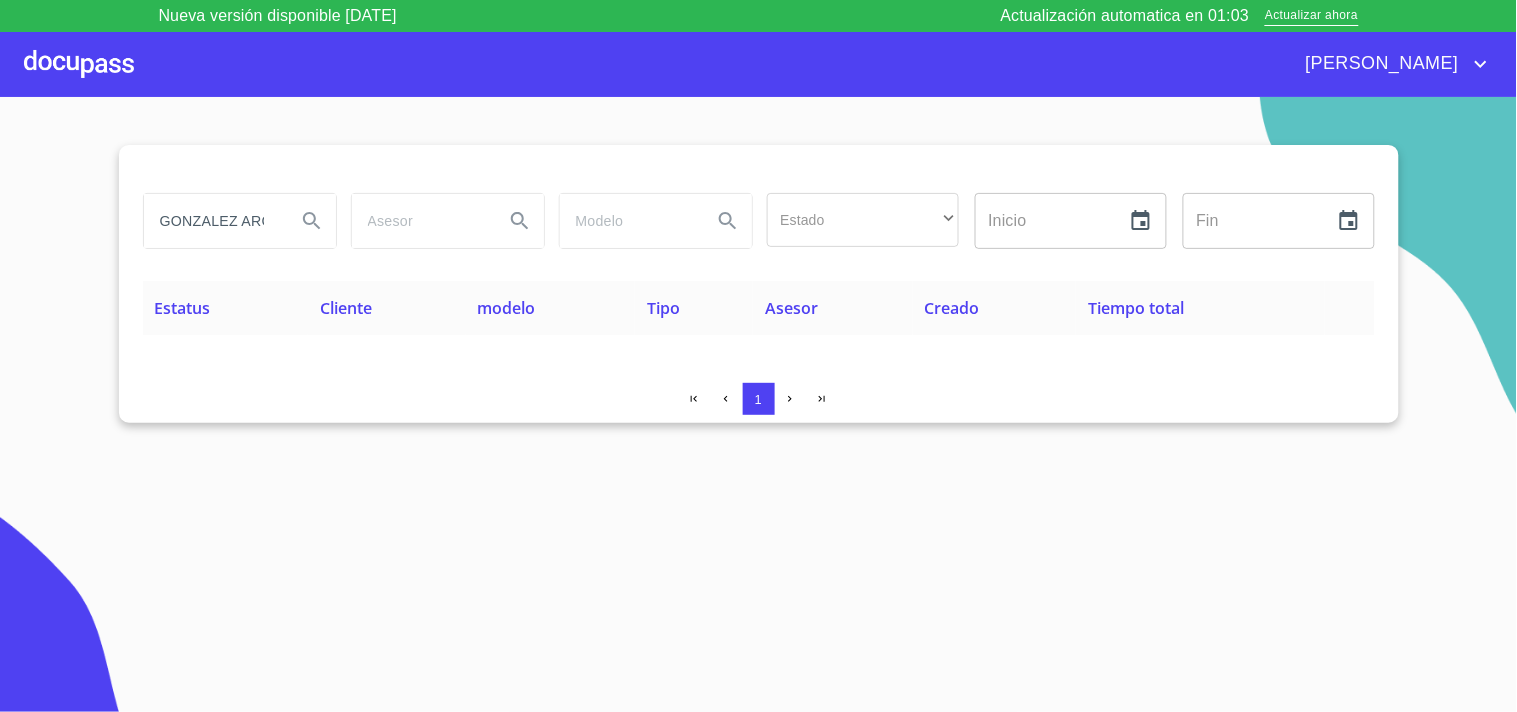 click at bounding box center (79, 64) 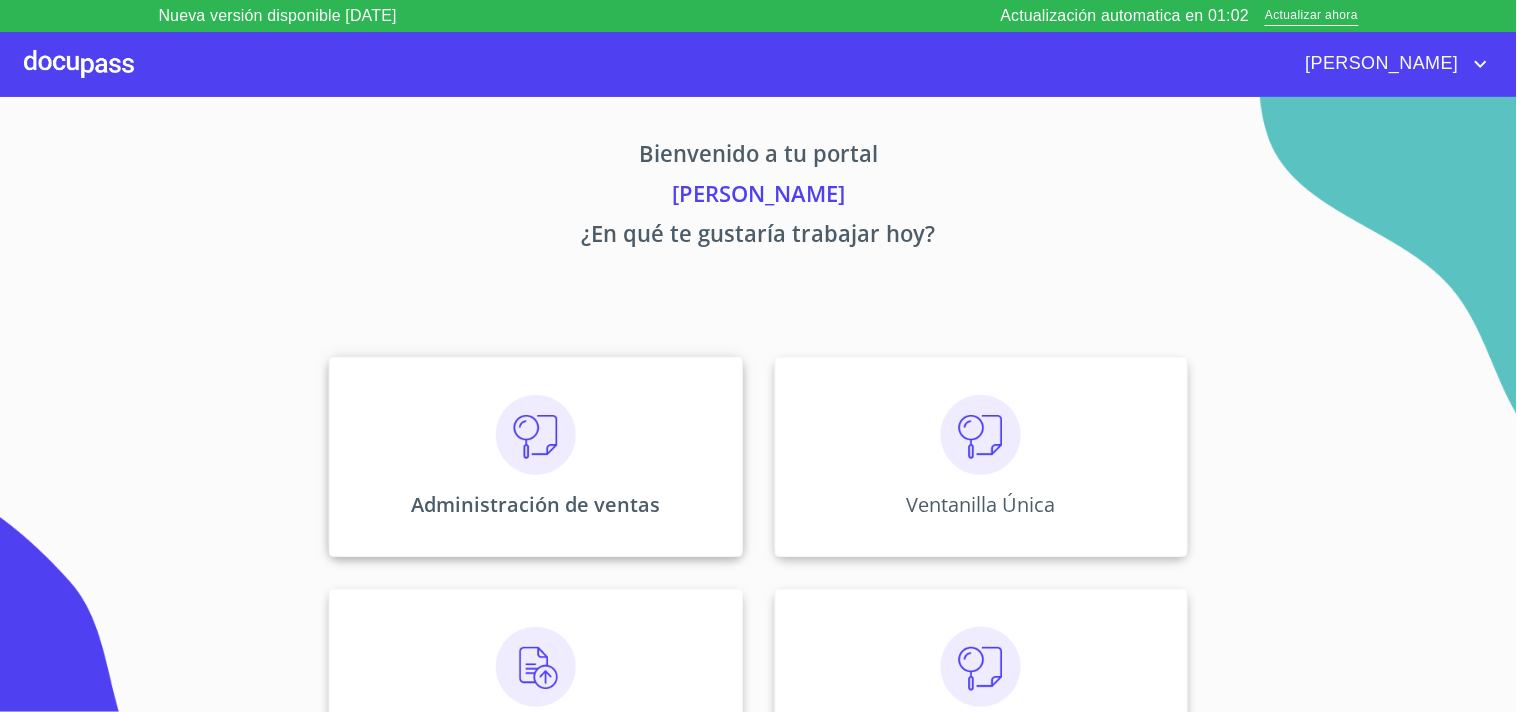 click on "Administración de ventas" at bounding box center [535, 457] 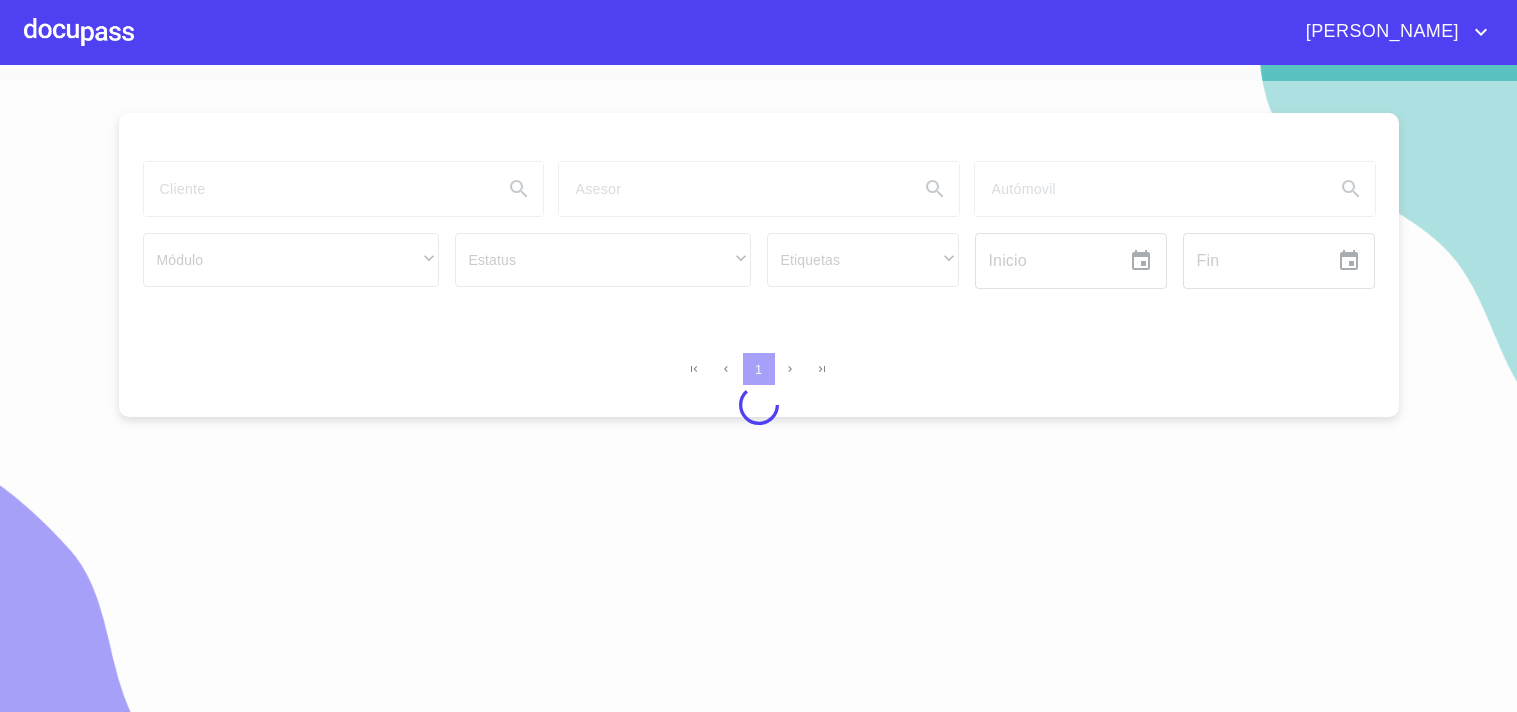 scroll, scrollTop: 0, scrollLeft: 0, axis: both 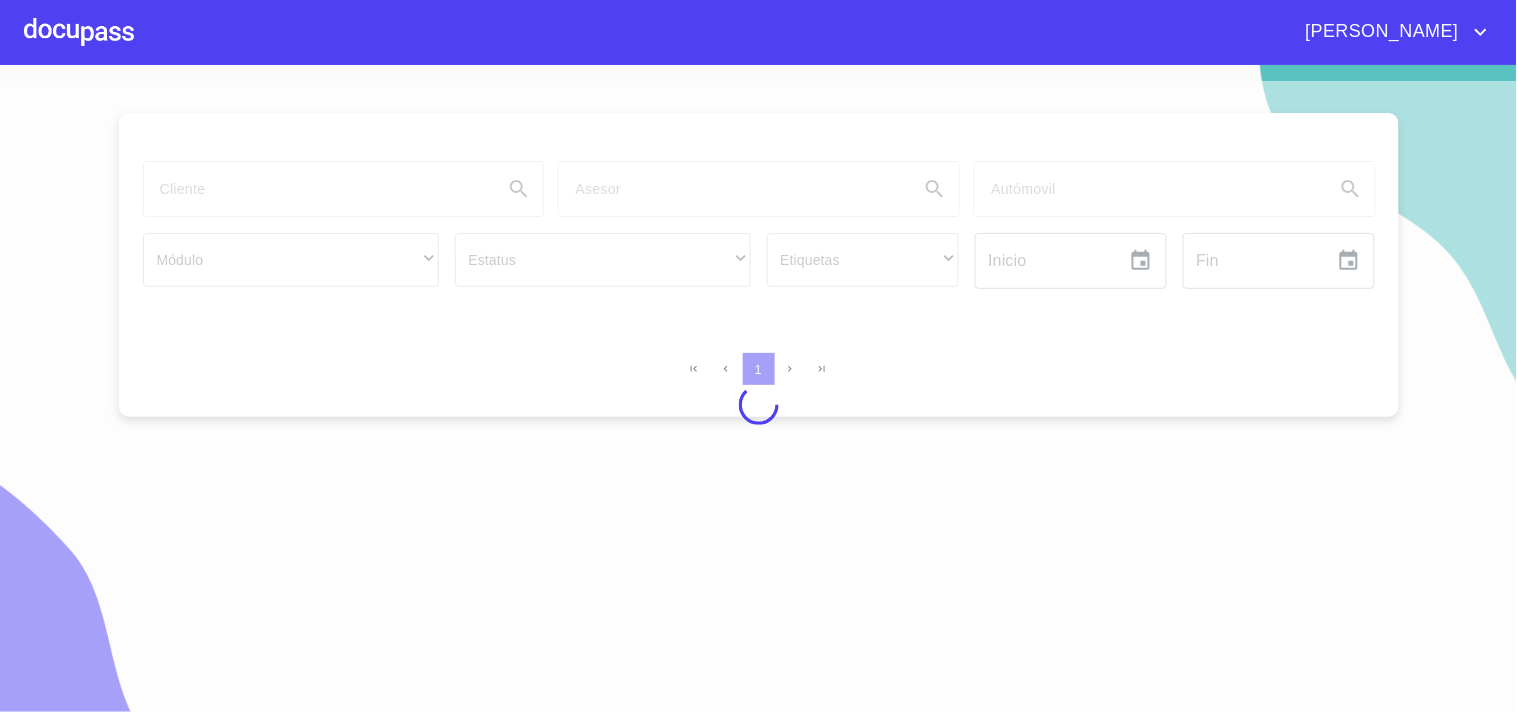 click at bounding box center [79, 32] 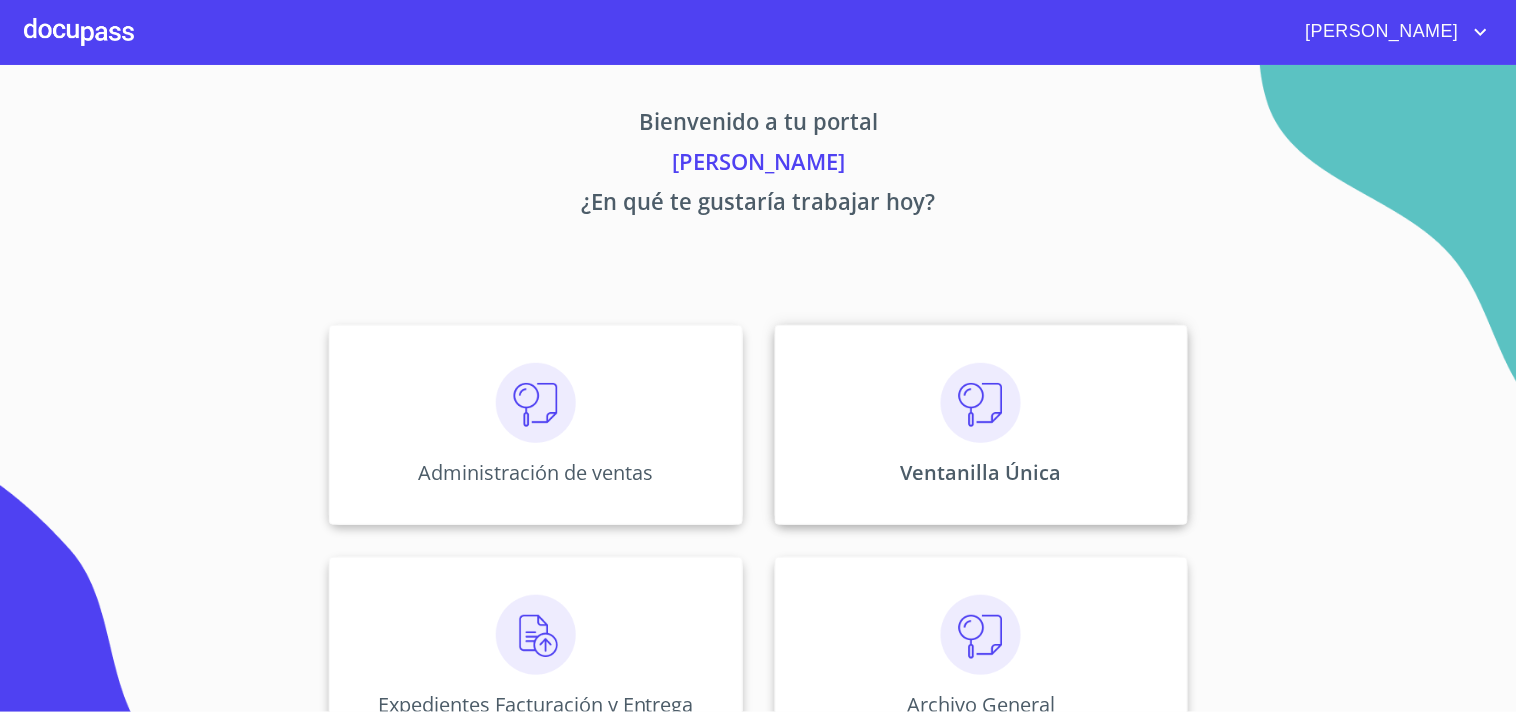 click on "Ventanilla Única" at bounding box center (981, 472) 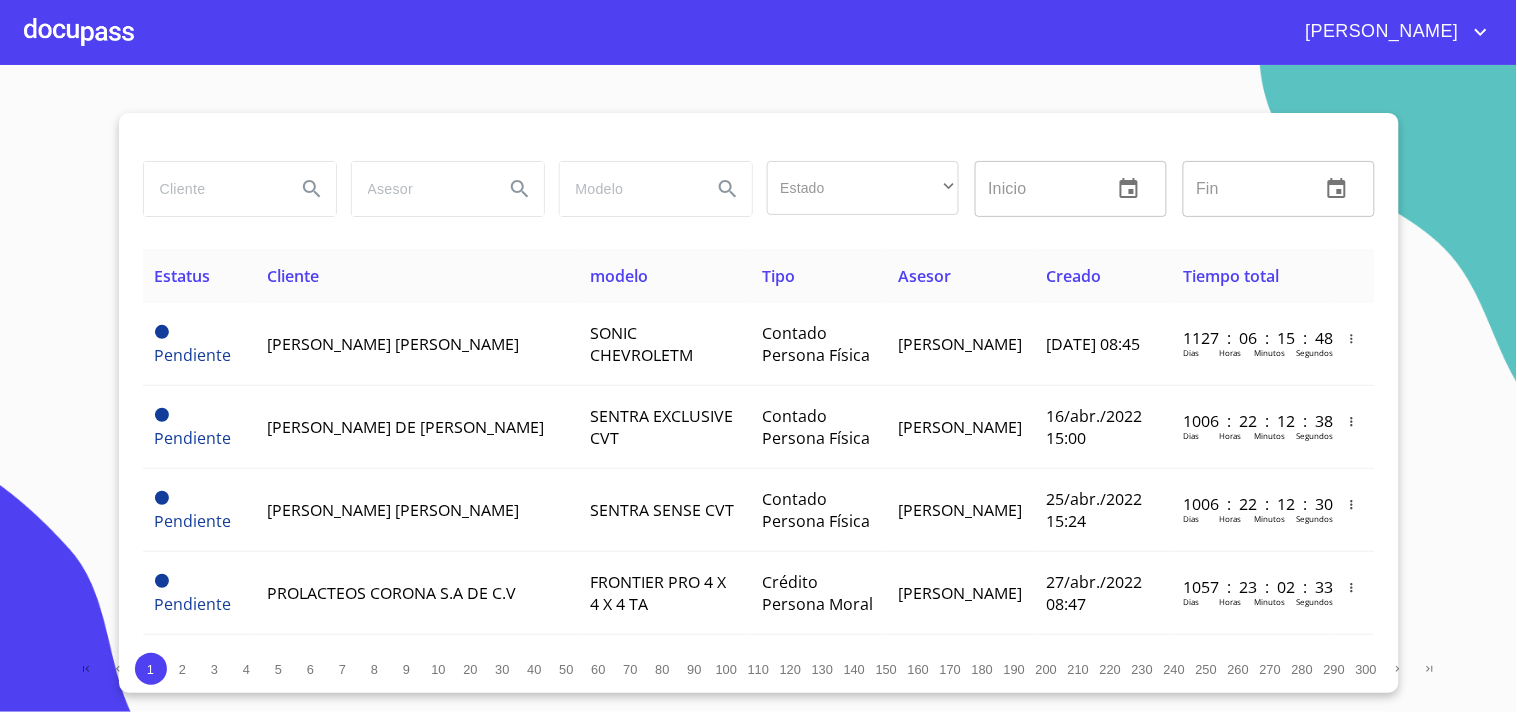 click at bounding box center [212, 189] 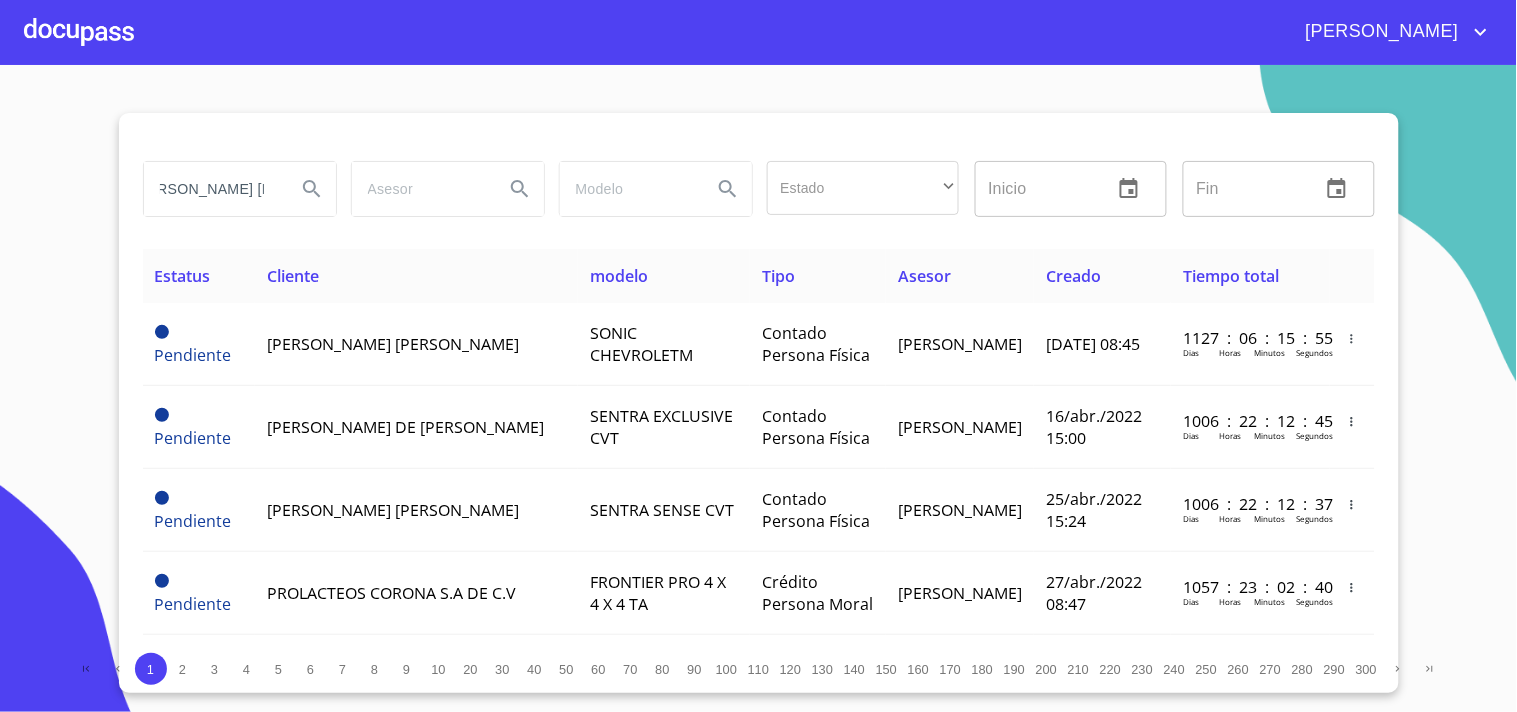 scroll, scrollTop: 0, scrollLeft: 31, axis: horizontal 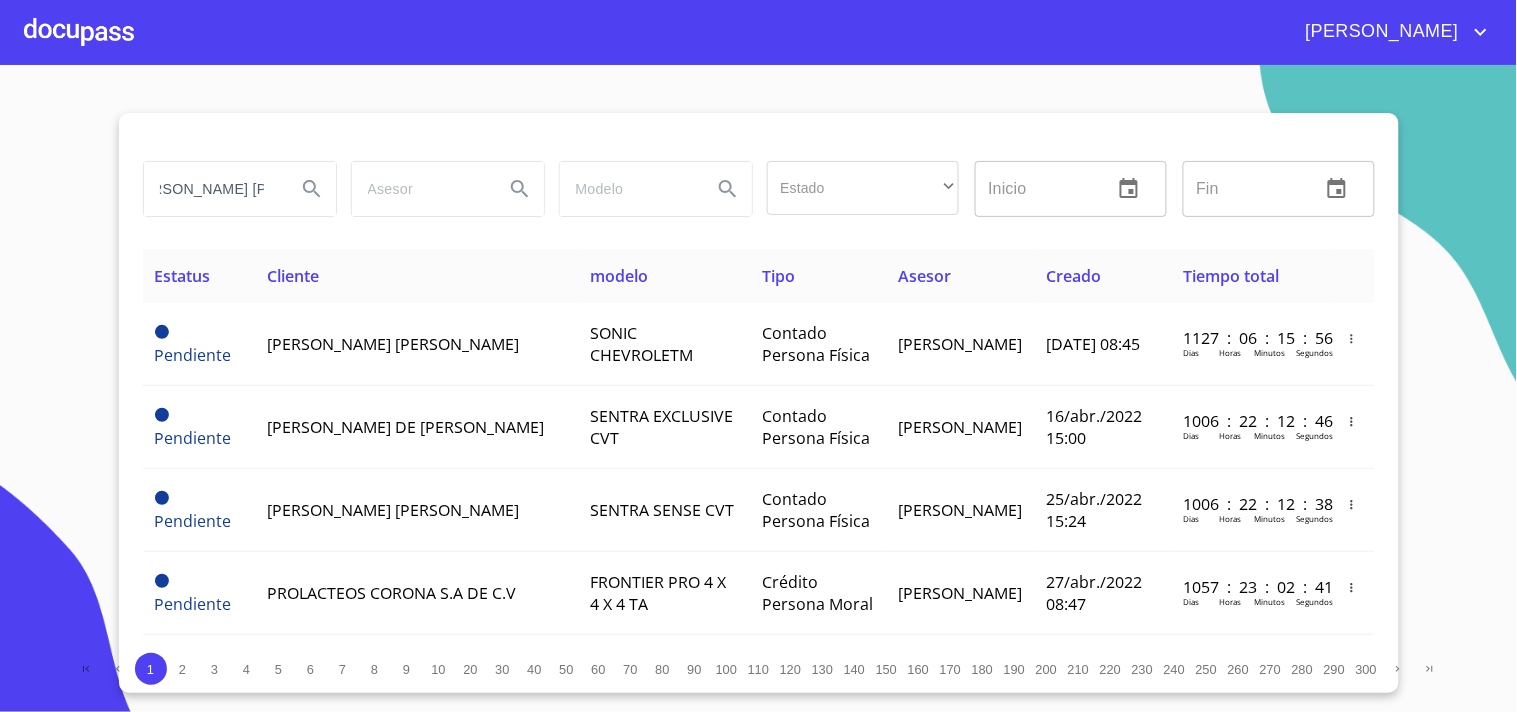 type on "[PERSON_NAME] [PERSON_NAME]" 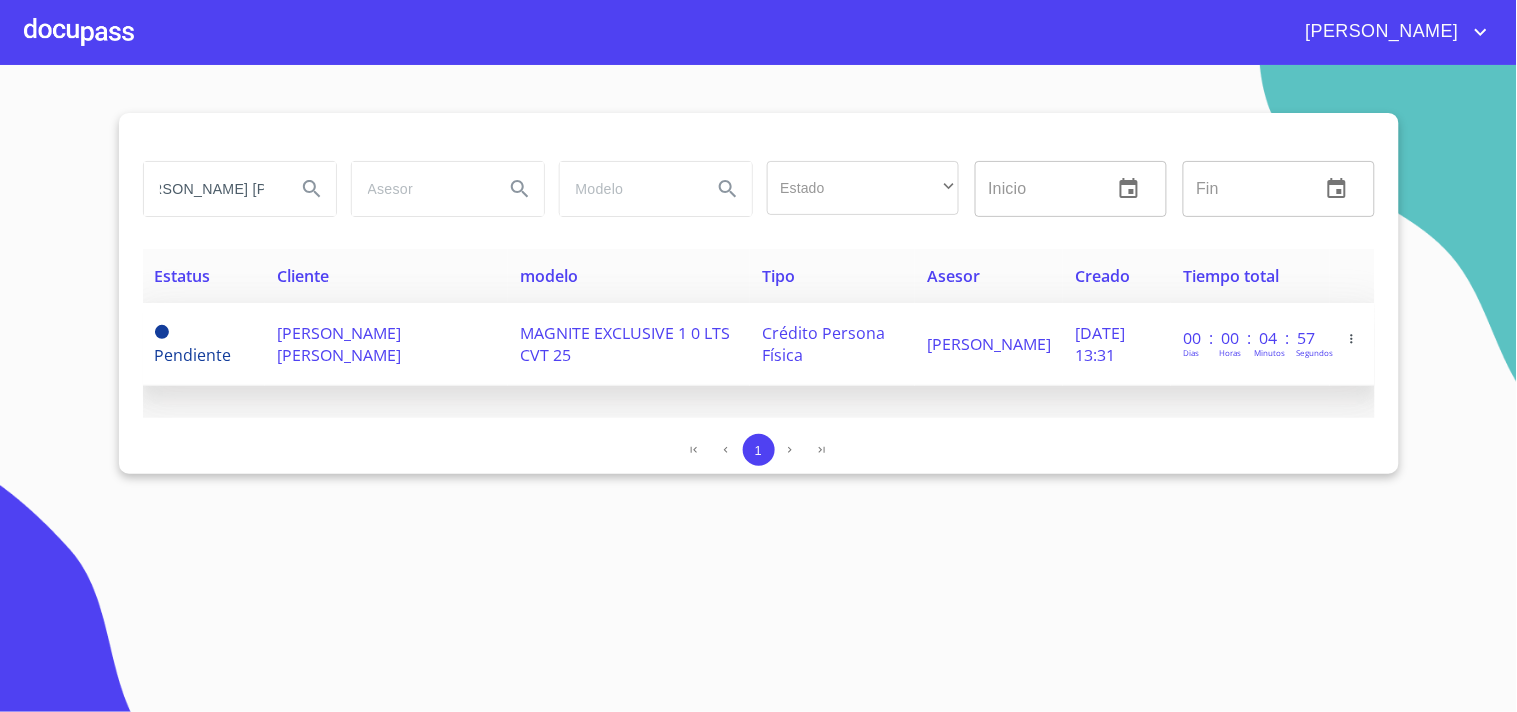 click on "[PERSON_NAME]  [PERSON_NAME]" at bounding box center [386, 344] 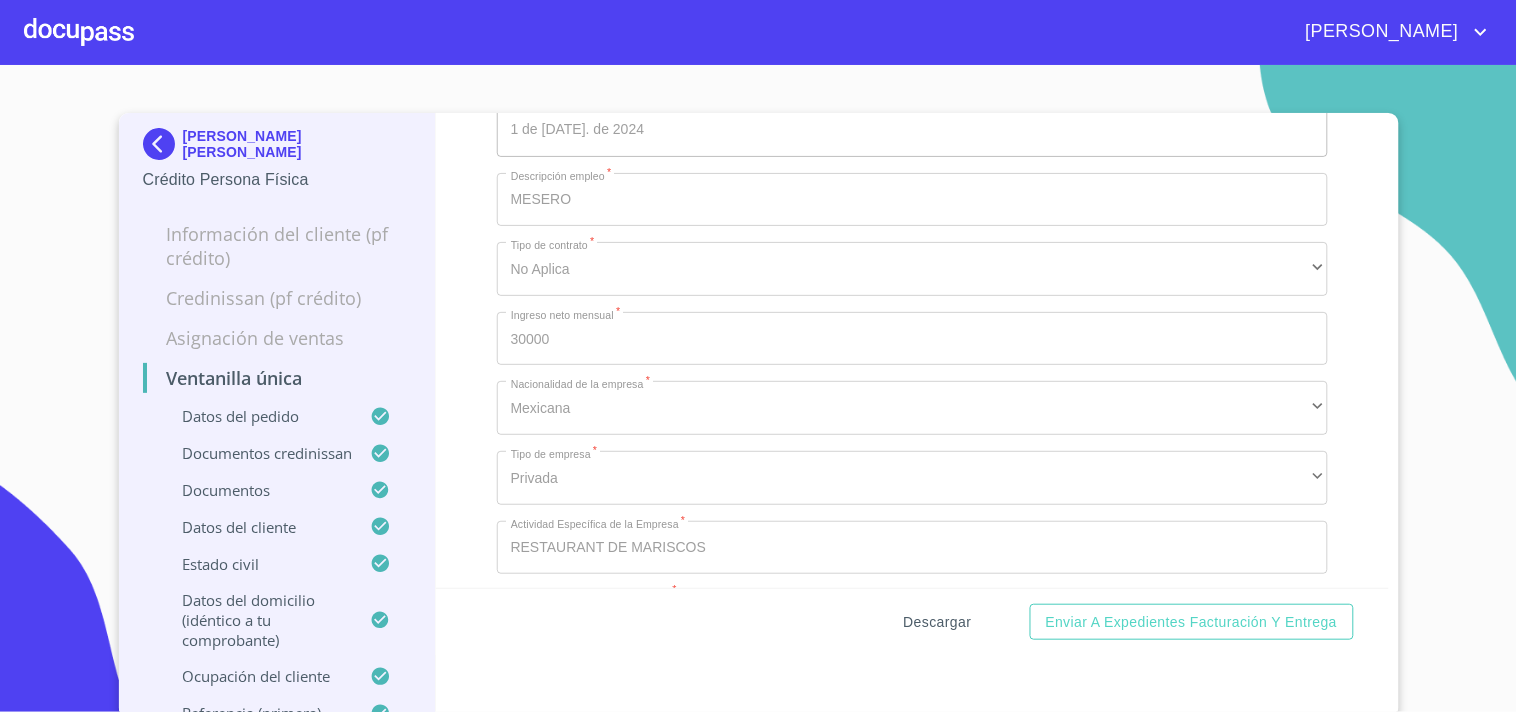 scroll, scrollTop: 3077, scrollLeft: 0, axis: vertical 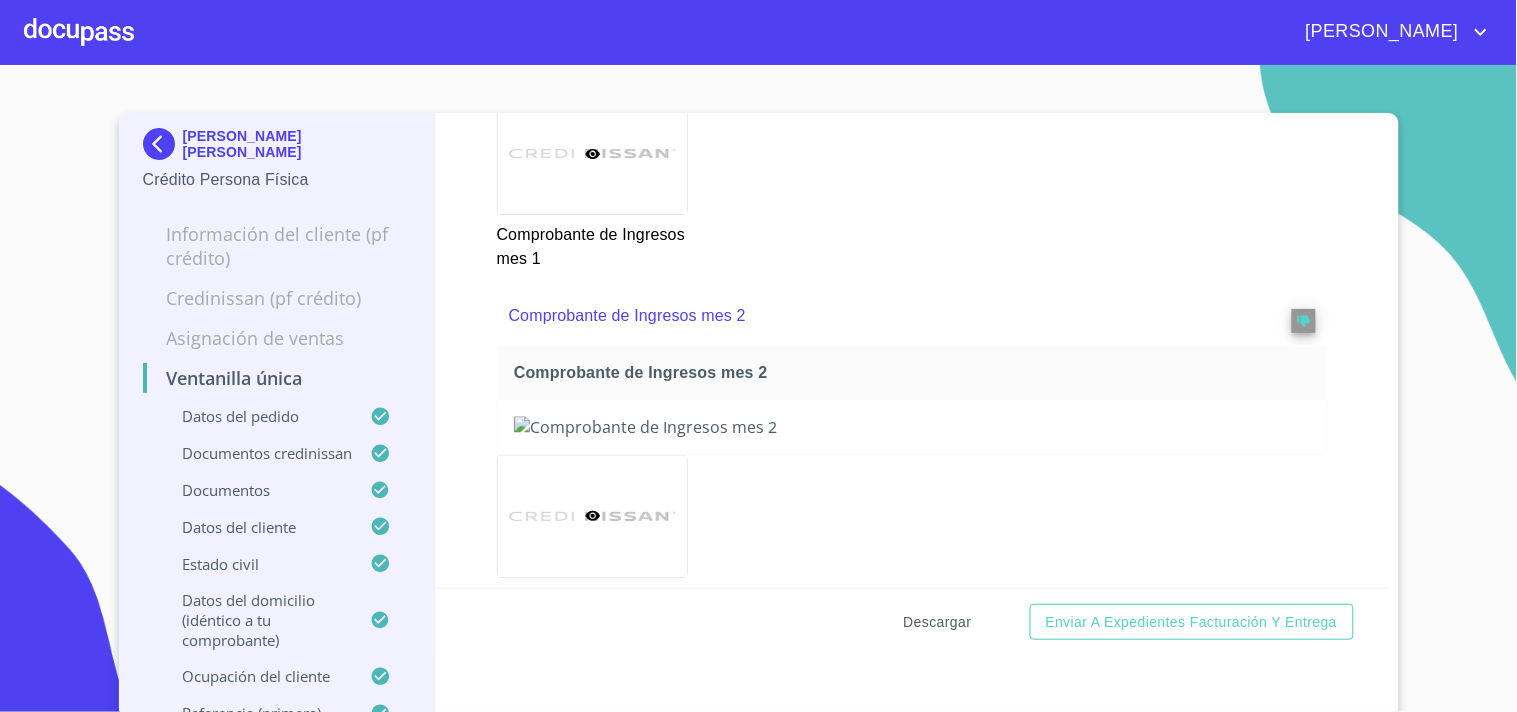 click on "Descargar" at bounding box center (938, 622) 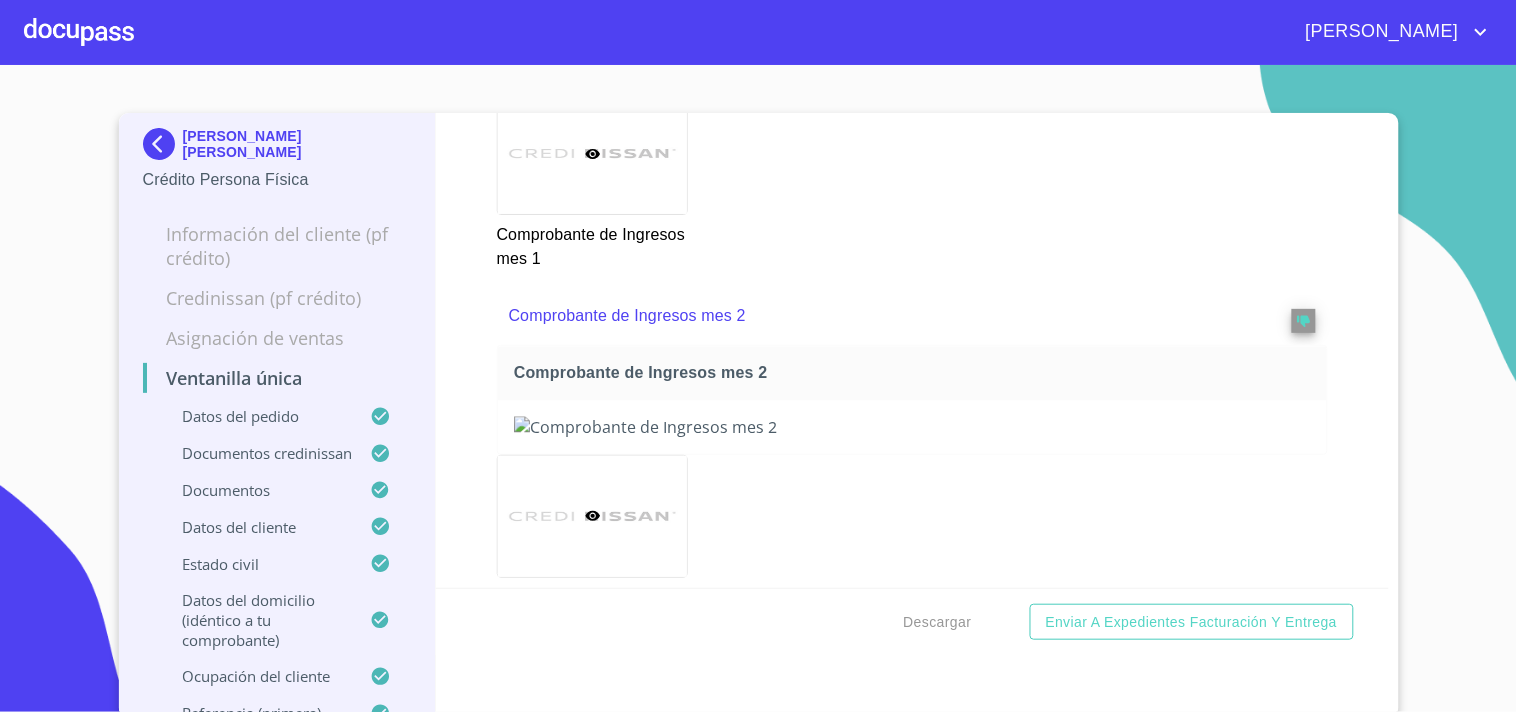click at bounding box center (79, 32) 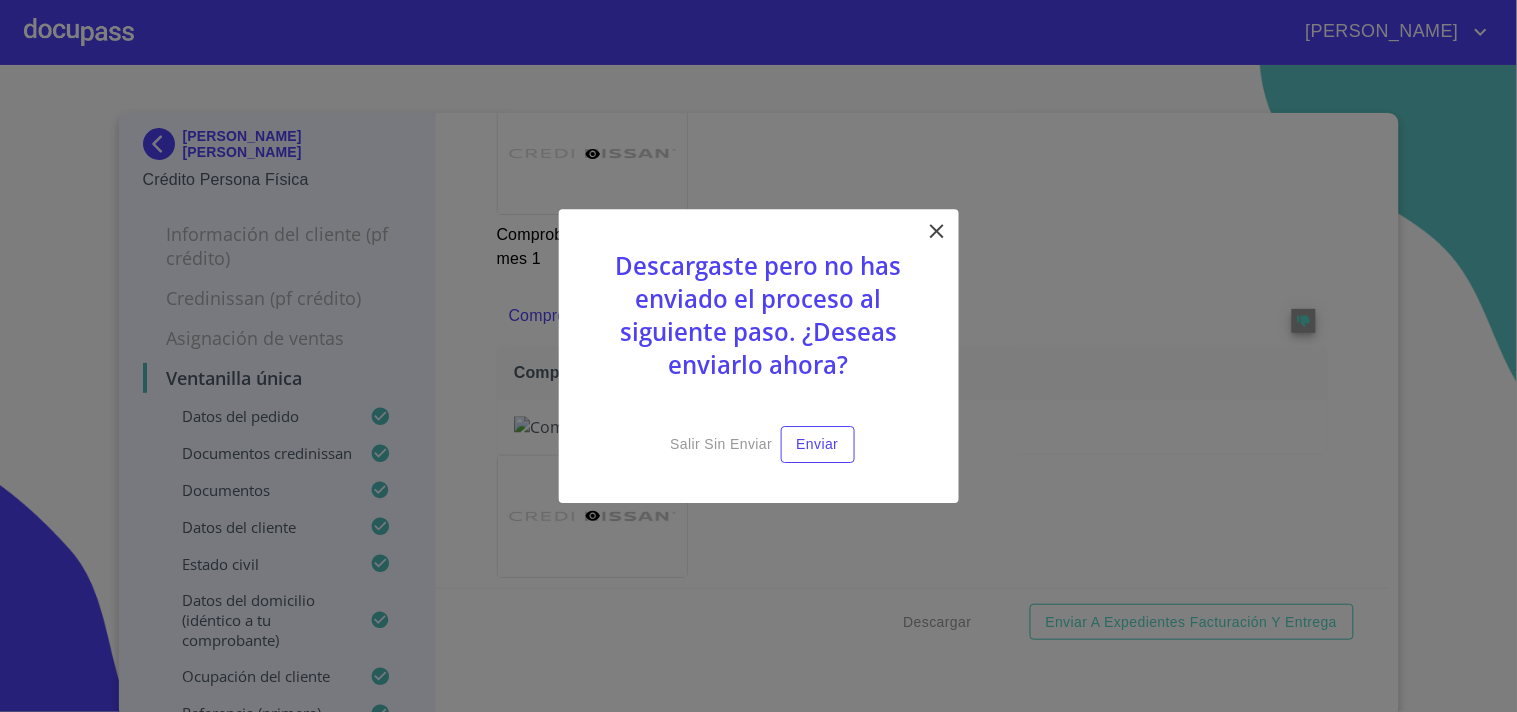 click 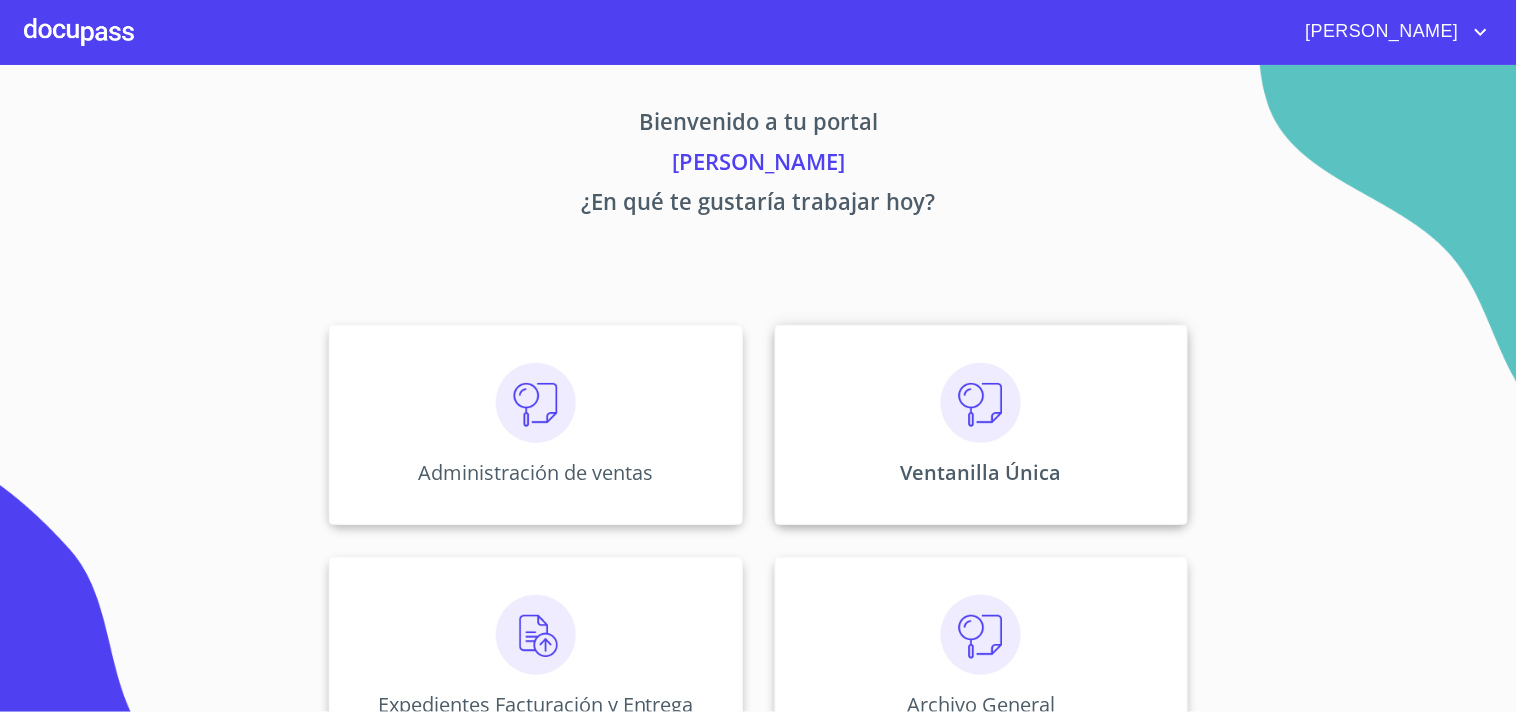 click on "Ventanilla Única" at bounding box center [981, 425] 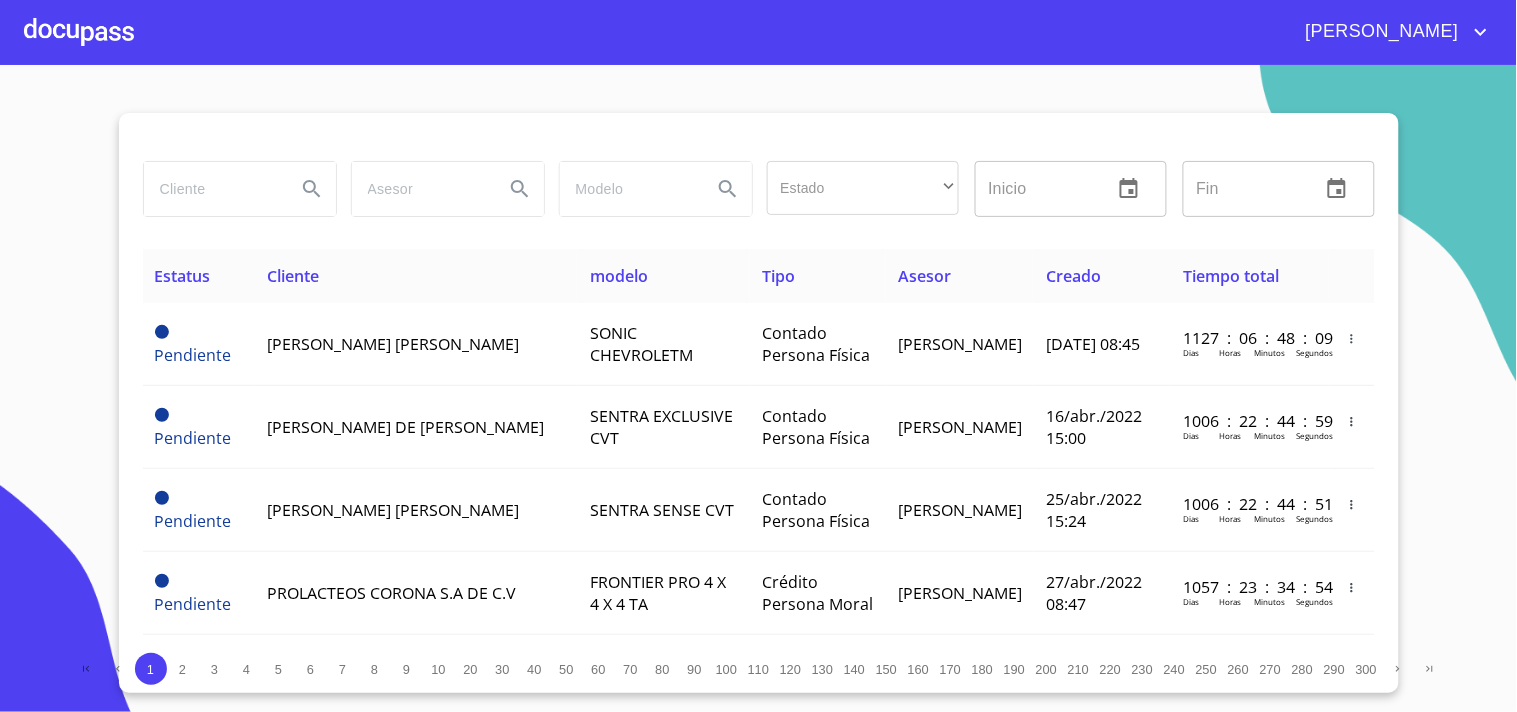 click at bounding box center (212, 189) 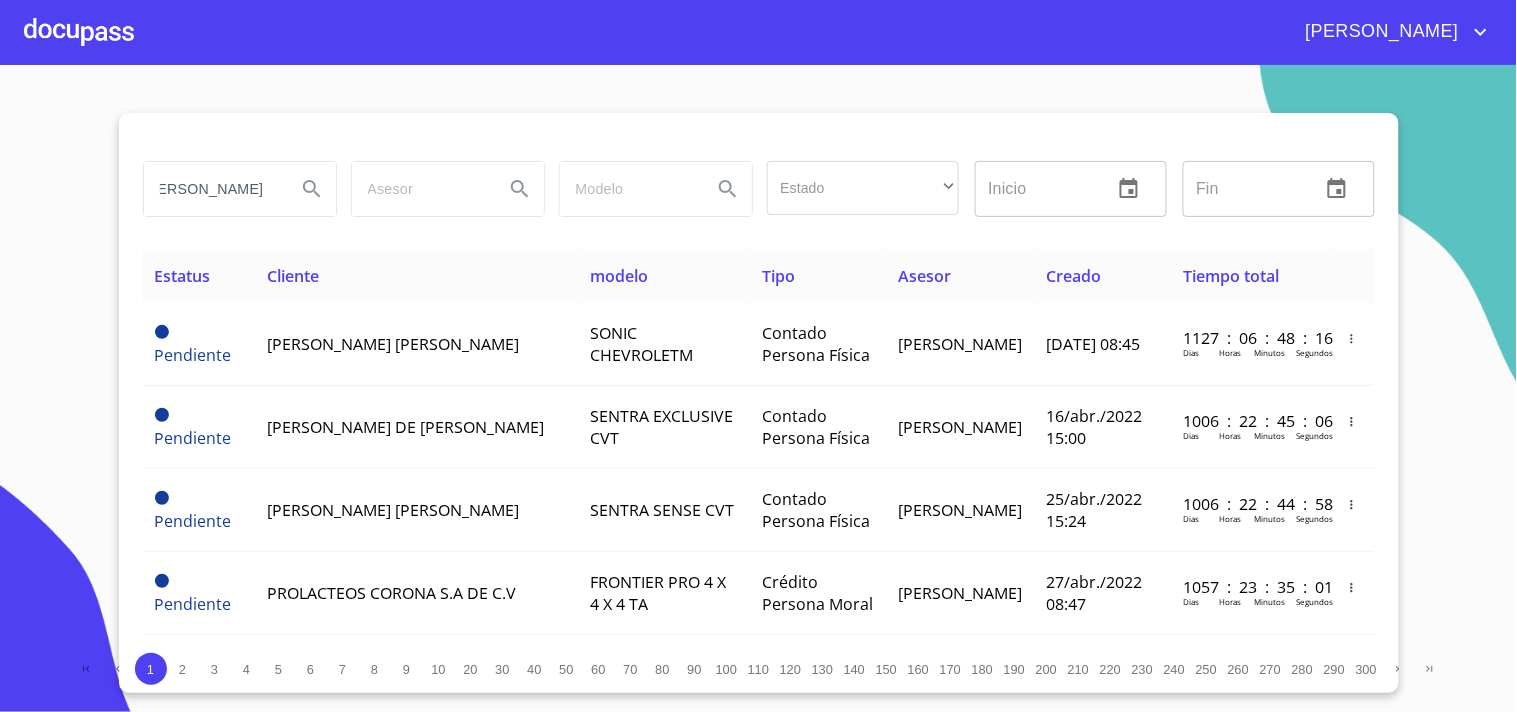 scroll, scrollTop: 0, scrollLeft: 31, axis: horizontal 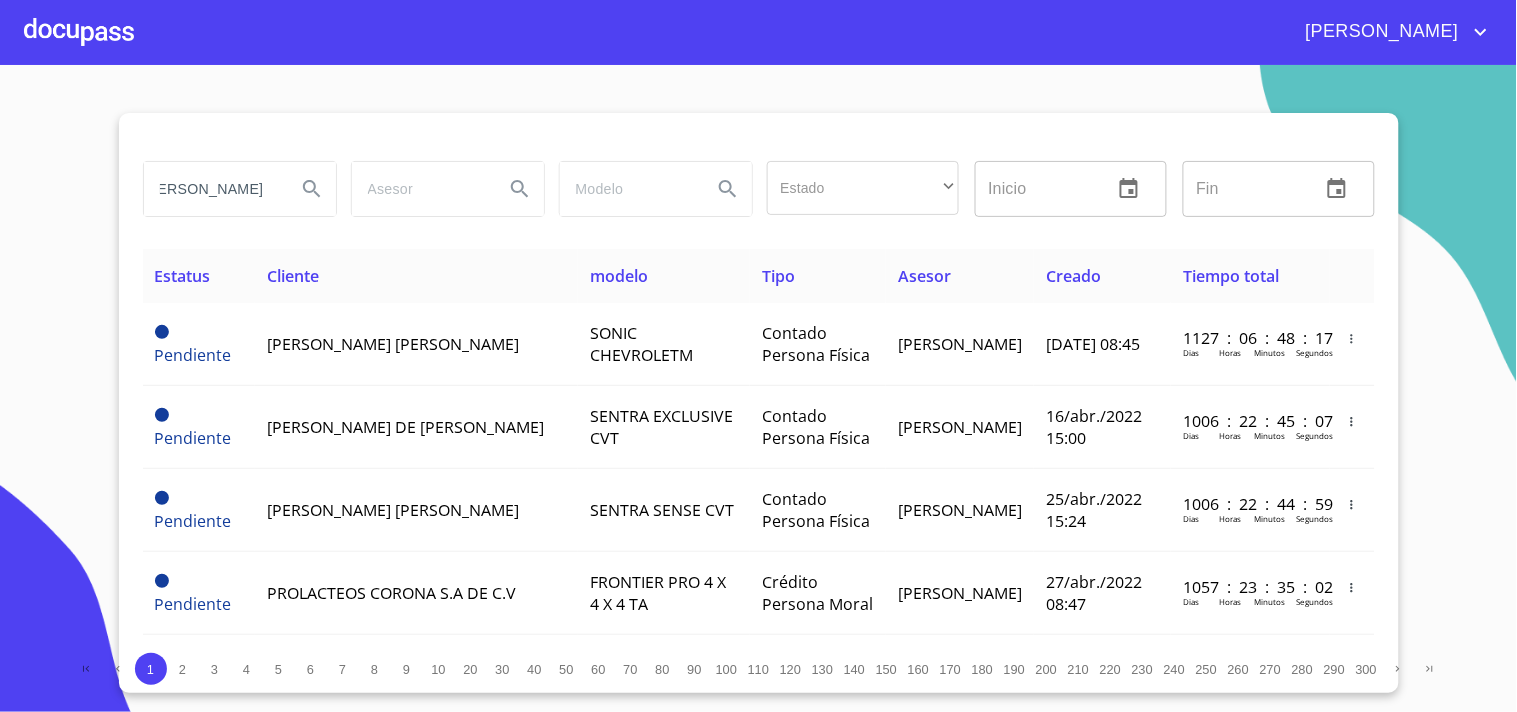 type on "[PERSON_NAME]" 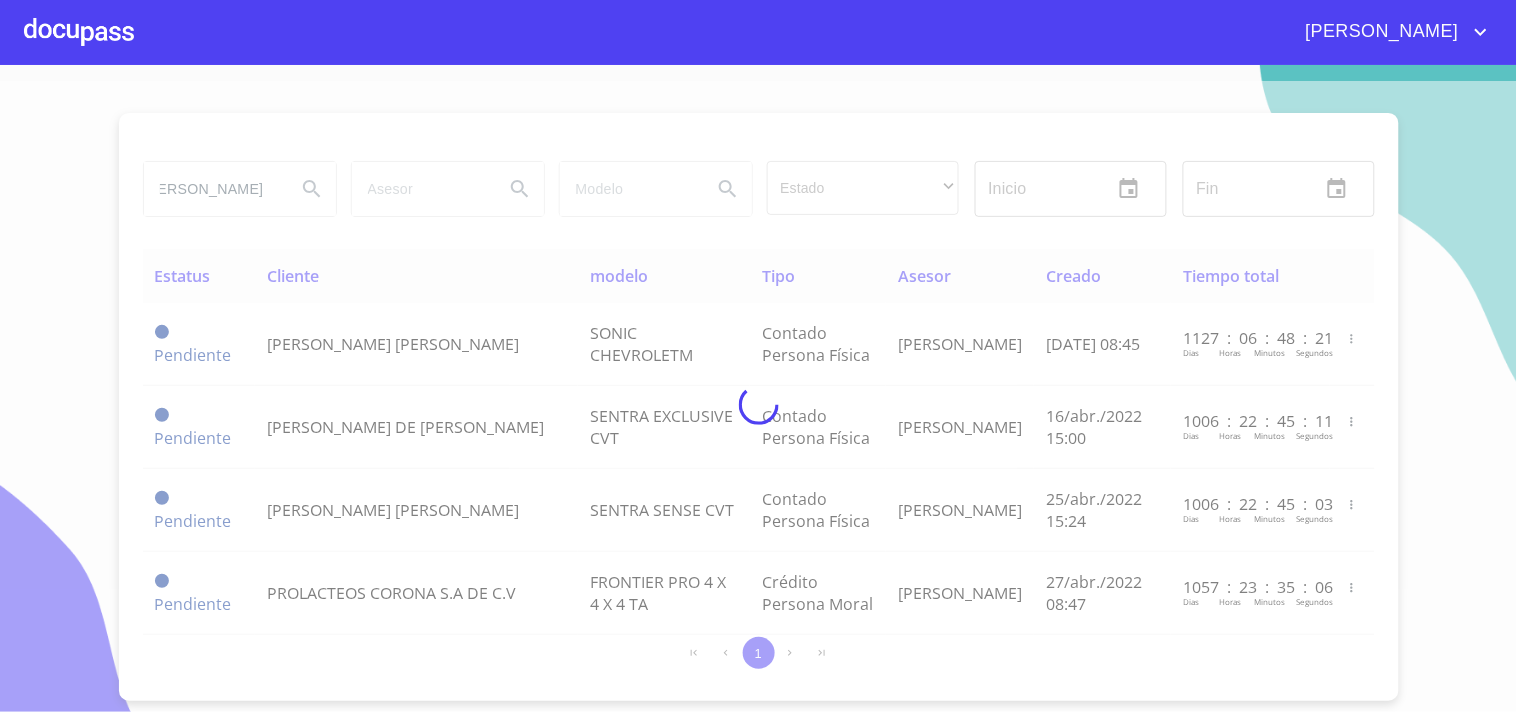 scroll, scrollTop: 0, scrollLeft: 0, axis: both 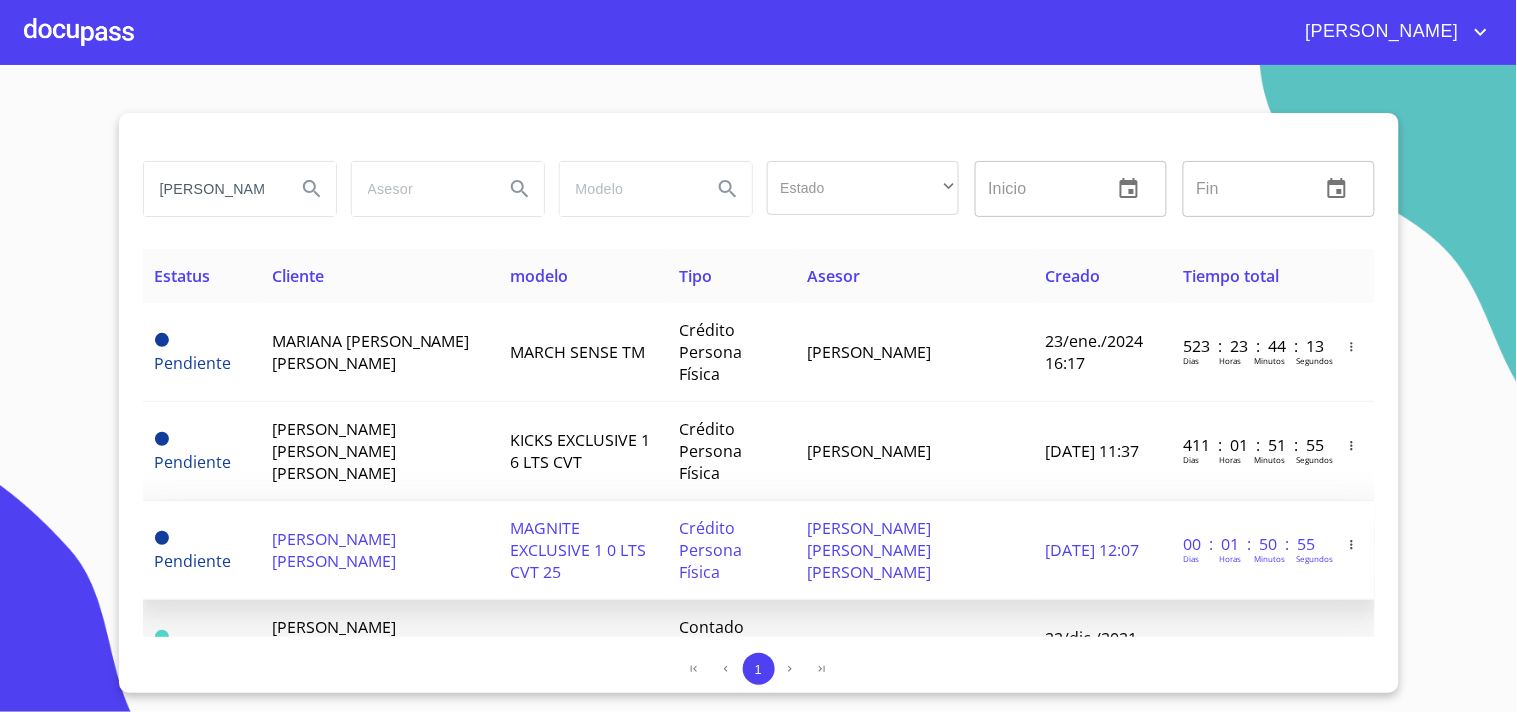 click on "MAGNITE EXCLUSIVE 1 0 LTS CVT 25" at bounding box center (578, 550) 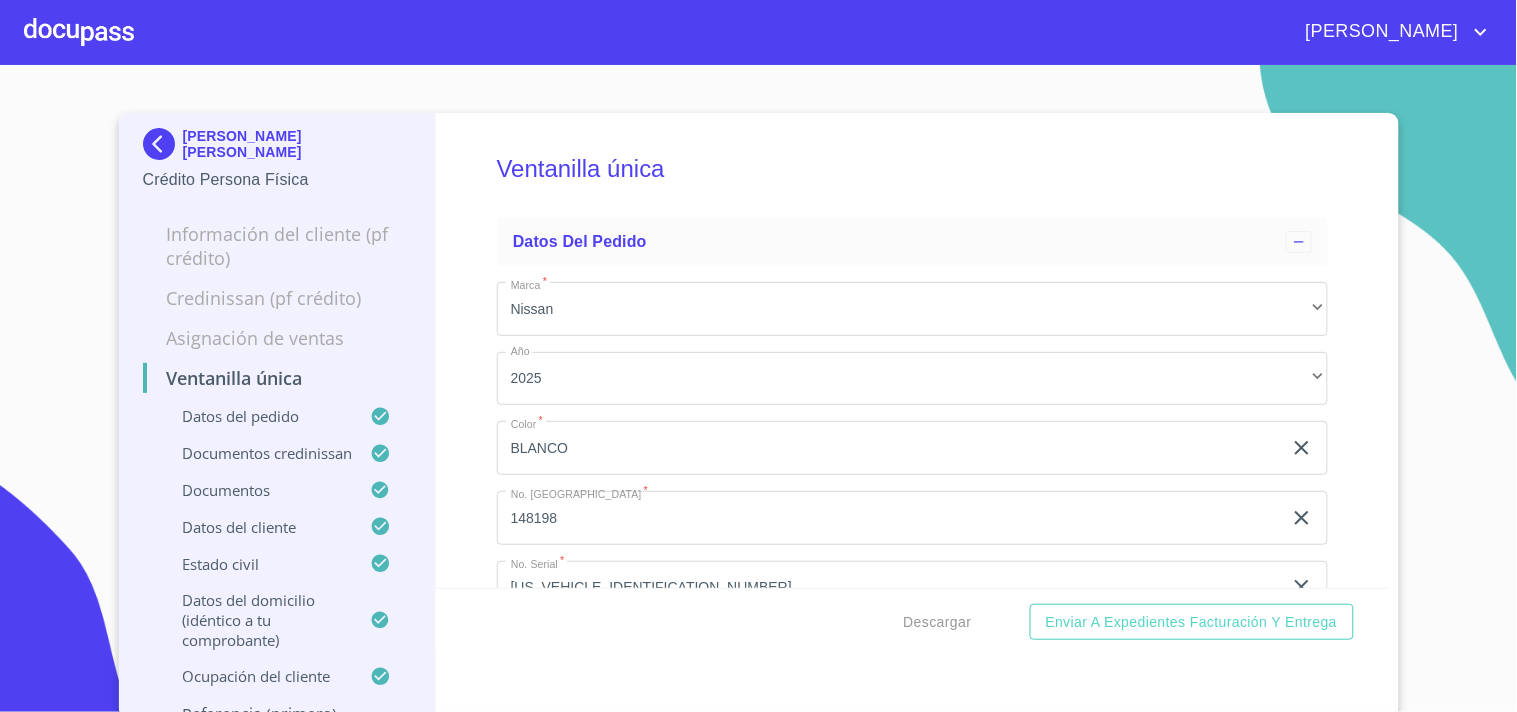 scroll, scrollTop: 2214, scrollLeft: 0, axis: vertical 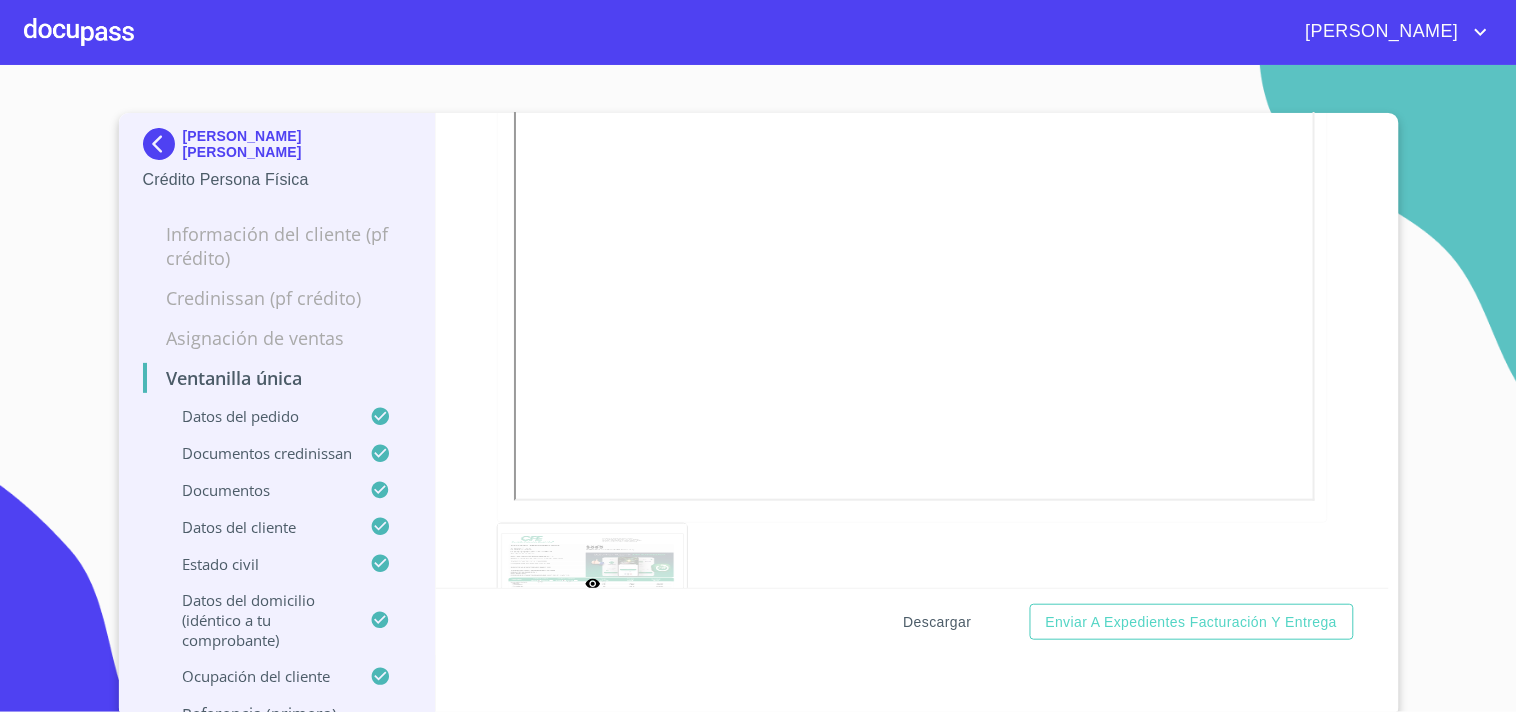 click on "Descargar" at bounding box center [938, 622] 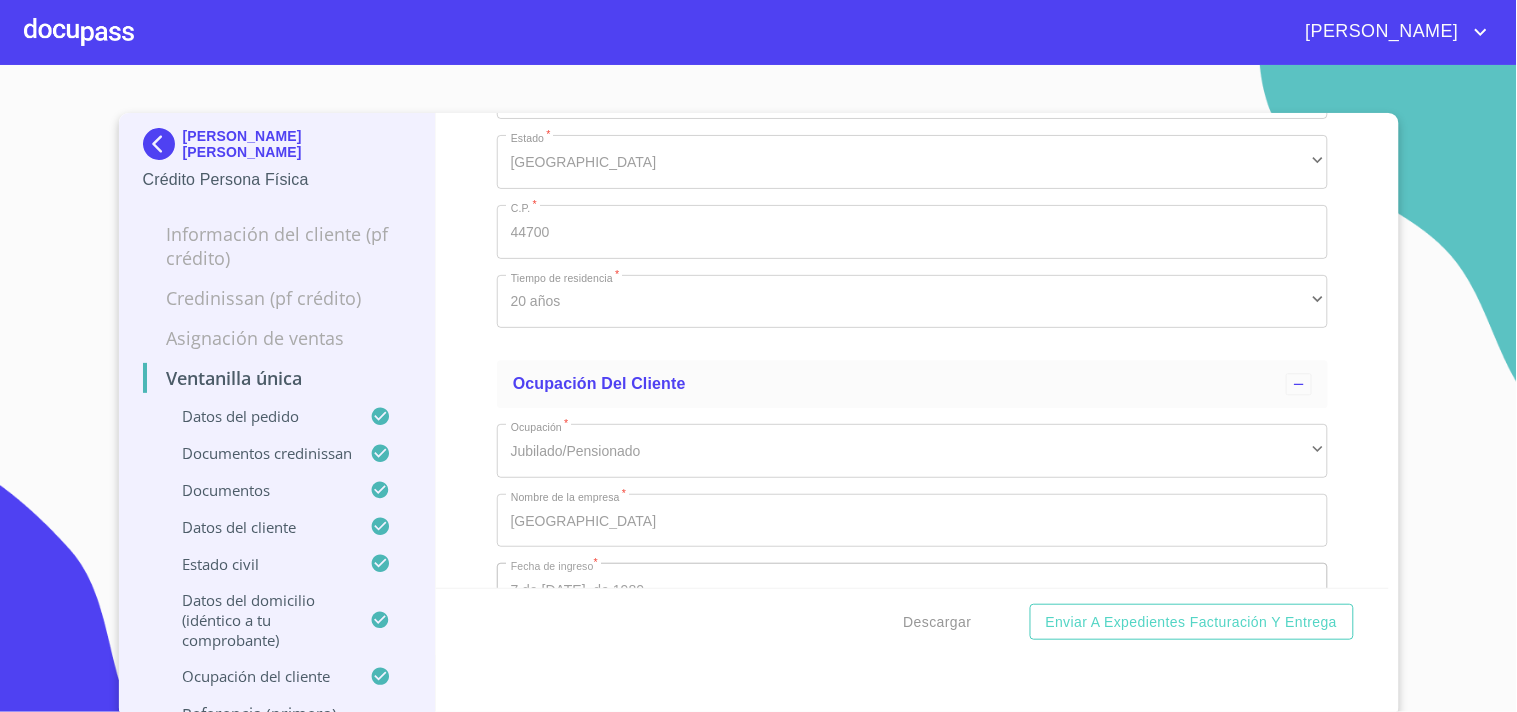 scroll, scrollTop: 7103, scrollLeft: 0, axis: vertical 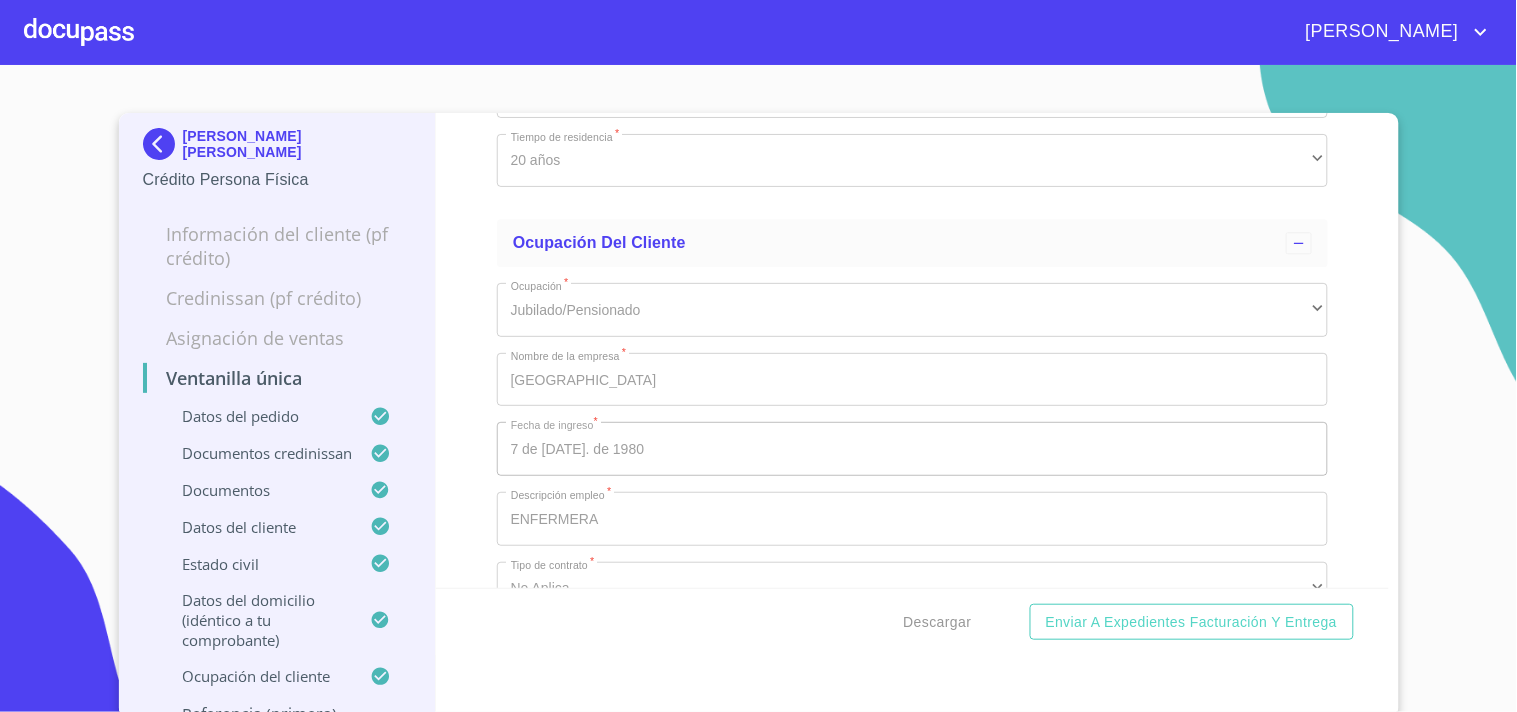 click at bounding box center [806, -1982] 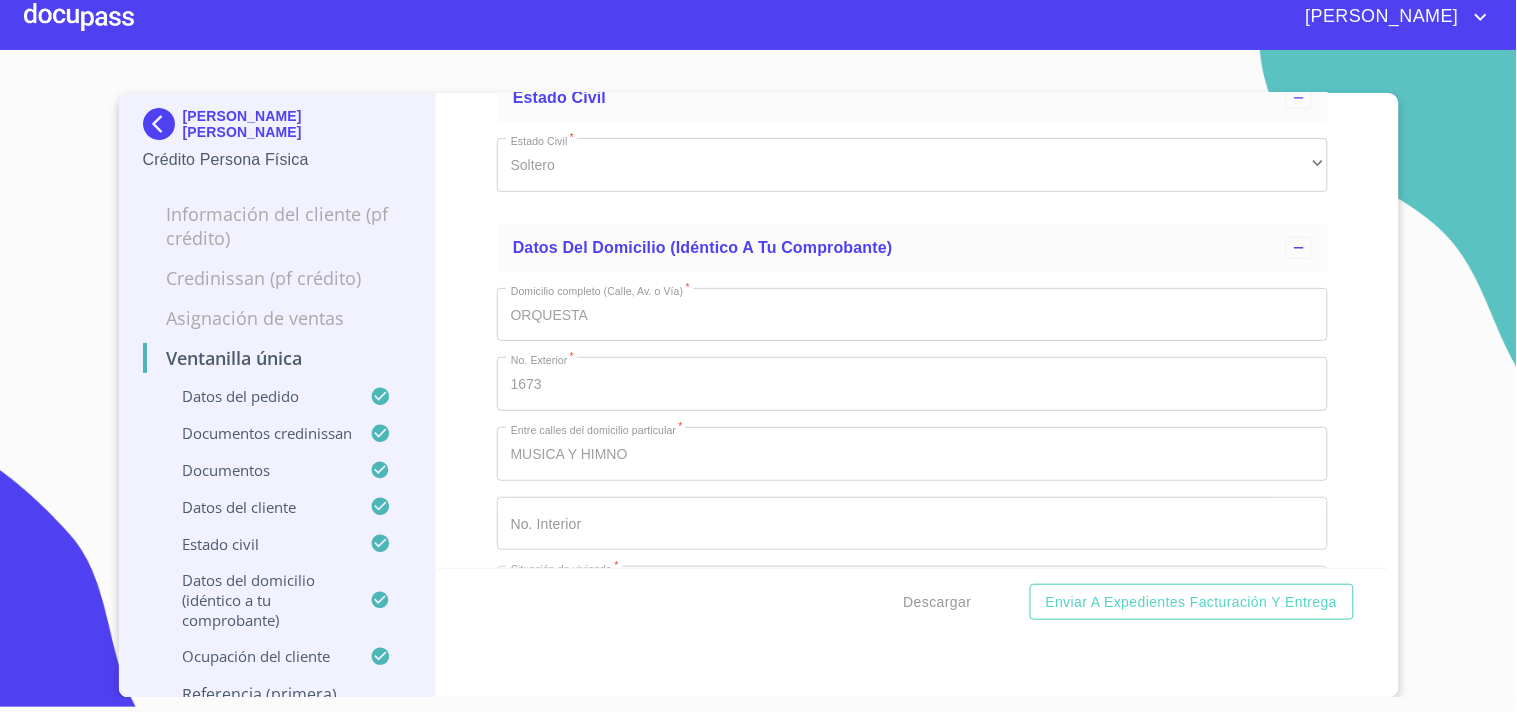 scroll, scrollTop: 6607, scrollLeft: 0, axis: vertical 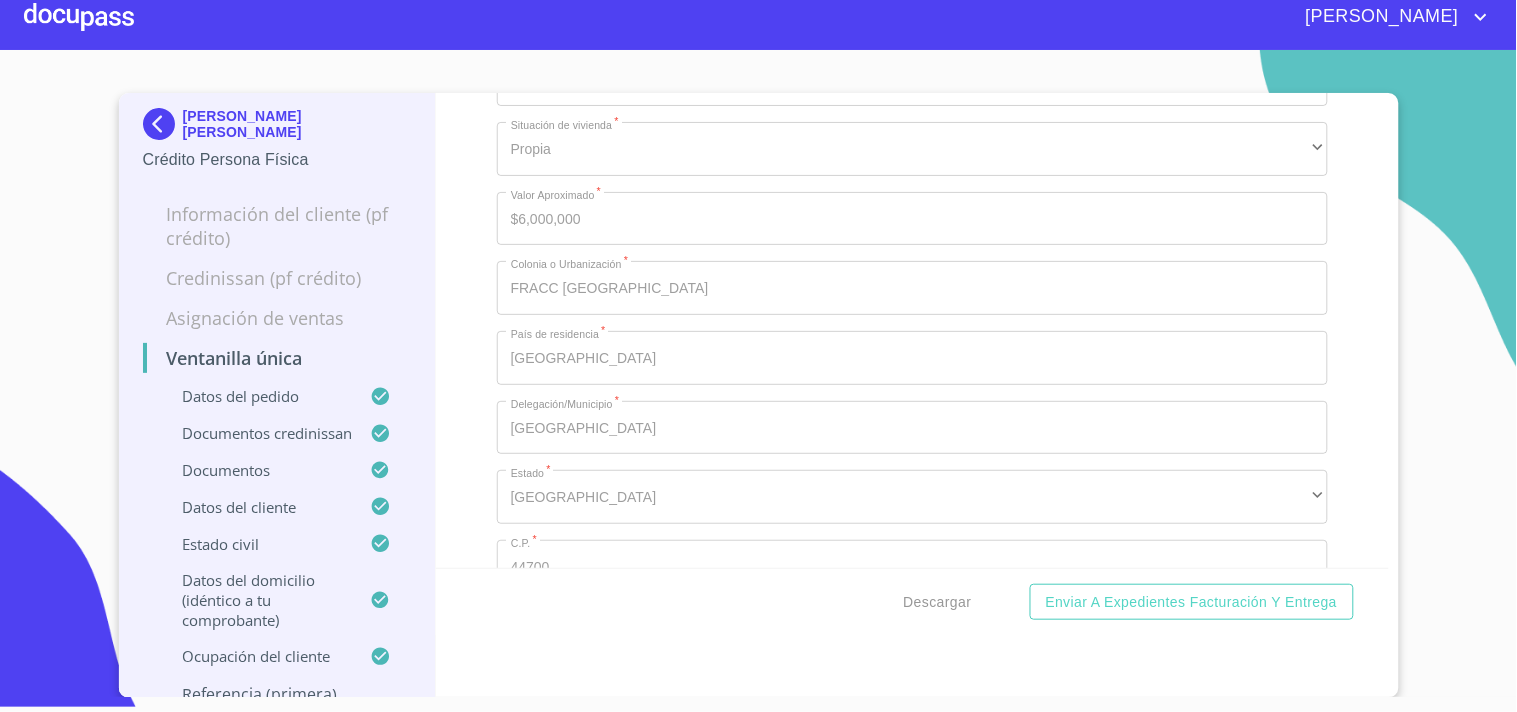 click at bounding box center [79, 17] 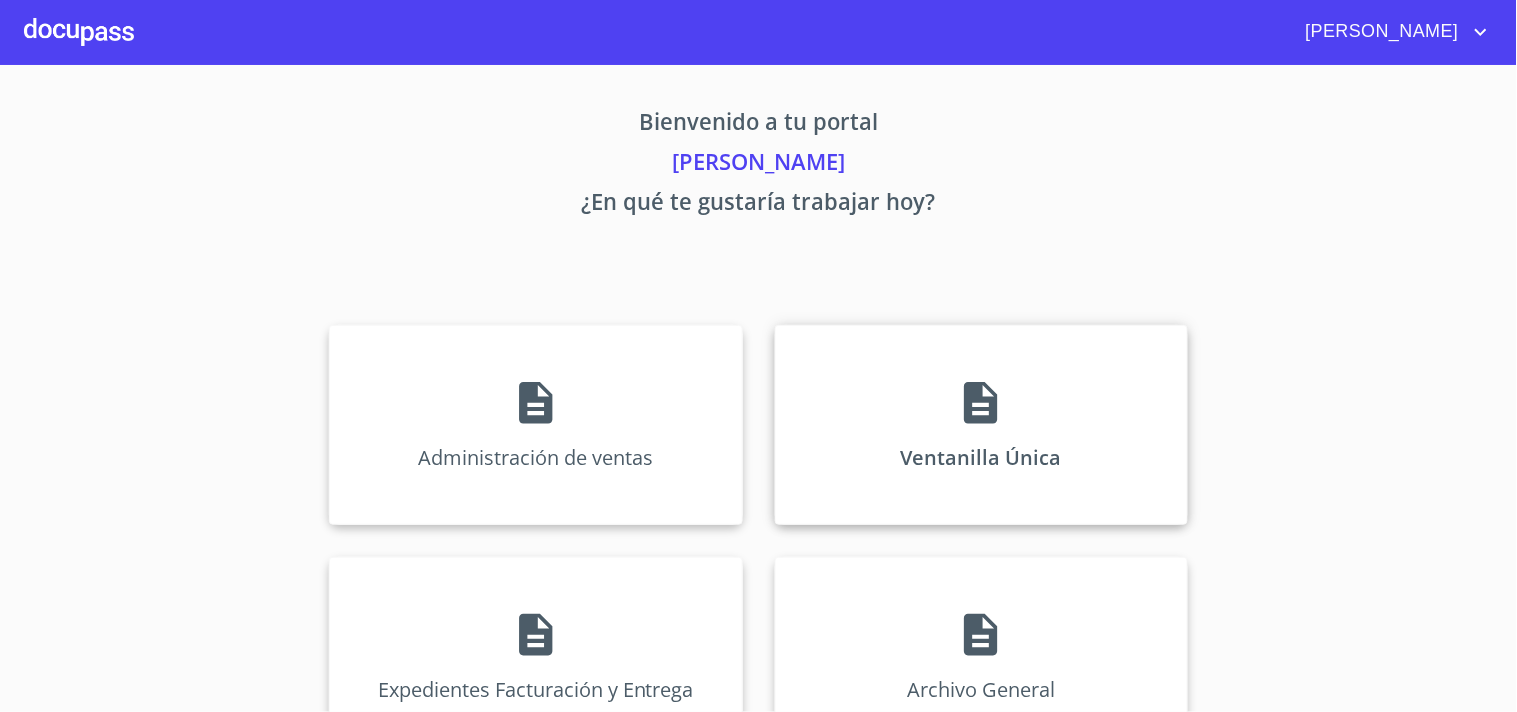 click on "Ventanilla Única" at bounding box center (981, 425) 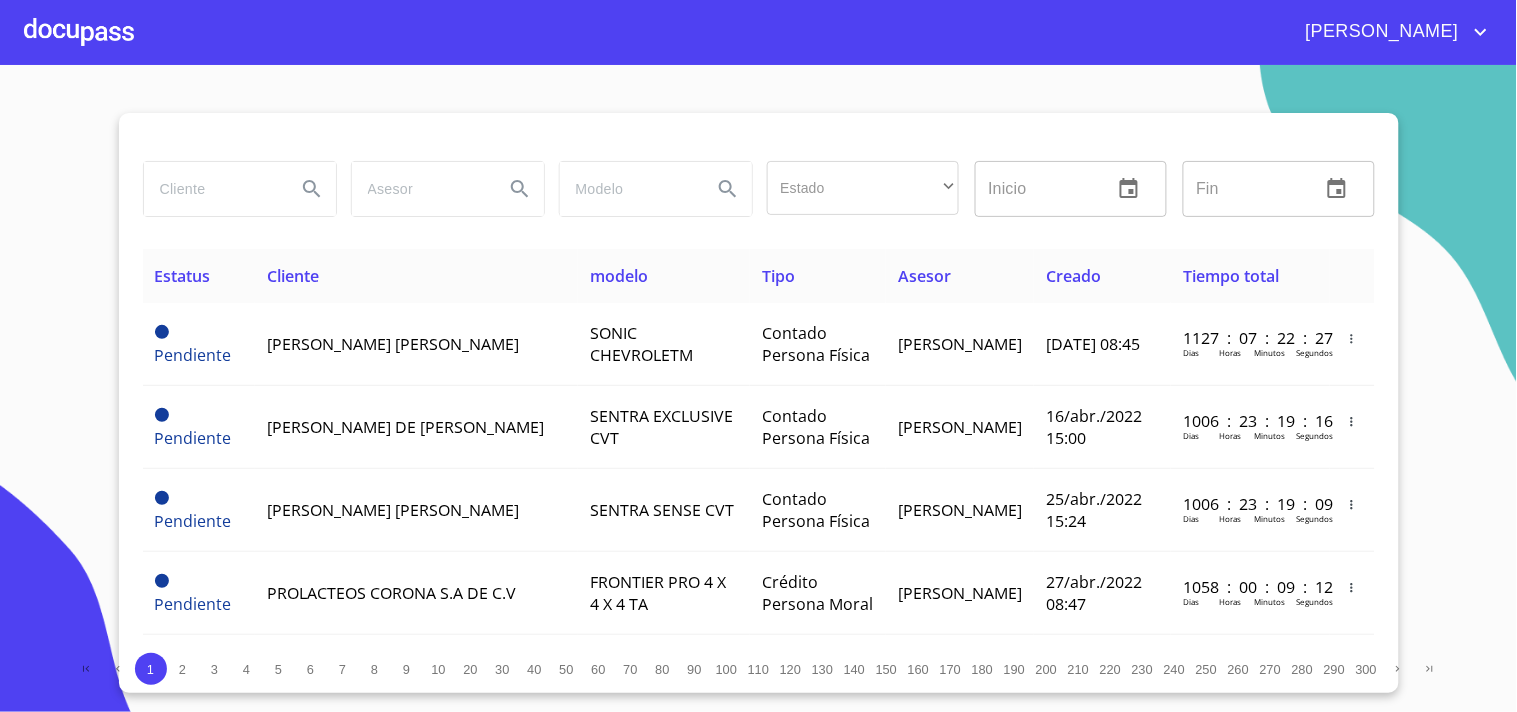 click at bounding box center [240, 189] 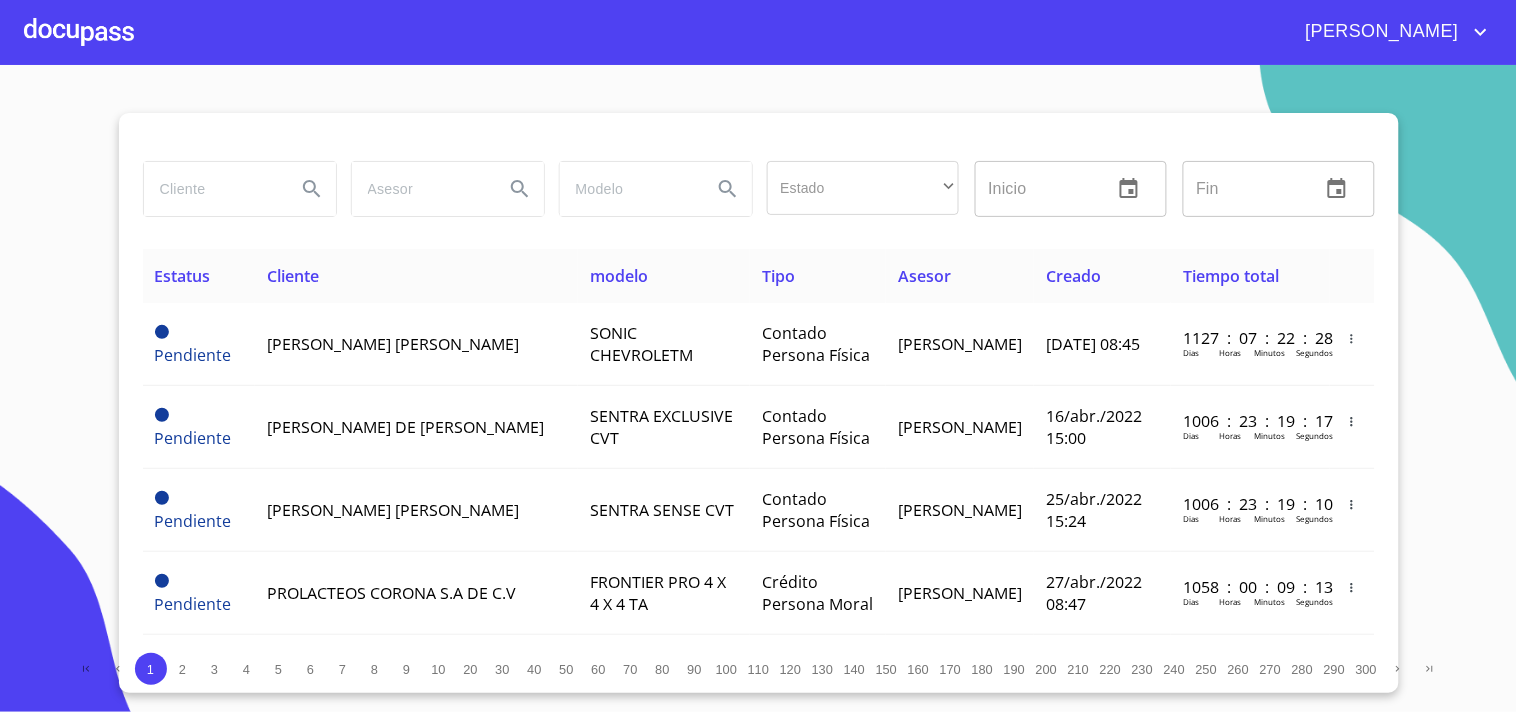 click at bounding box center [212, 189] 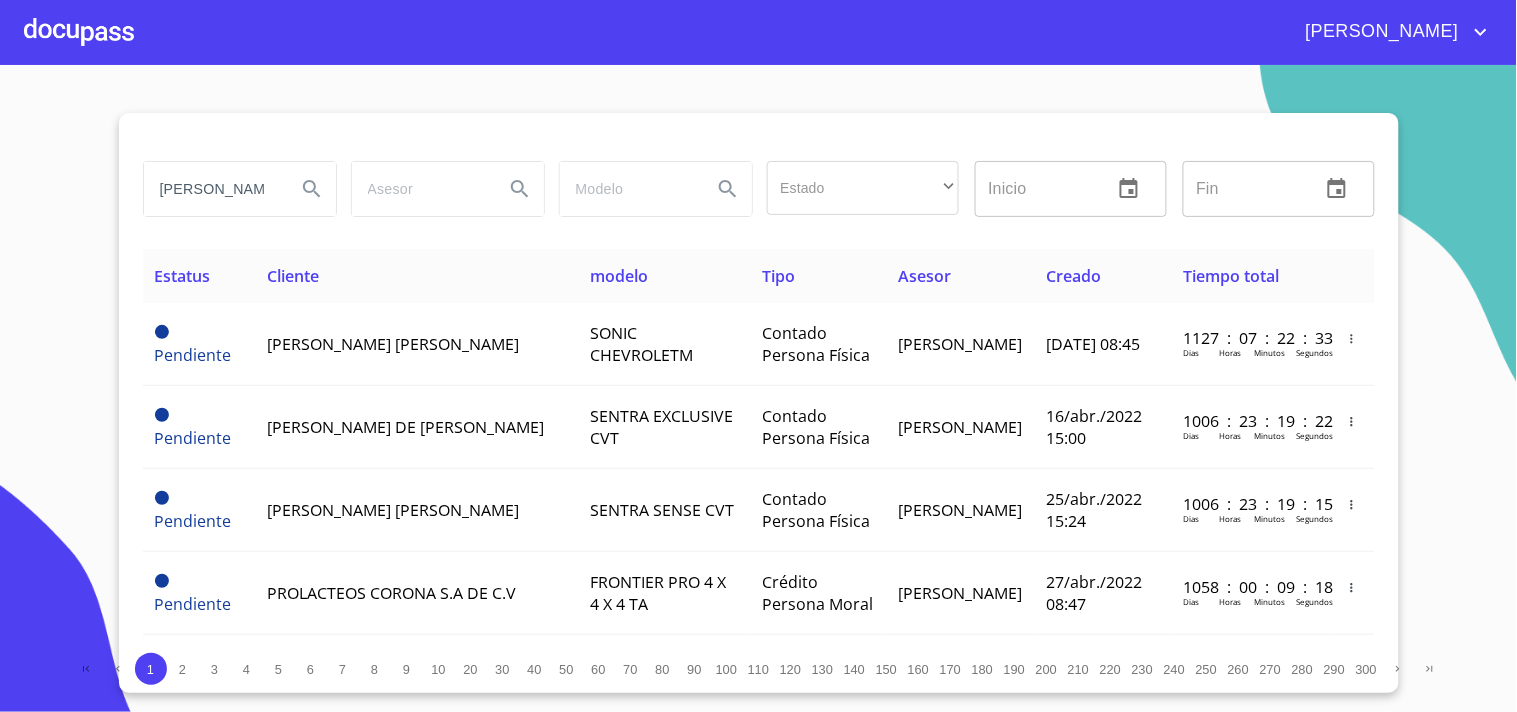 type on "[PERSON_NAME]" 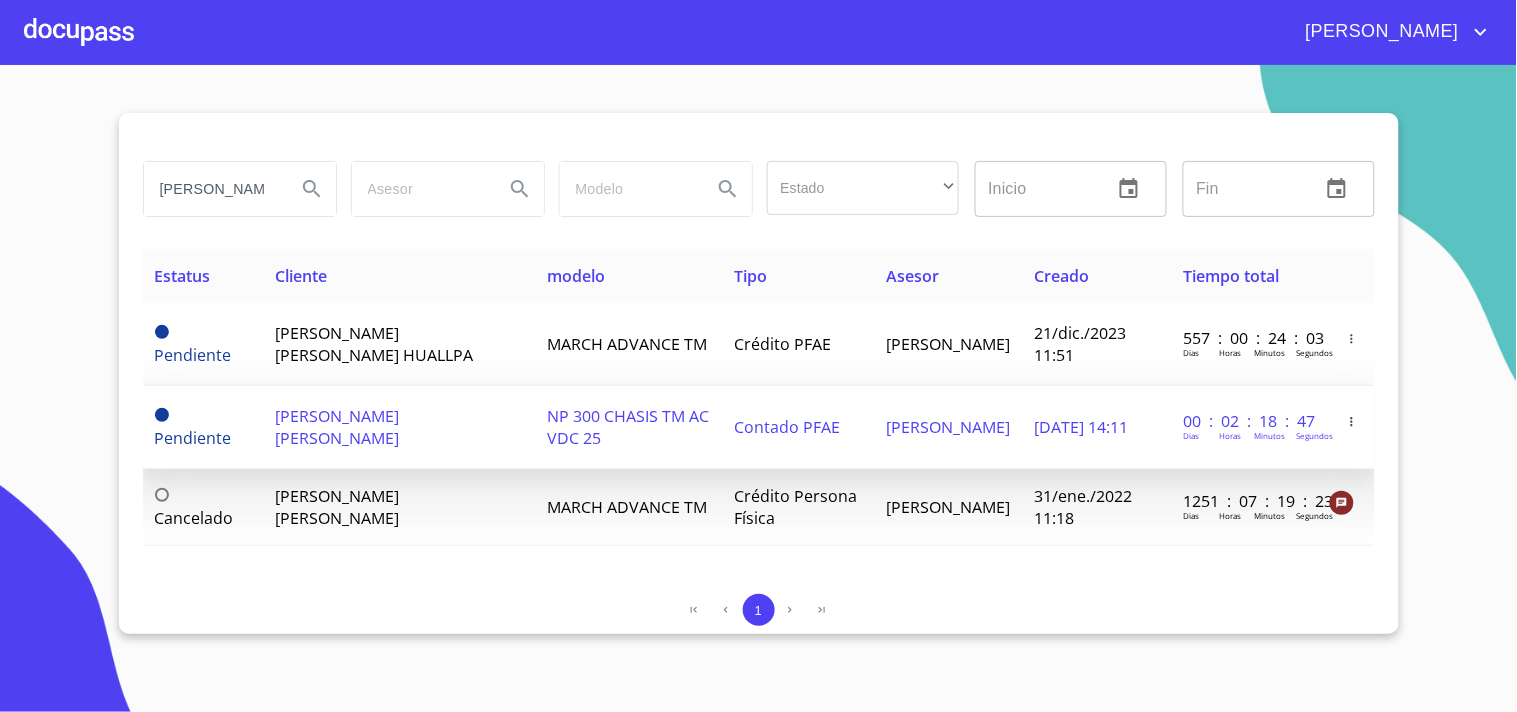 click on "[PERSON_NAME] [PERSON_NAME]" at bounding box center [399, 427] 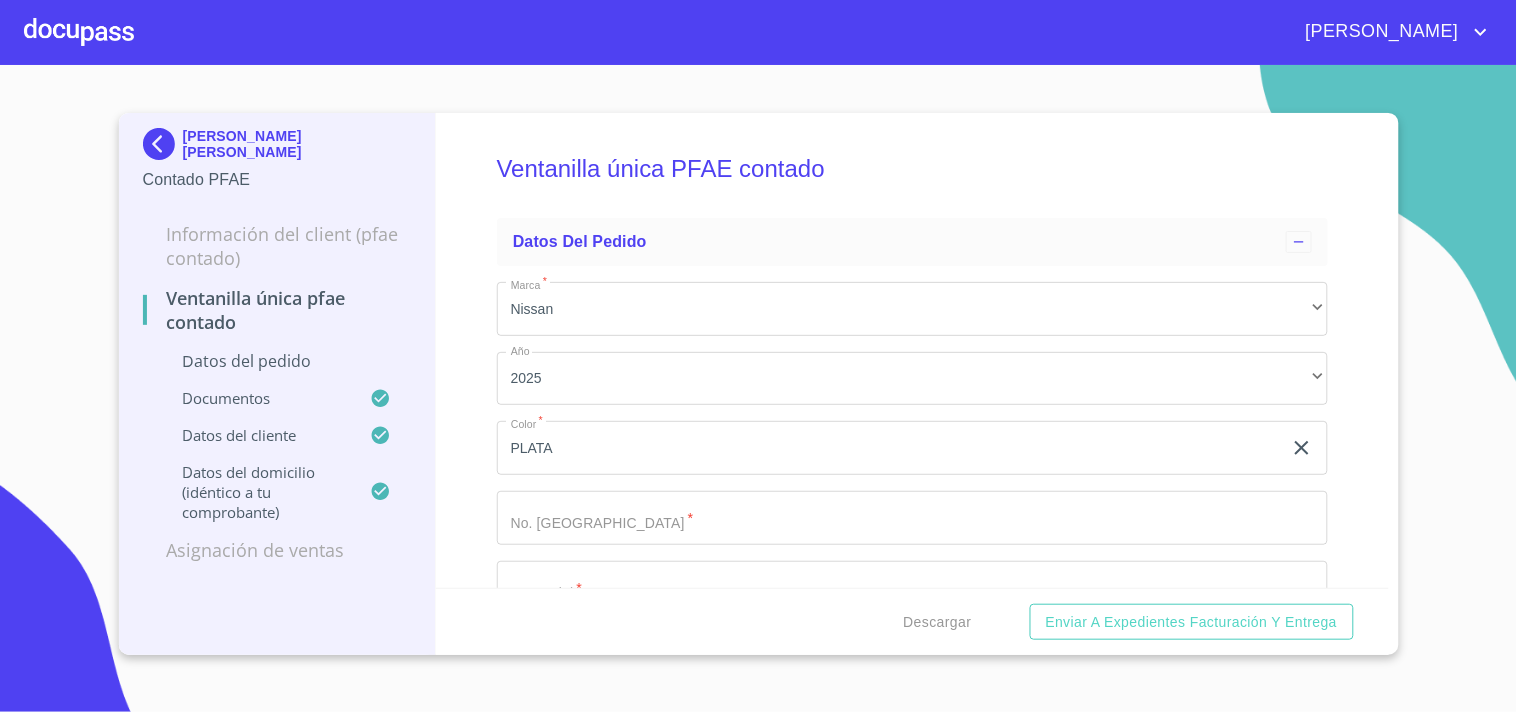 scroll, scrollTop: 3184, scrollLeft: 0, axis: vertical 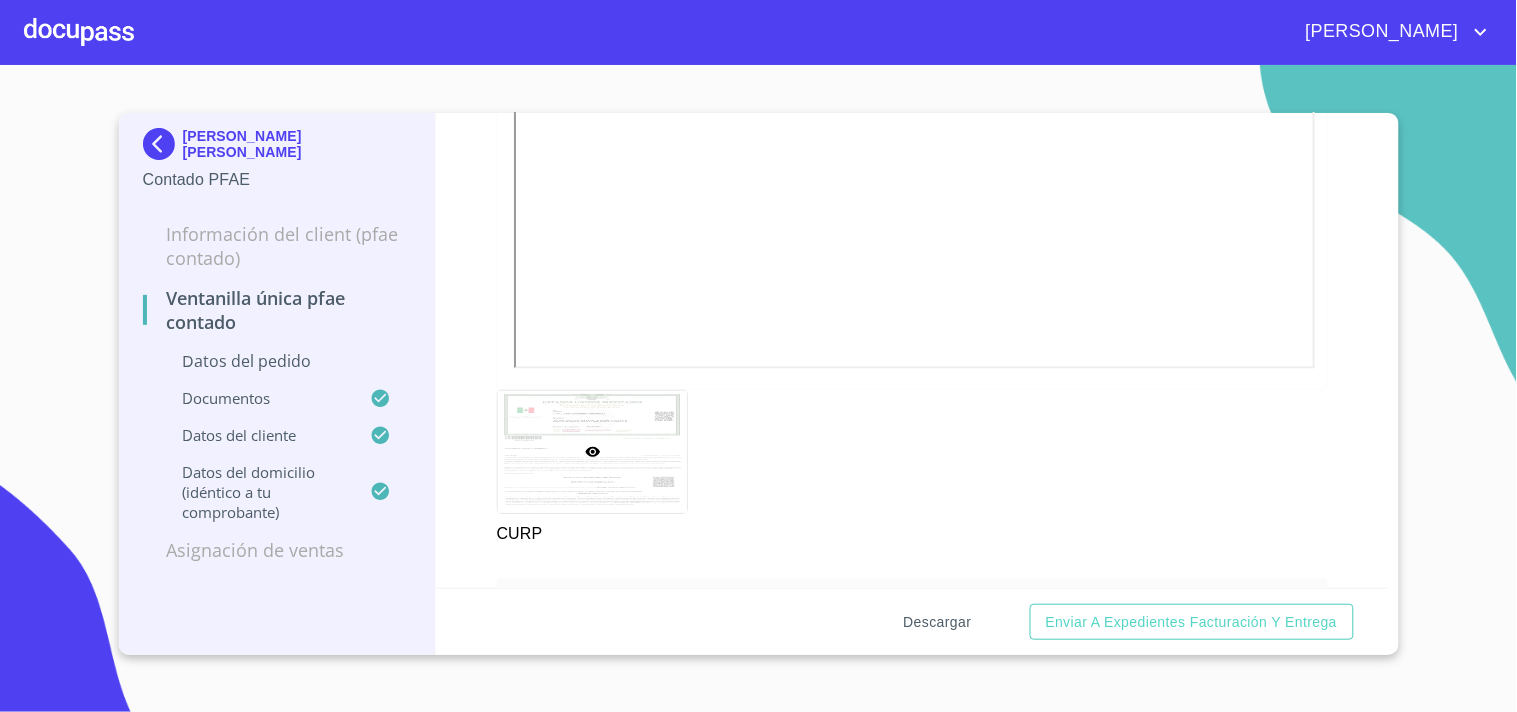 click on "Descargar" at bounding box center [938, 622] 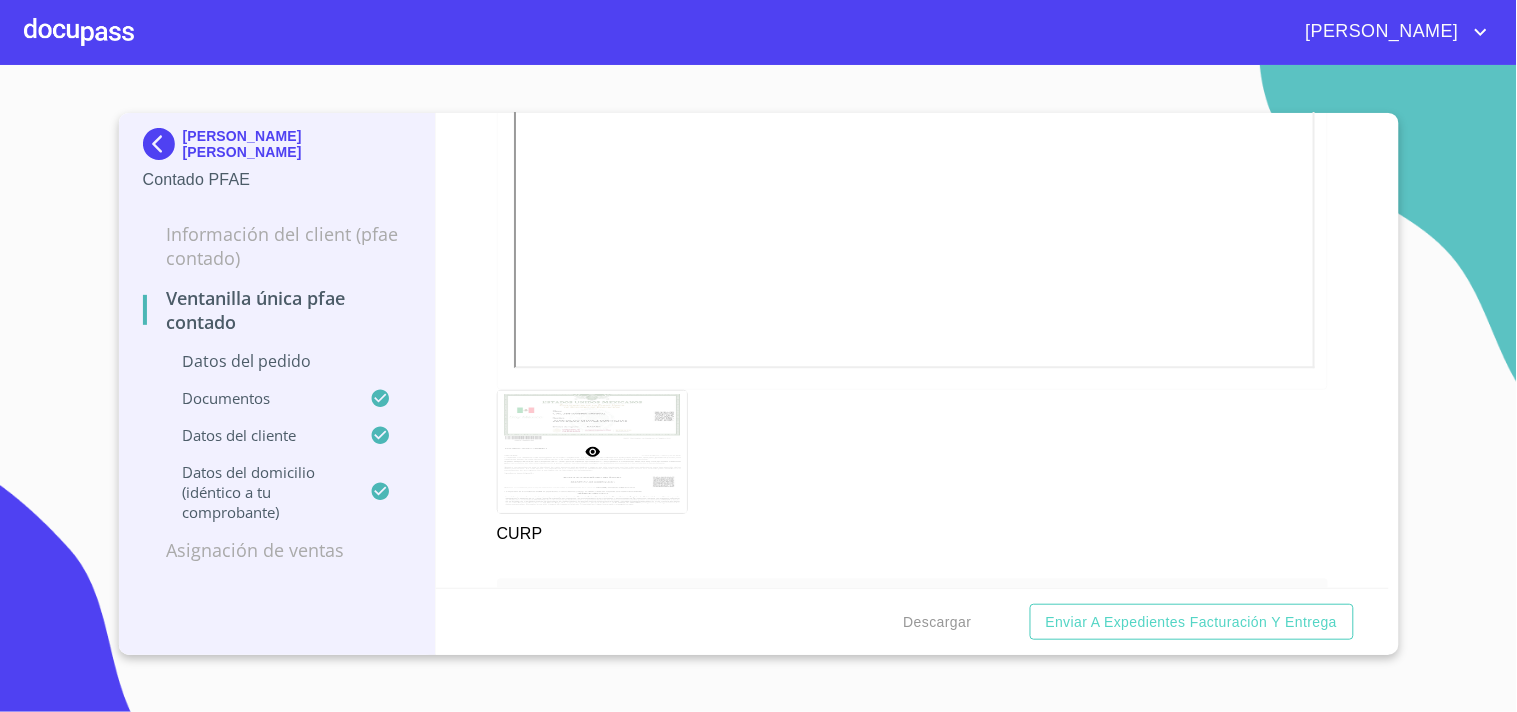 click at bounding box center [79, 32] 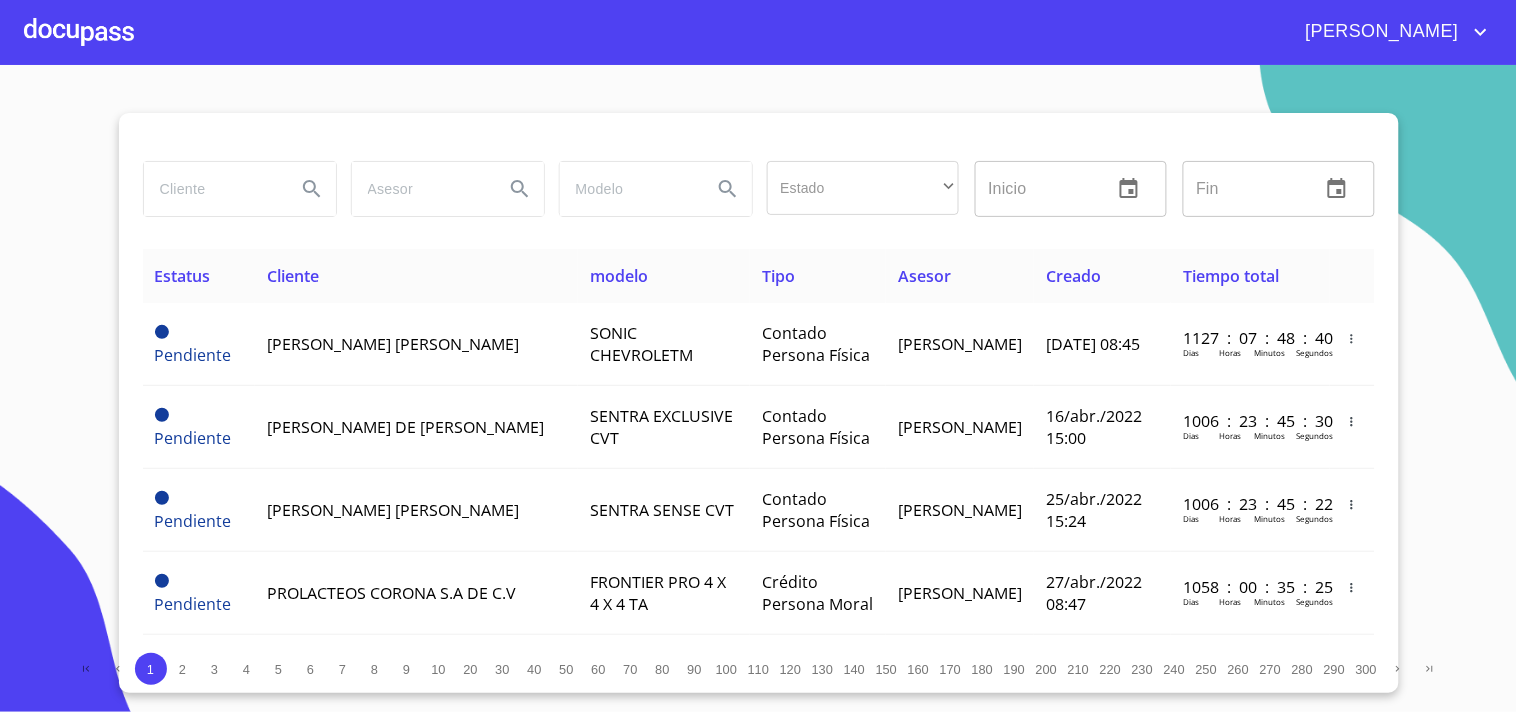 click at bounding box center (212, 189) 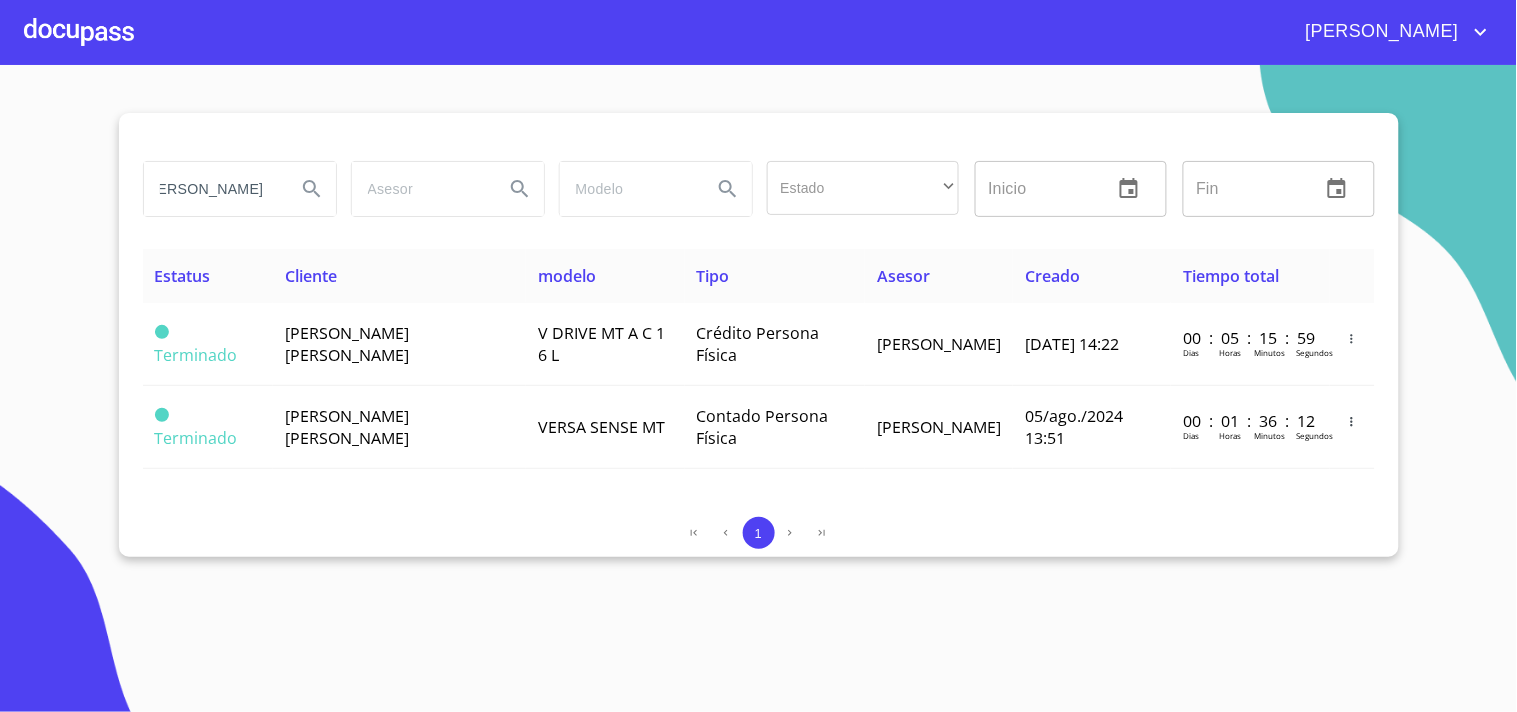 scroll, scrollTop: 0, scrollLeft: 0, axis: both 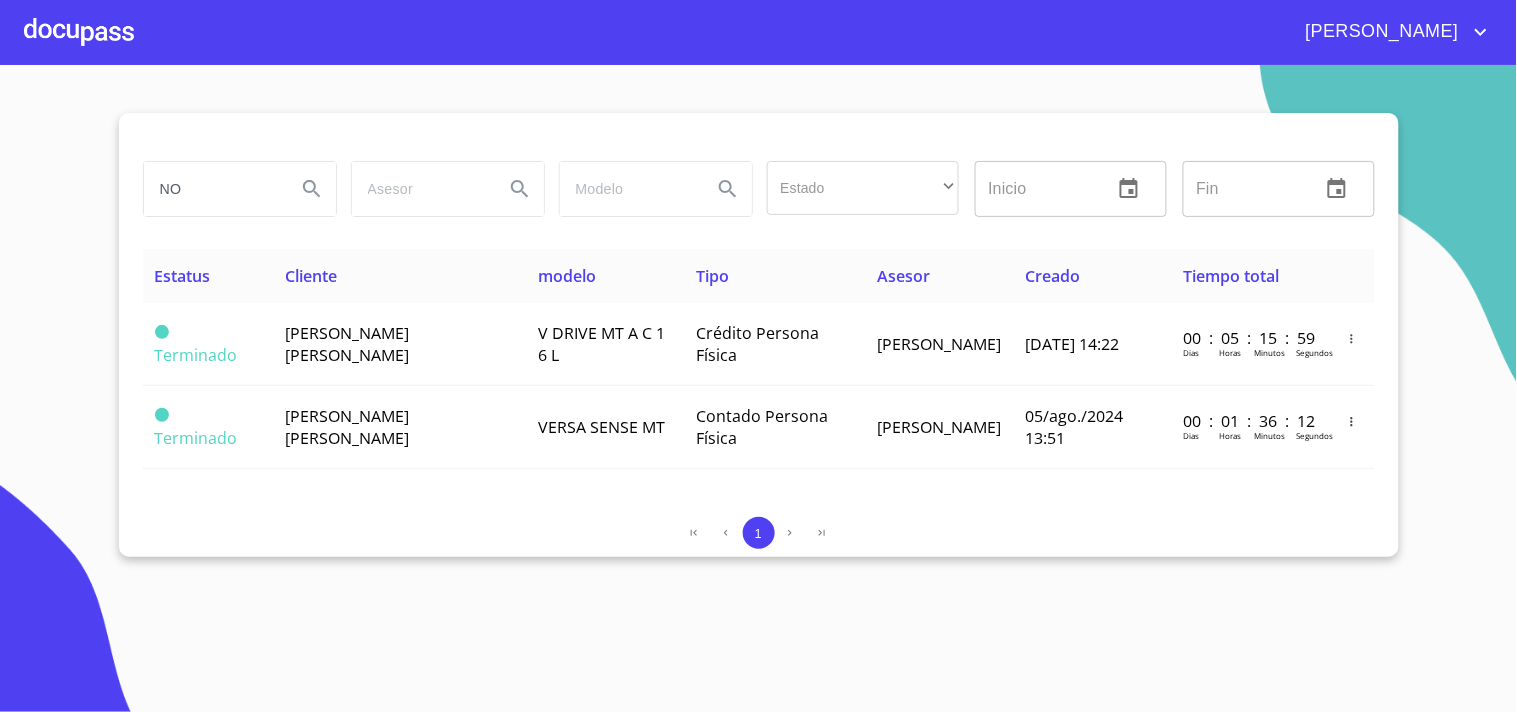 type on "N" 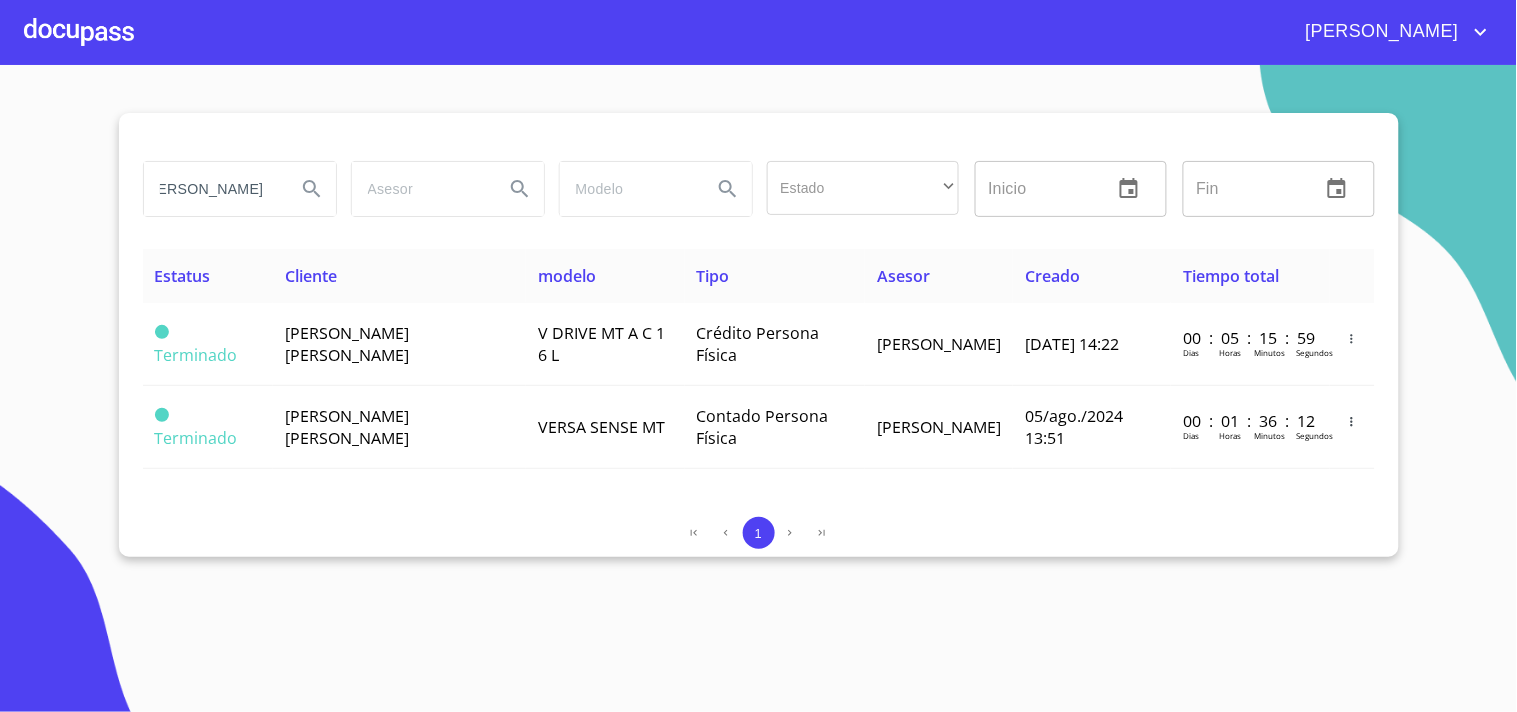 scroll, scrollTop: 0, scrollLeft: 27, axis: horizontal 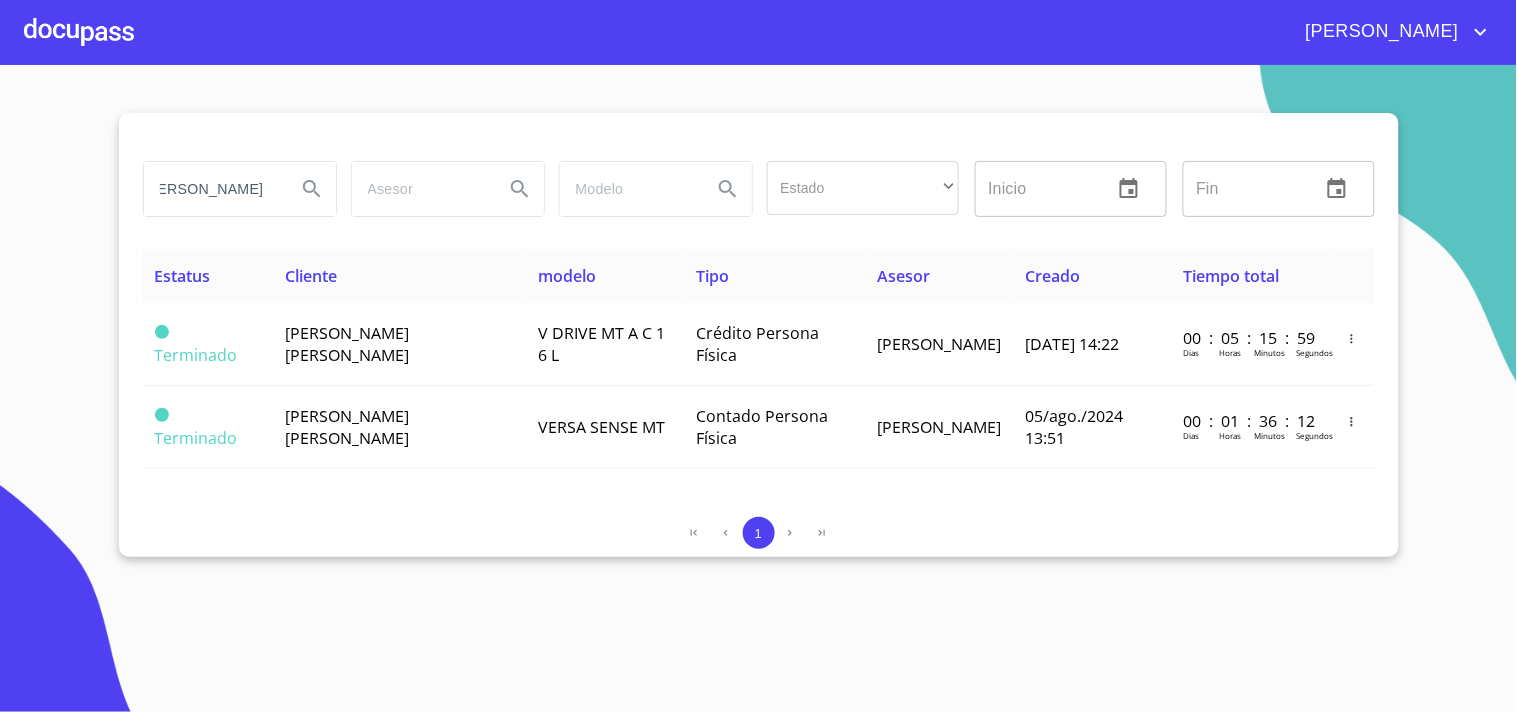 type on "[PERSON_NAME]" 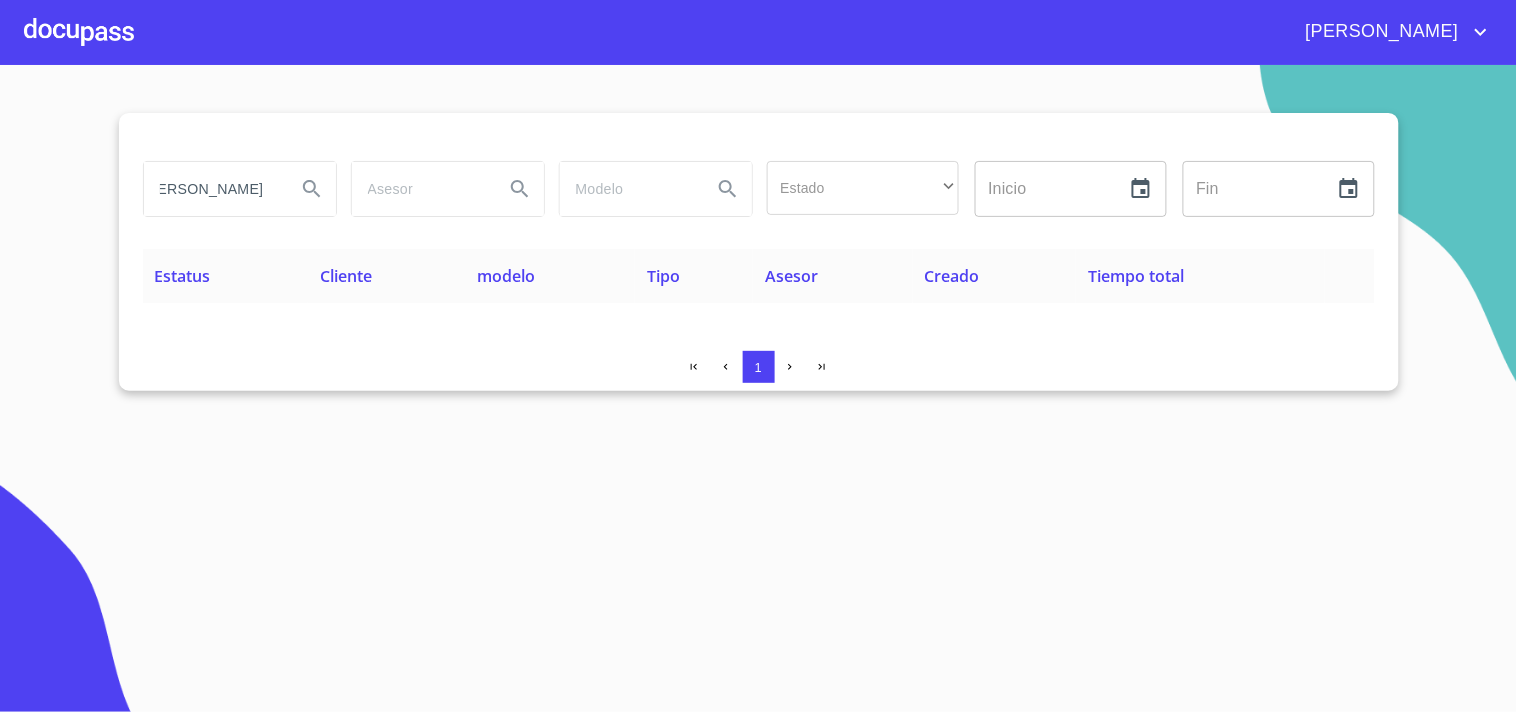 click at bounding box center [79, 32] 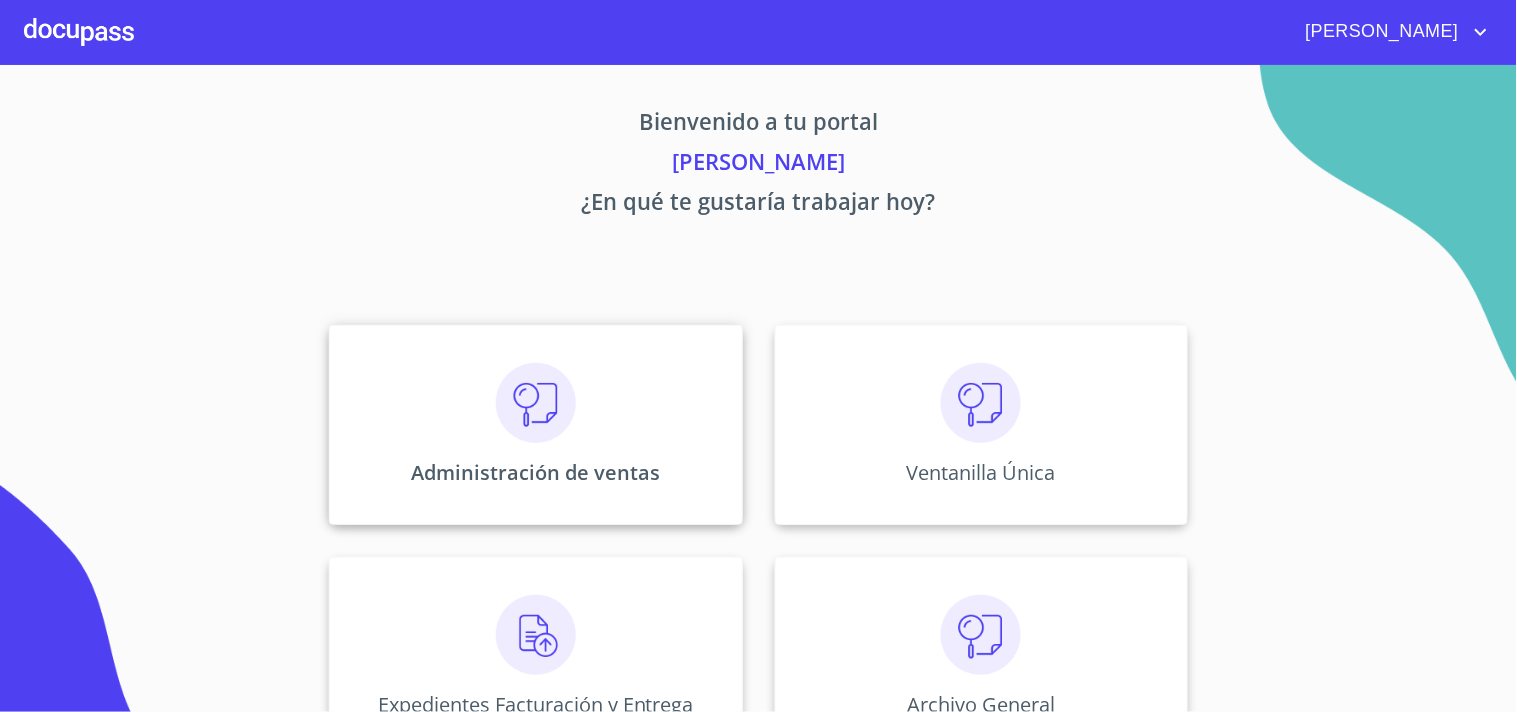 click at bounding box center (536, 403) 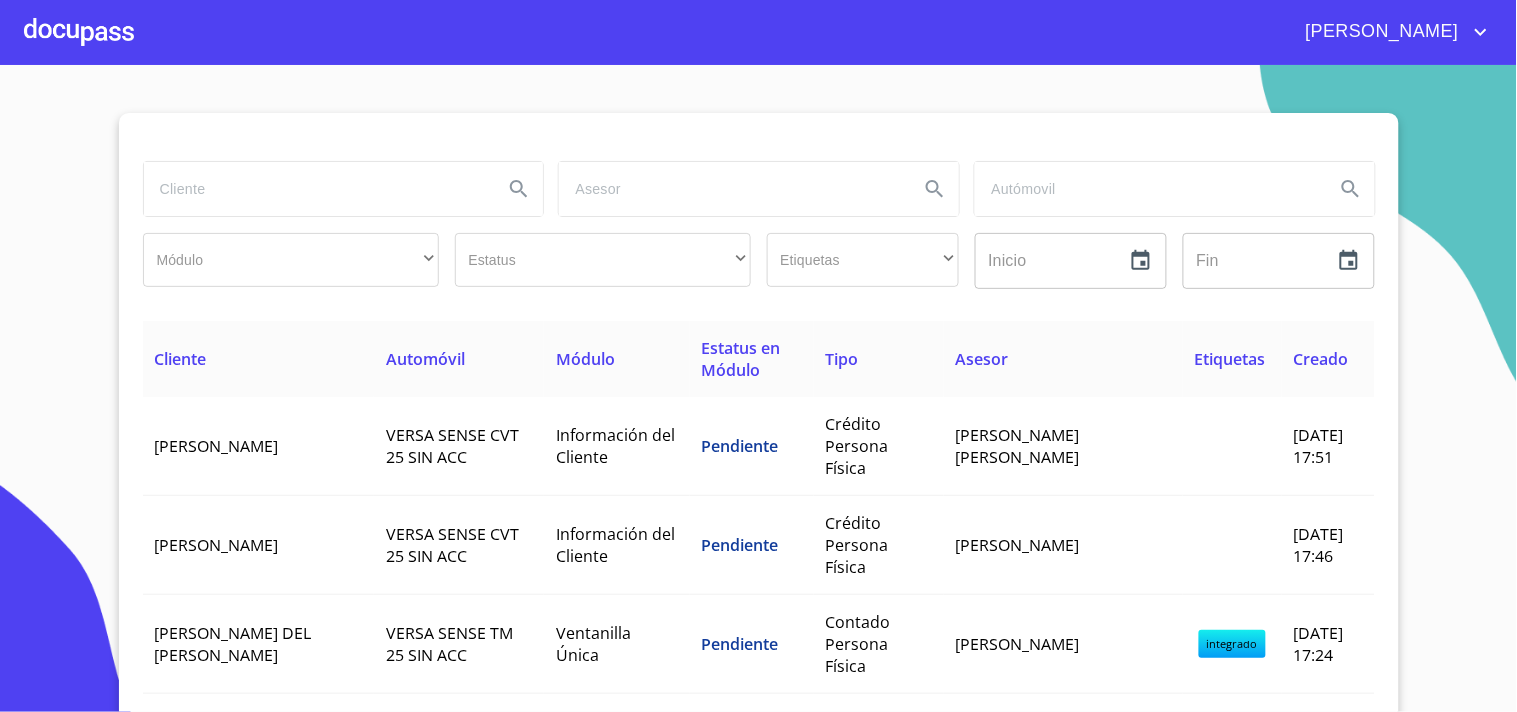 click at bounding box center [316, 189] 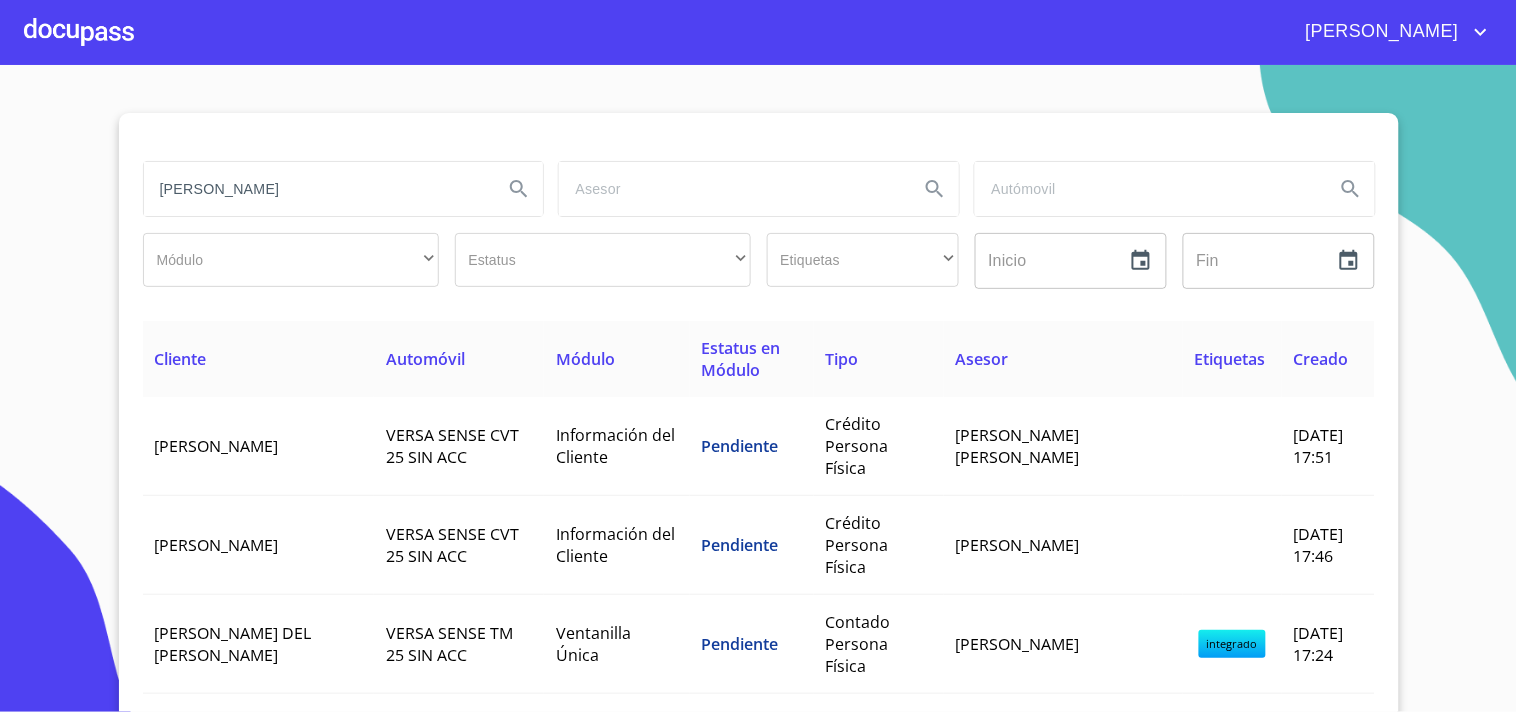 type on "[PERSON_NAME]" 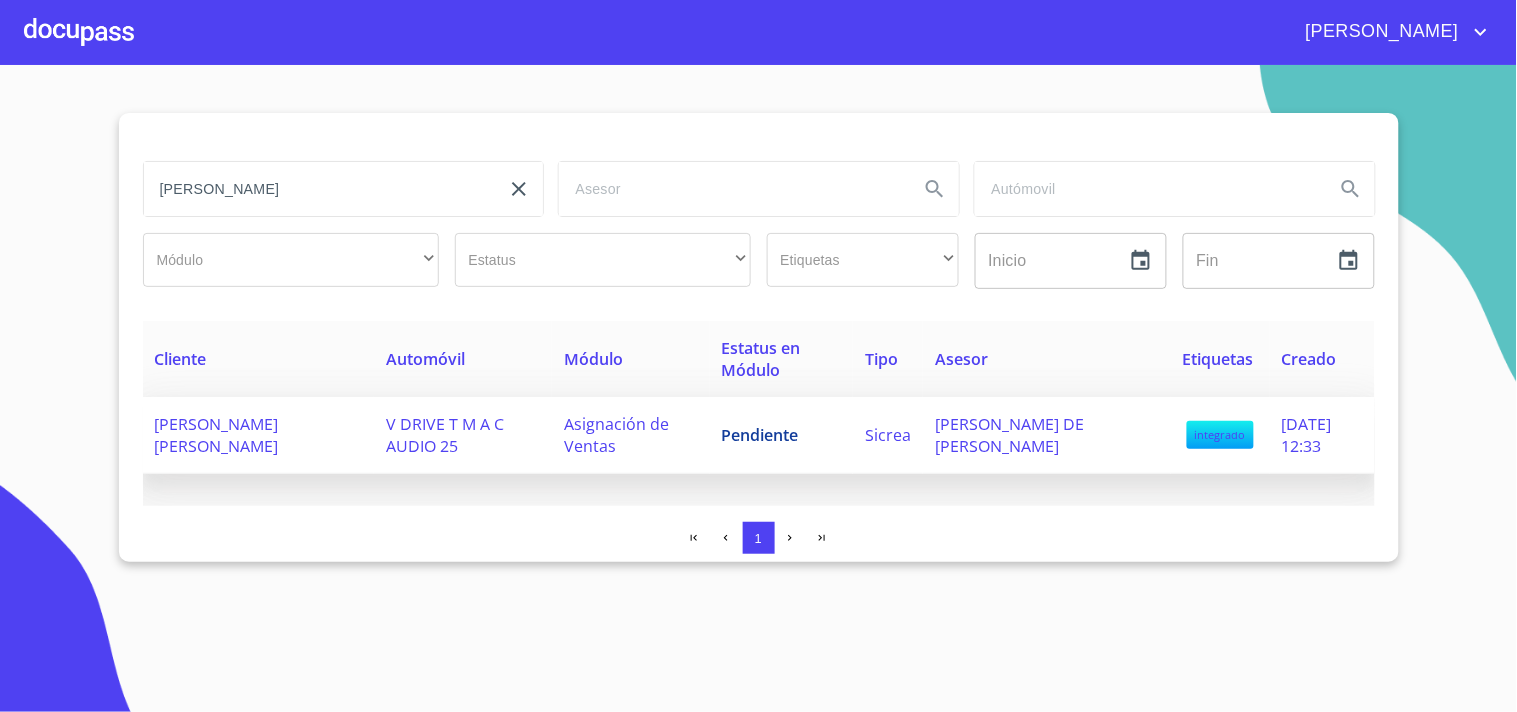 click on "[PERSON_NAME] DE [PERSON_NAME]" at bounding box center [1047, 435] 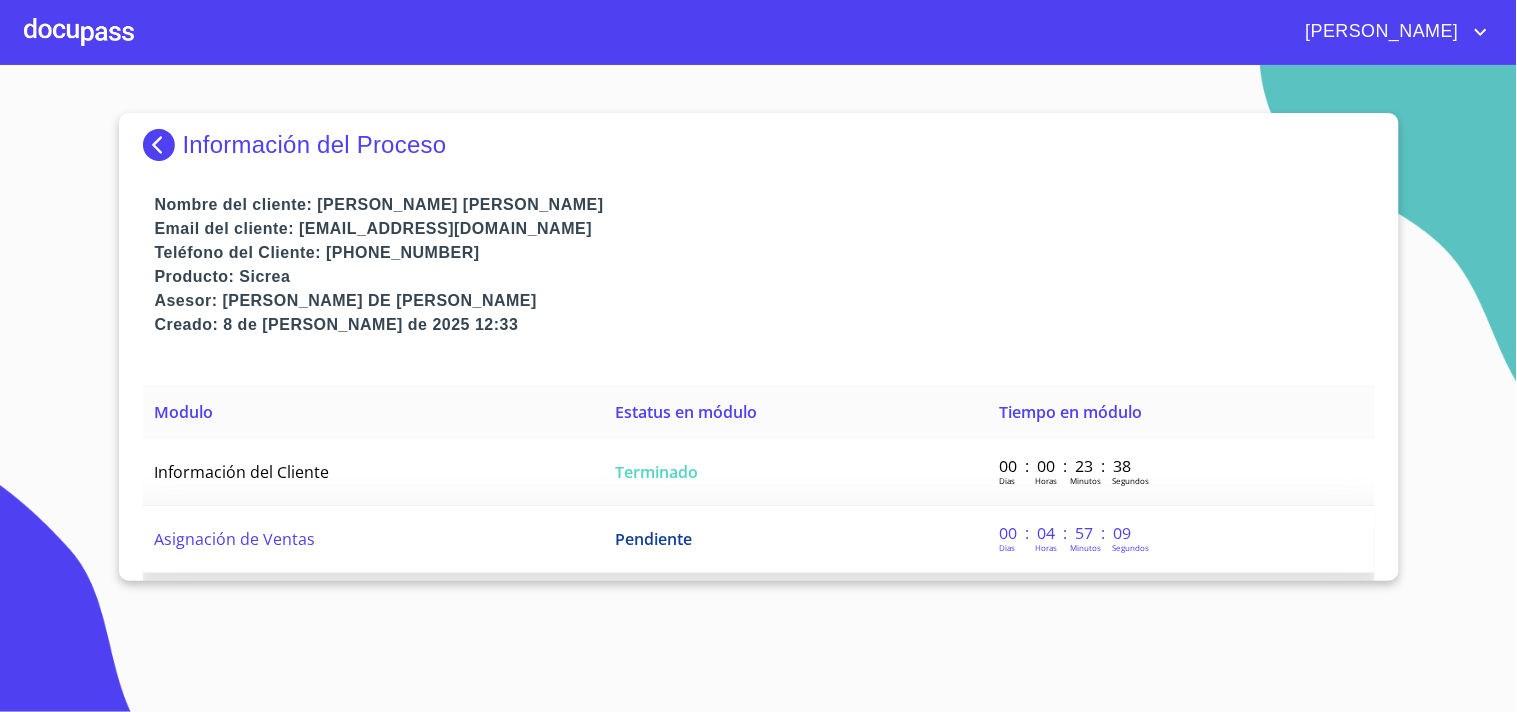 drag, startPoint x: 726, startPoint y: 530, endPoint x: 736, endPoint y: 545, distance: 18.027756 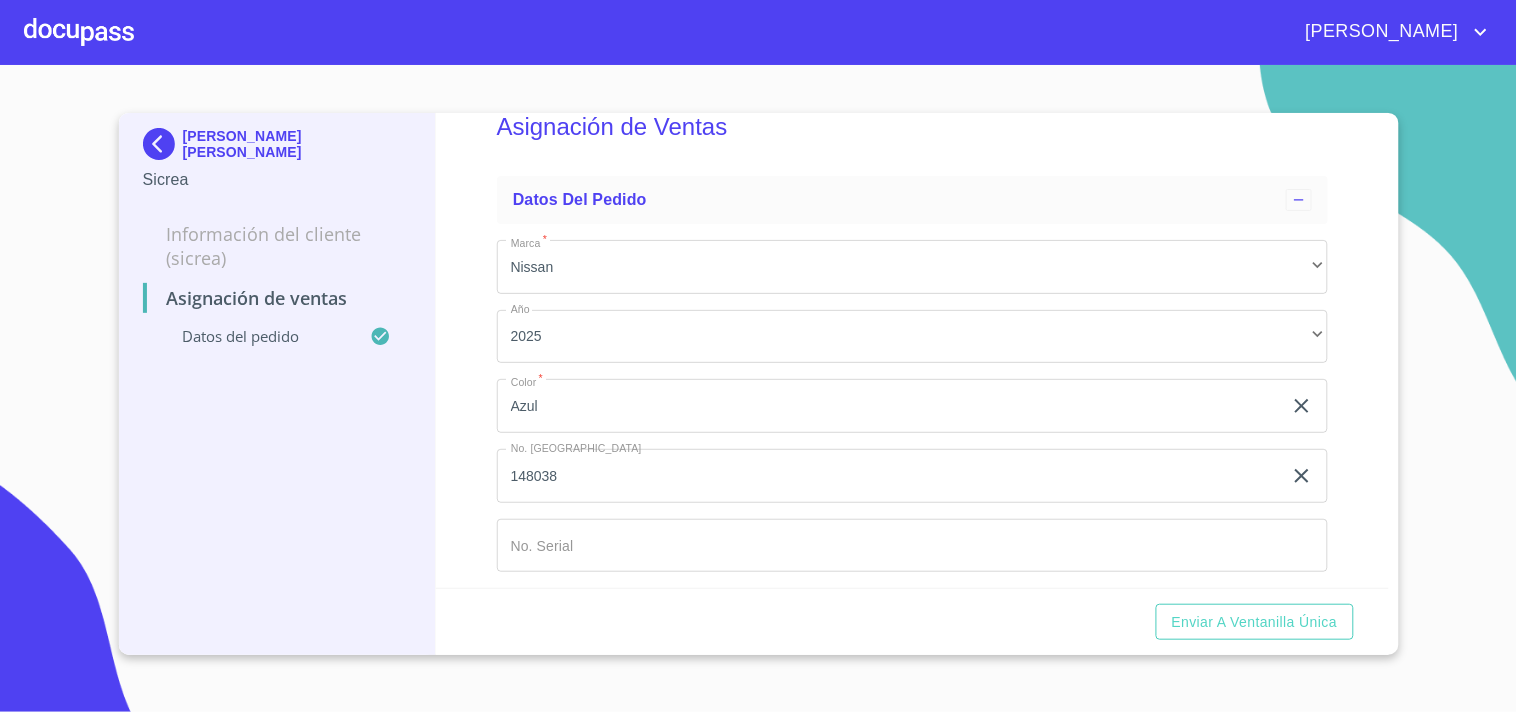 scroll, scrollTop: 65, scrollLeft: 0, axis: vertical 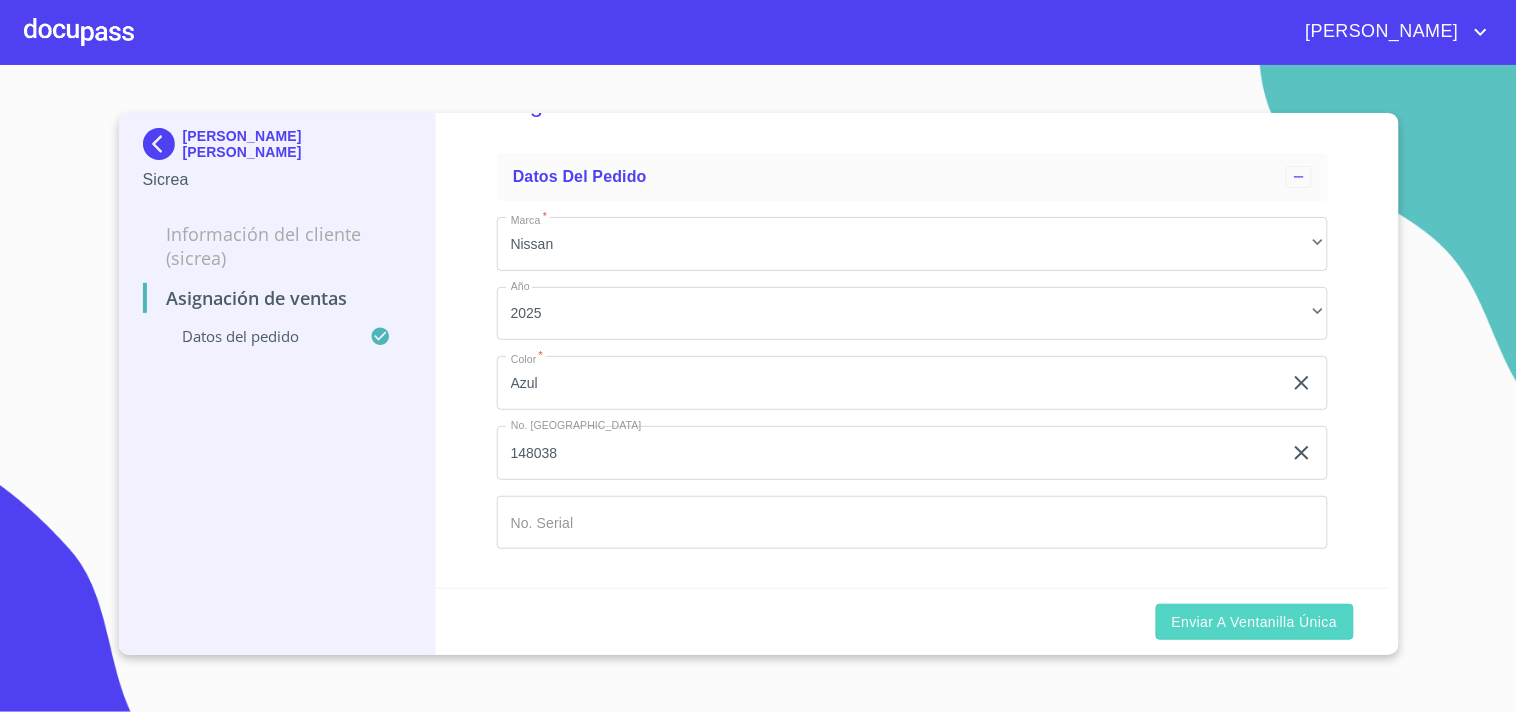 click on "Enviar a Ventanilla Única" at bounding box center (1255, 622) 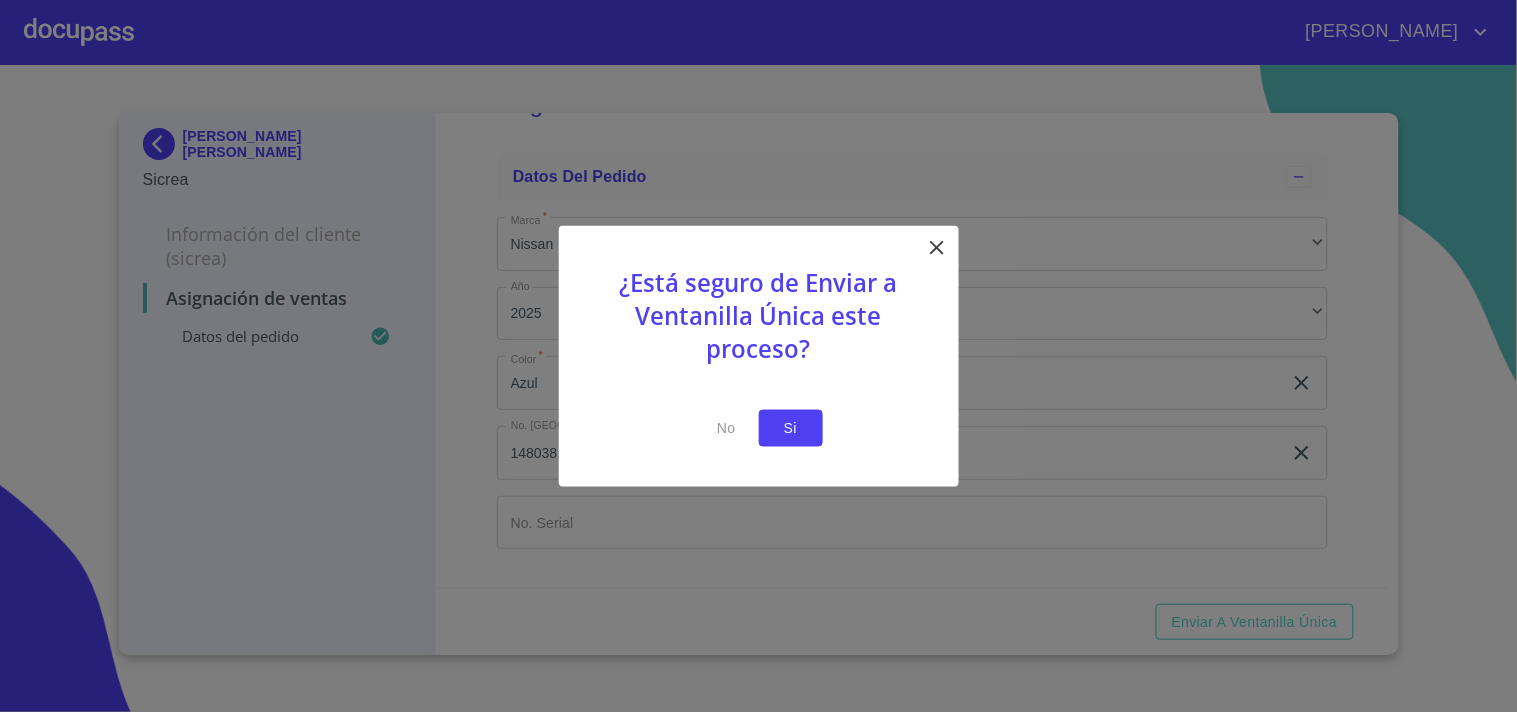 click on "Si" at bounding box center (791, 428) 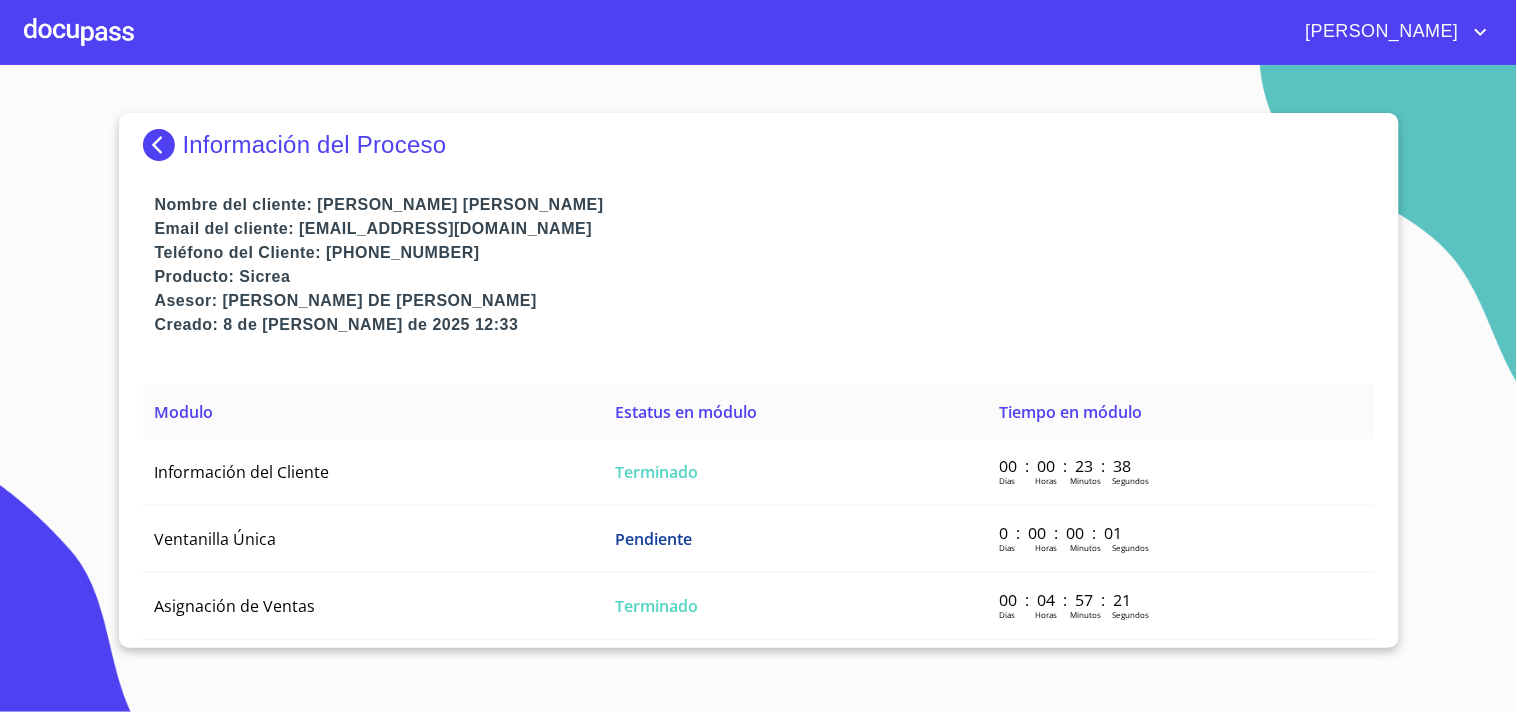 click at bounding box center [79, 32] 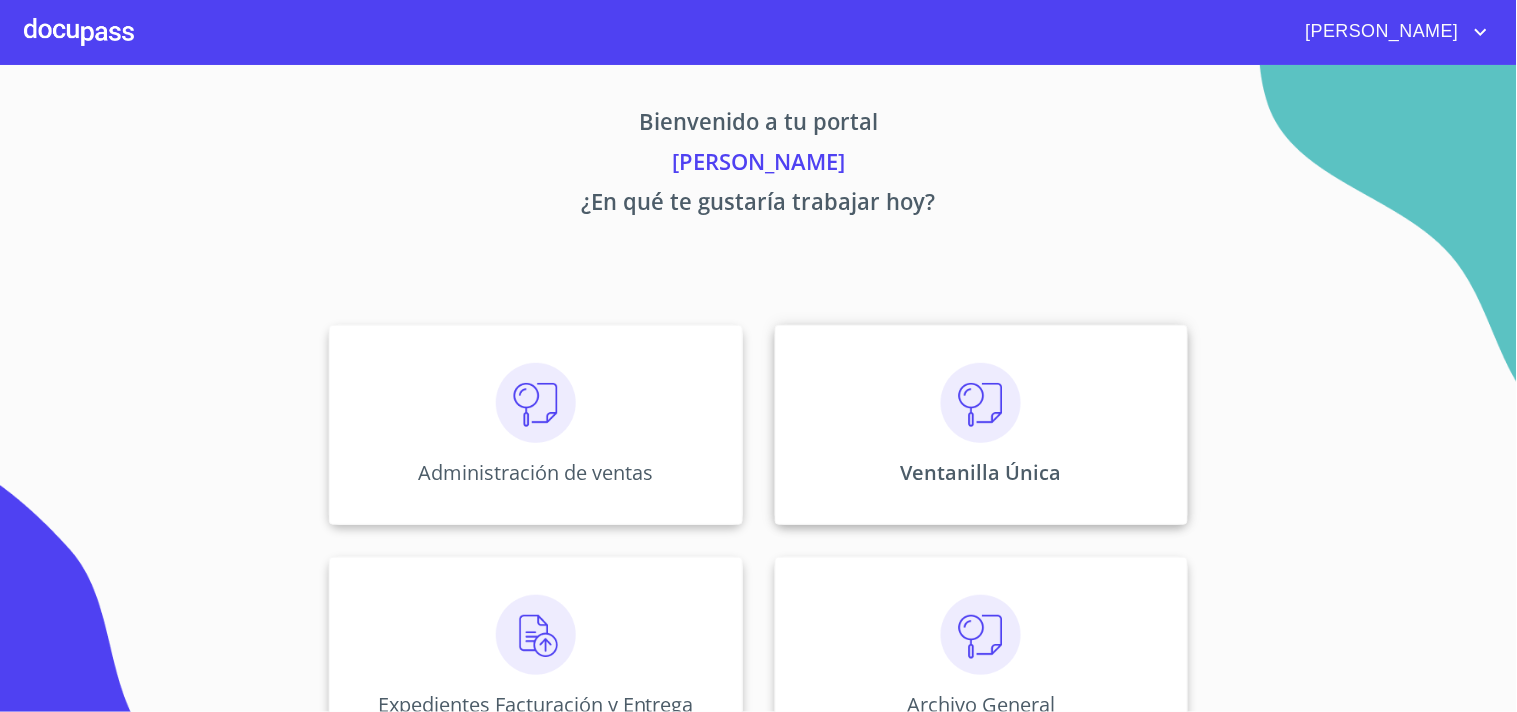click on "Ventanilla Única" at bounding box center [981, 425] 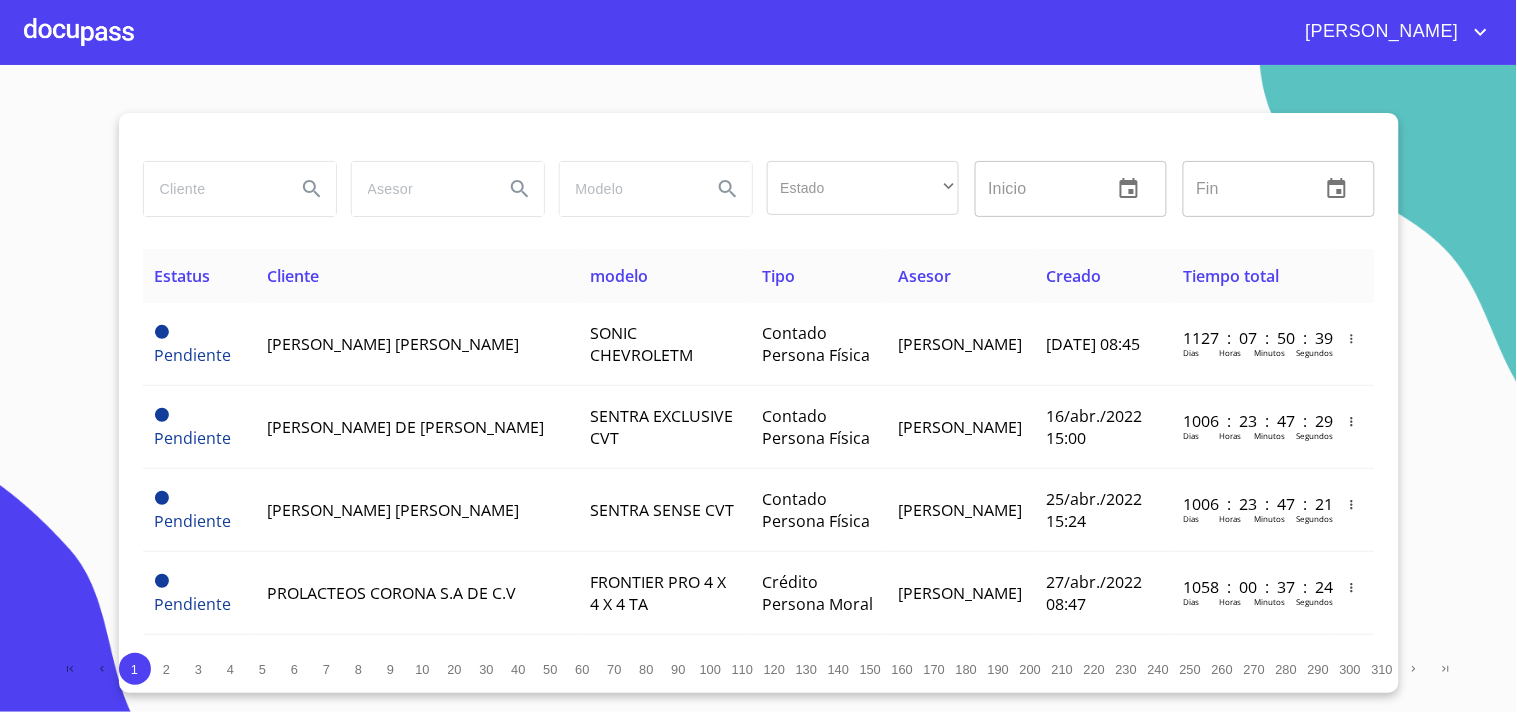 click at bounding box center (212, 189) 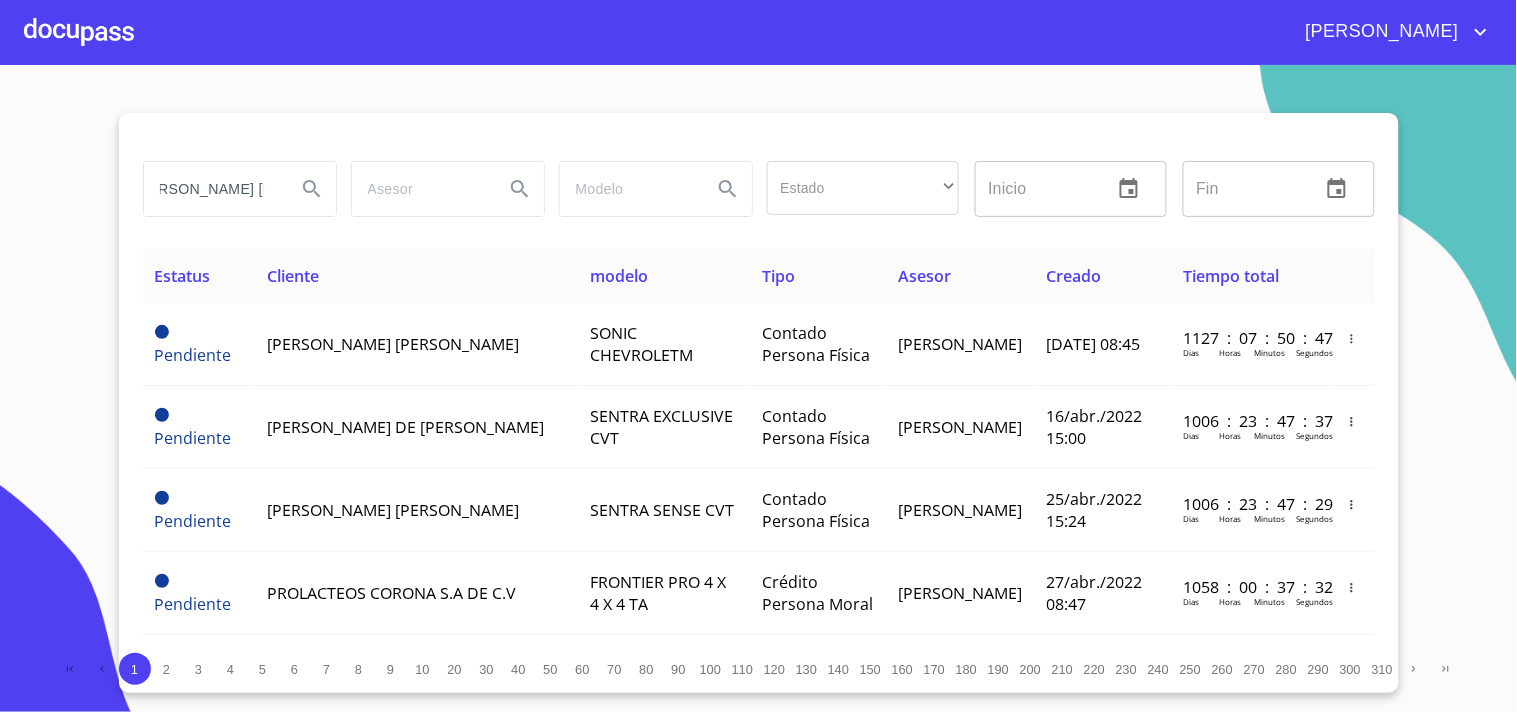 scroll, scrollTop: 0, scrollLeft: 28, axis: horizontal 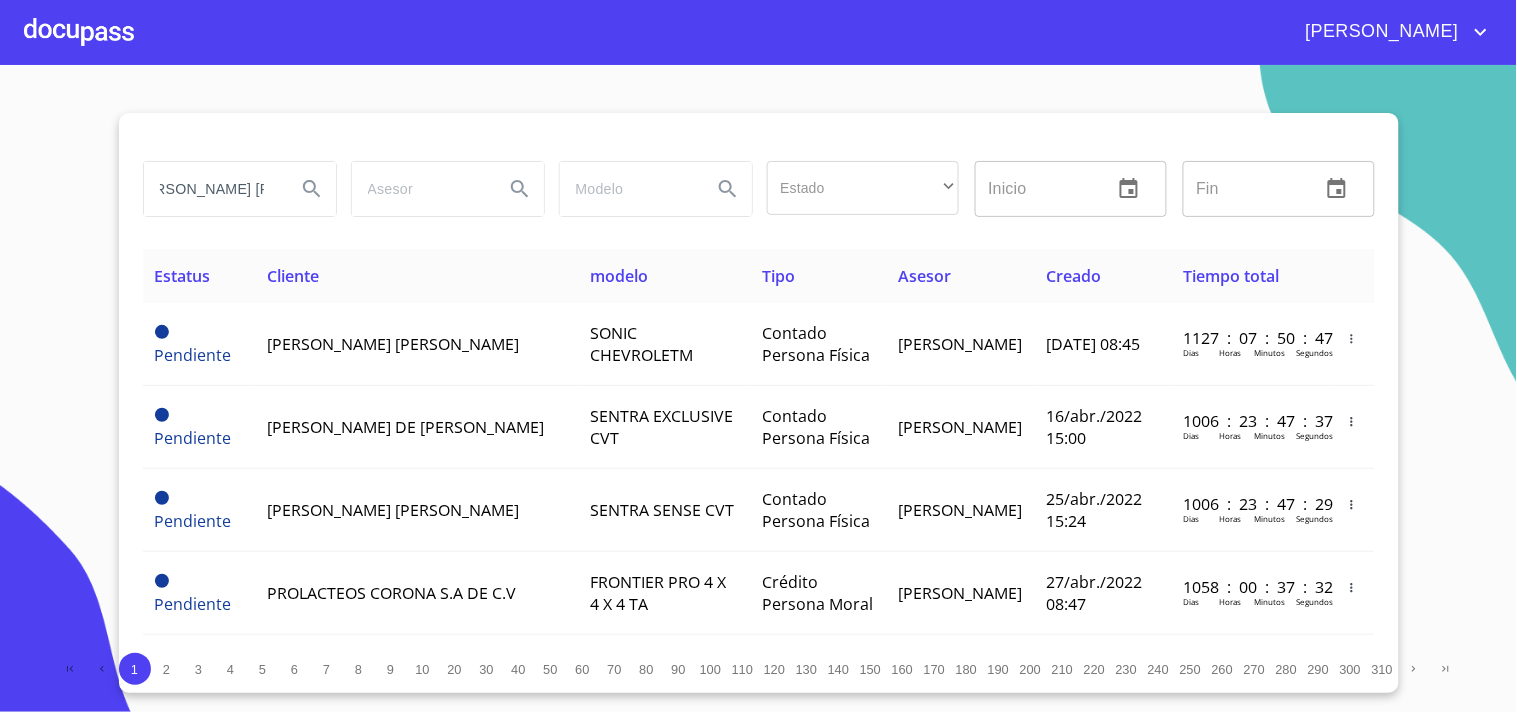 type on "[PERSON_NAME] [PERSON_NAME]" 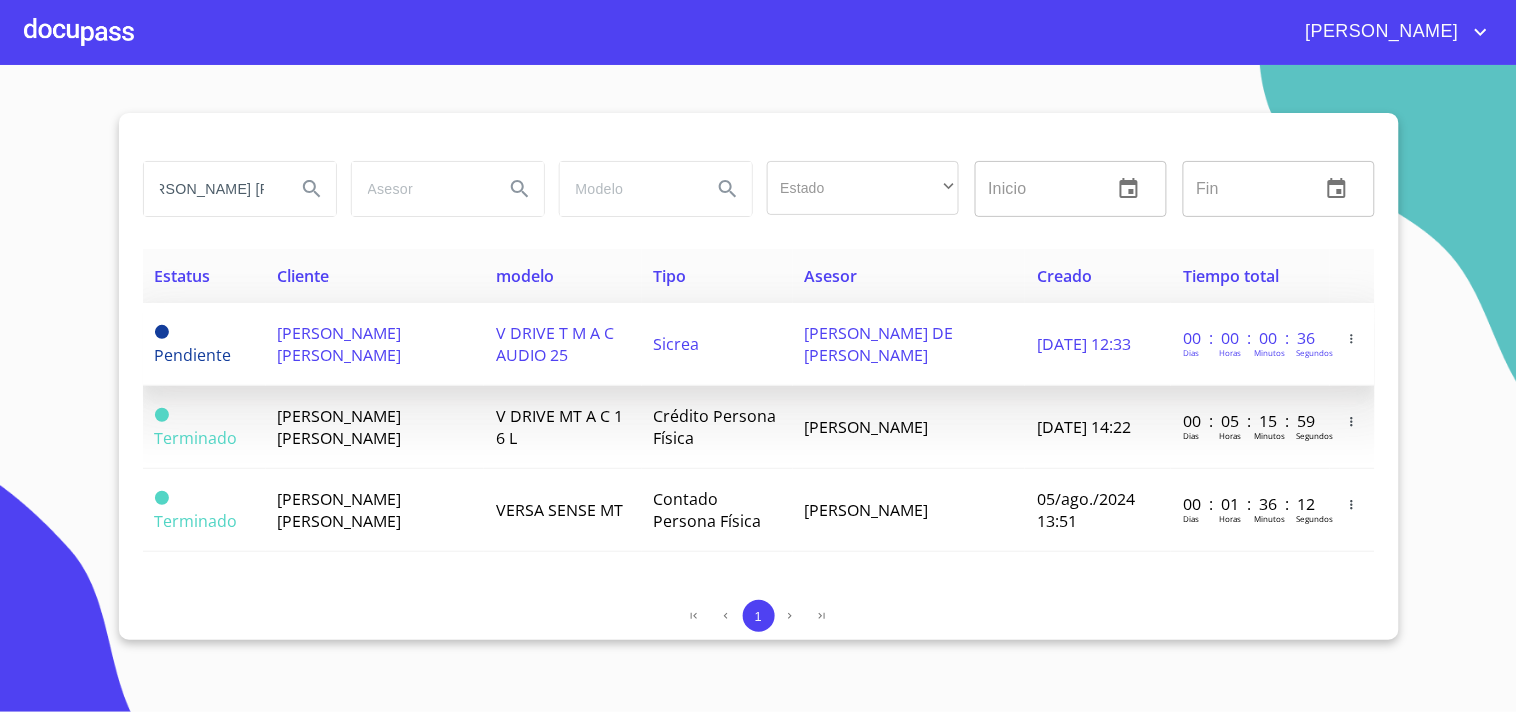 click on "[PERSON_NAME] [PERSON_NAME]" at bounding box center [340, 344] 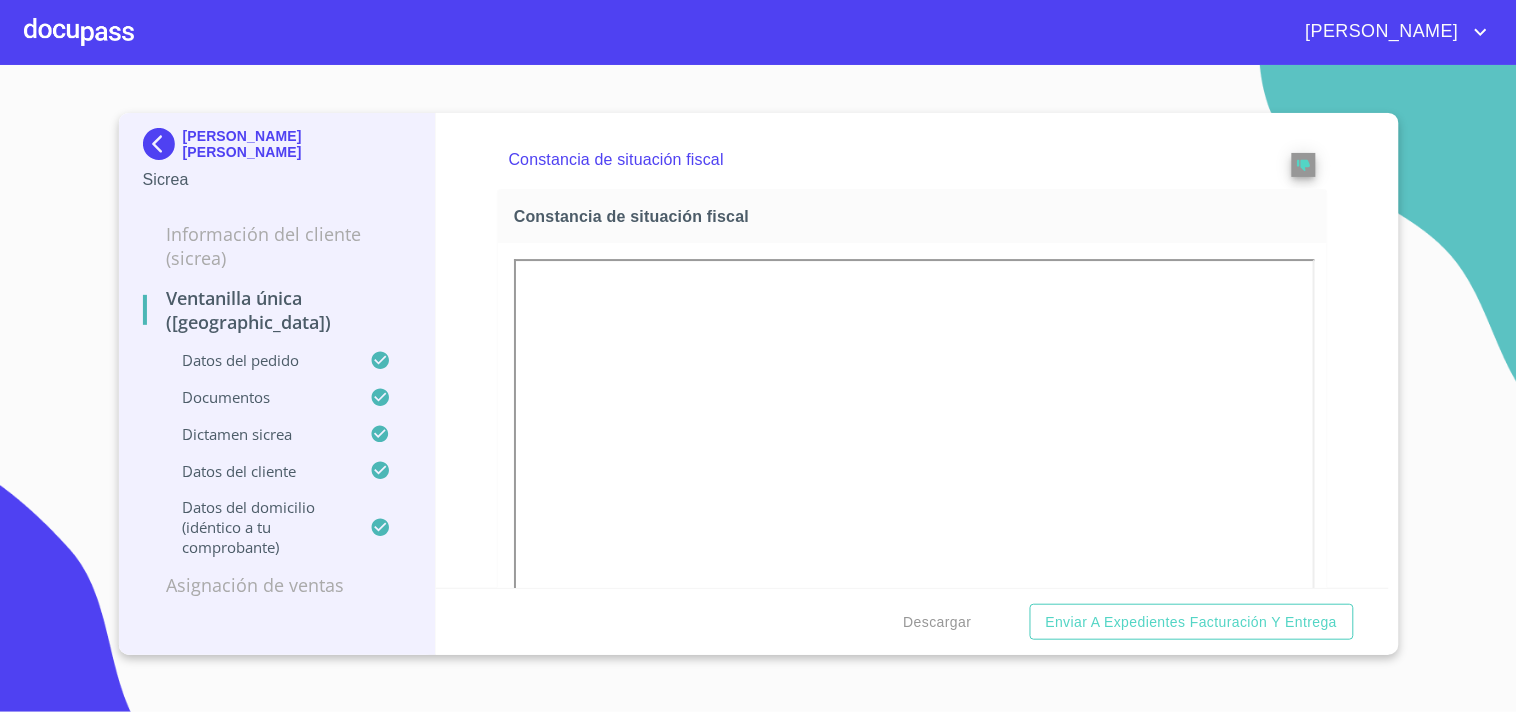 scroll, scrollTop: 3282, scrollLeft: 0, axis: vertical 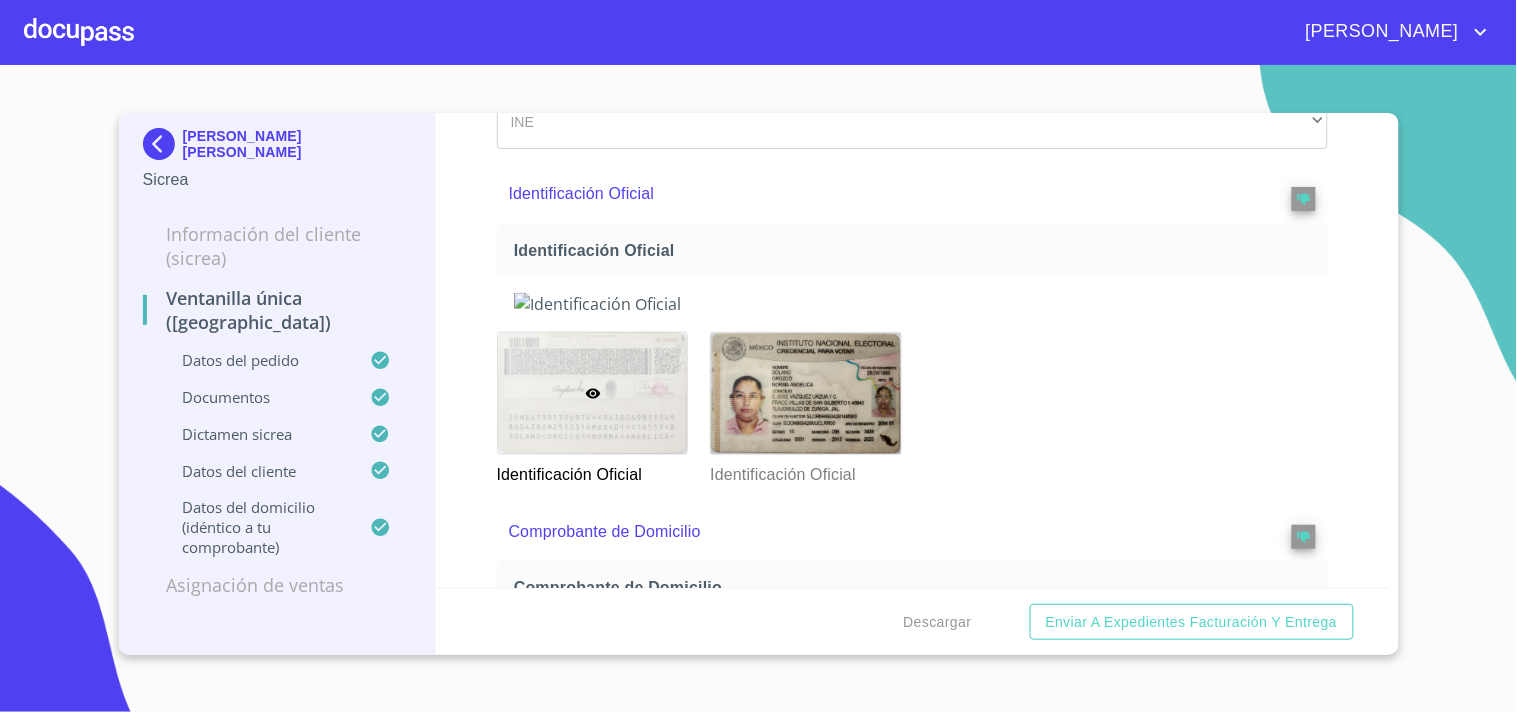 click at bounding box center (912, 304) 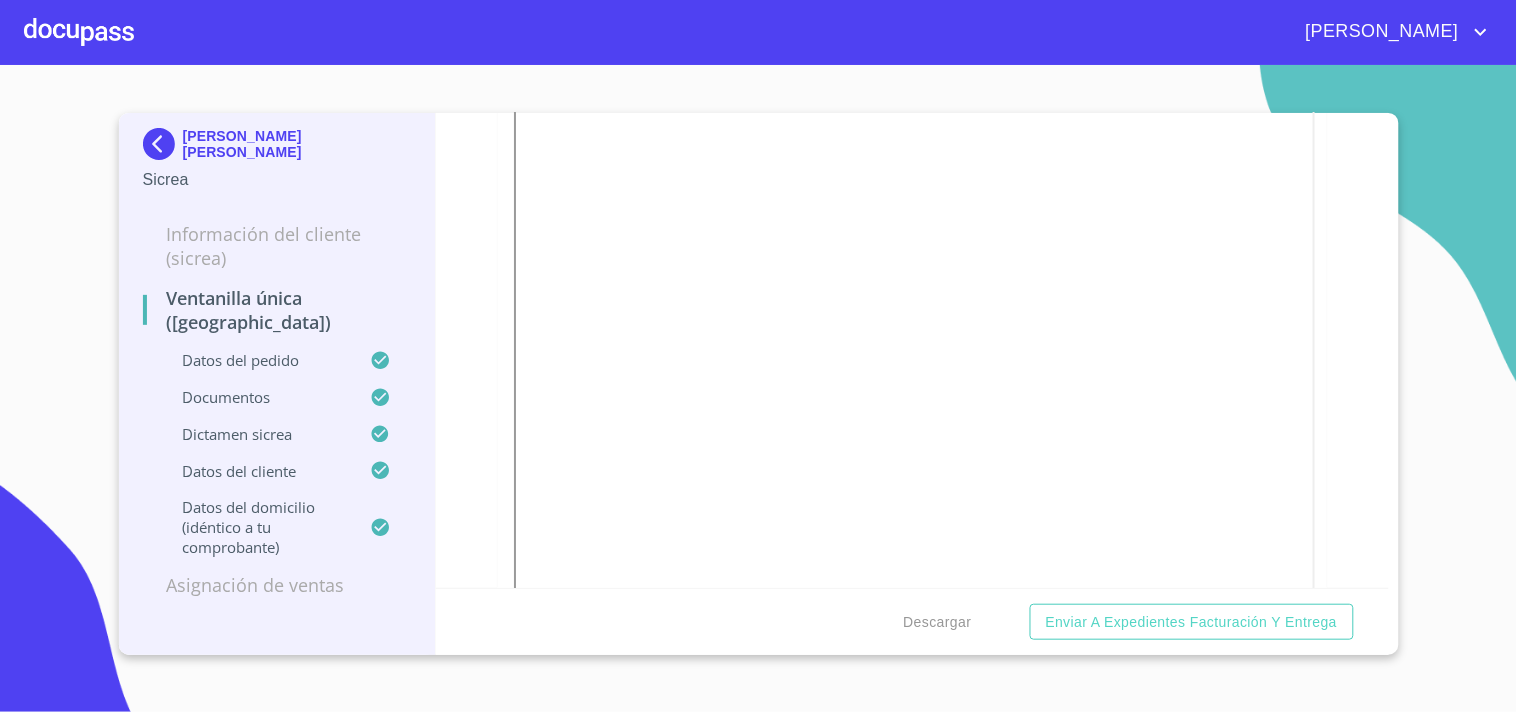 click at bounding box center [806, -163] 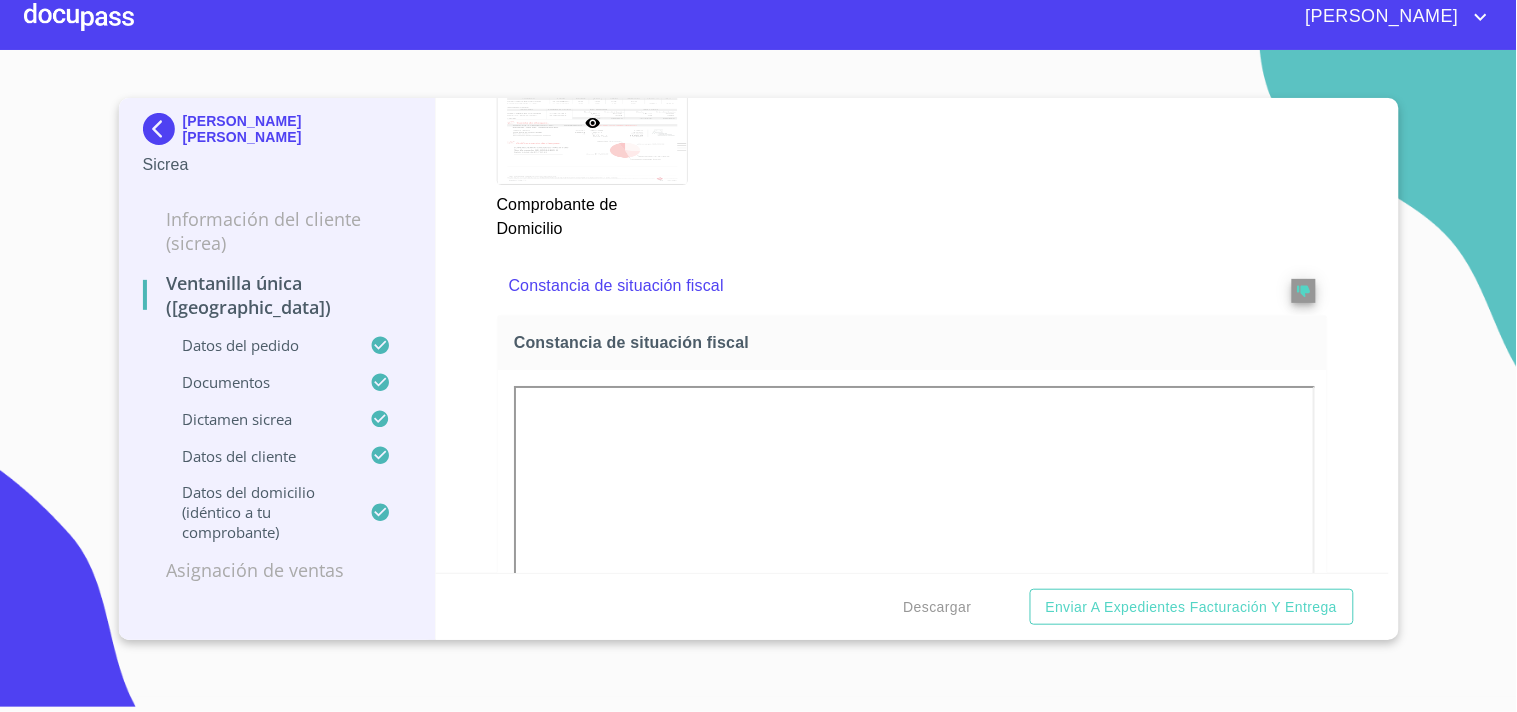 scroll, scrollTop: 1677, scrollLeft: 0, axis: vertical 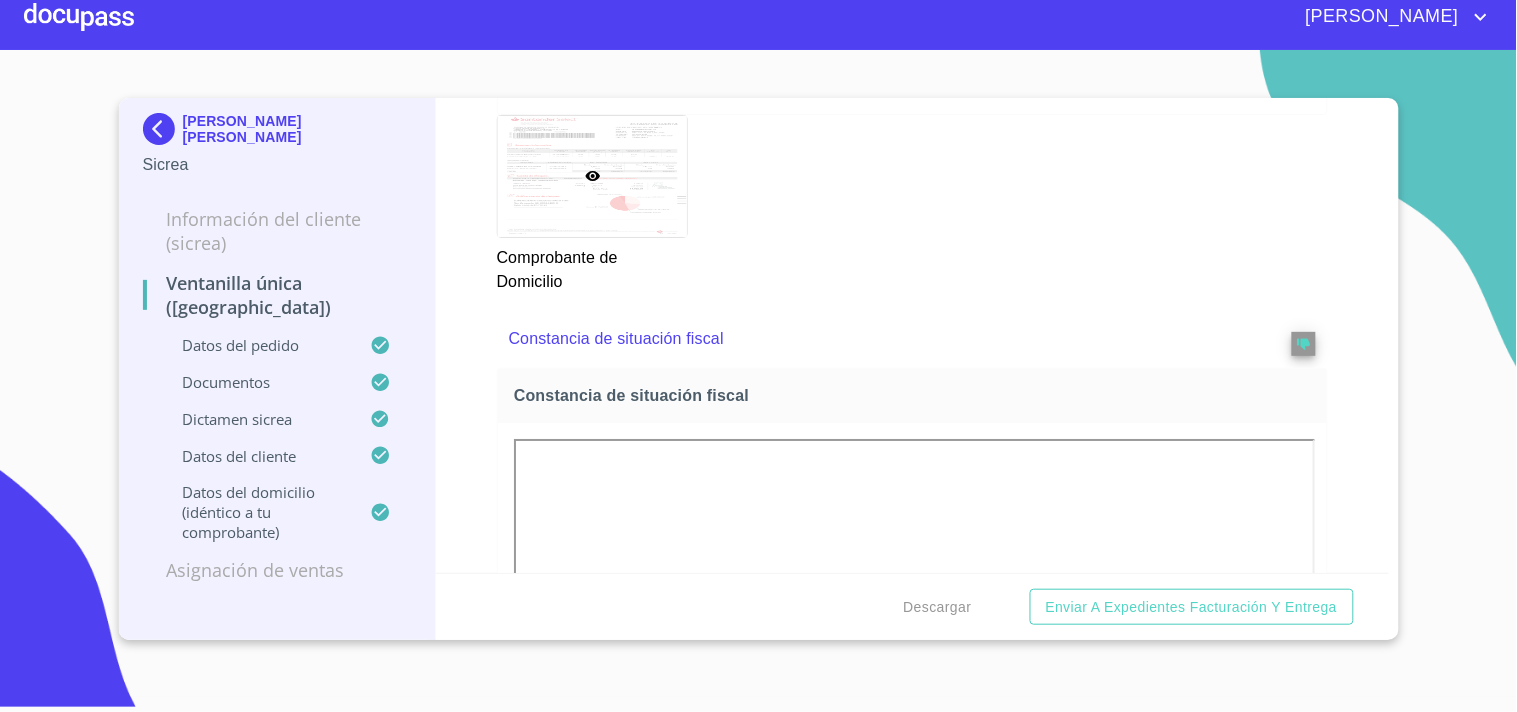 click at bounding box center (79, 17) 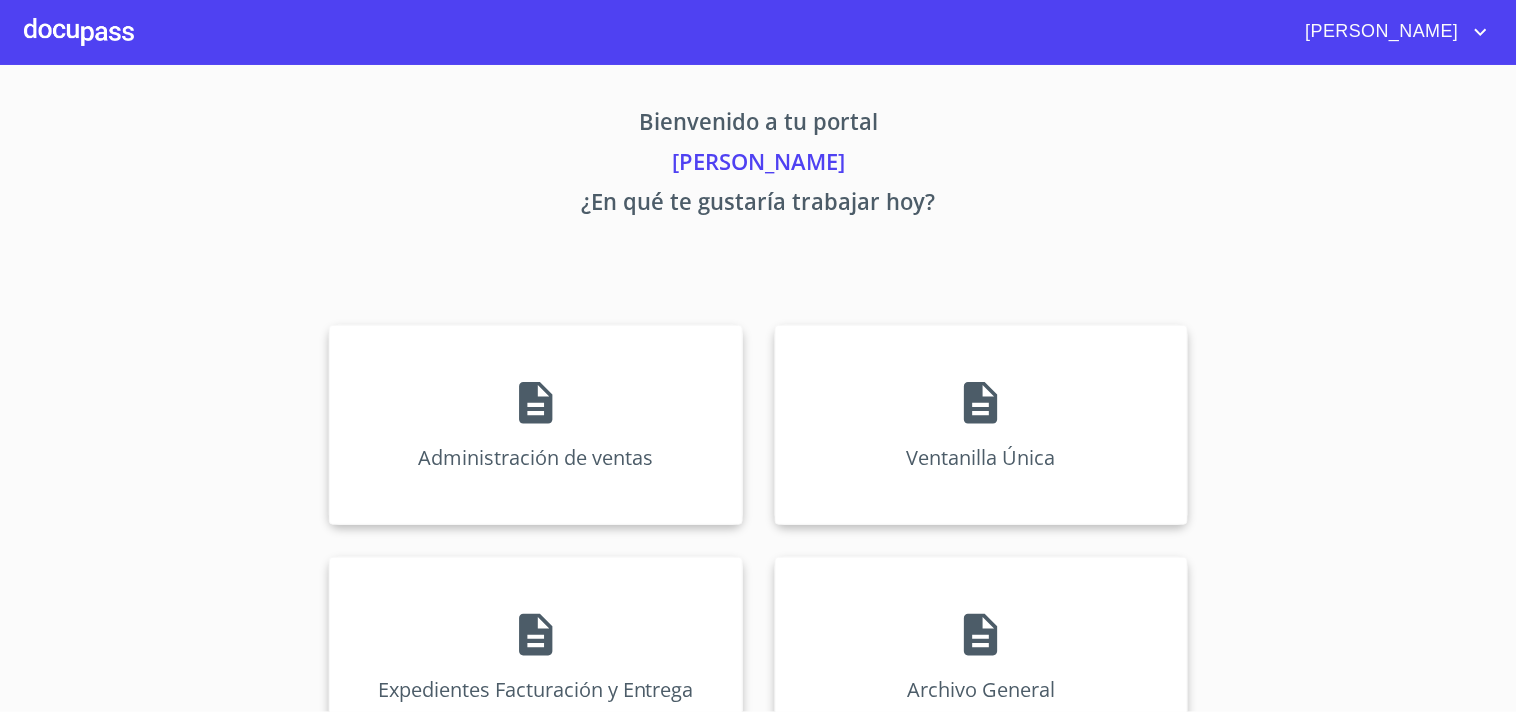 scroll, scrollTop: 0, scrollLeft: 0, axis: both 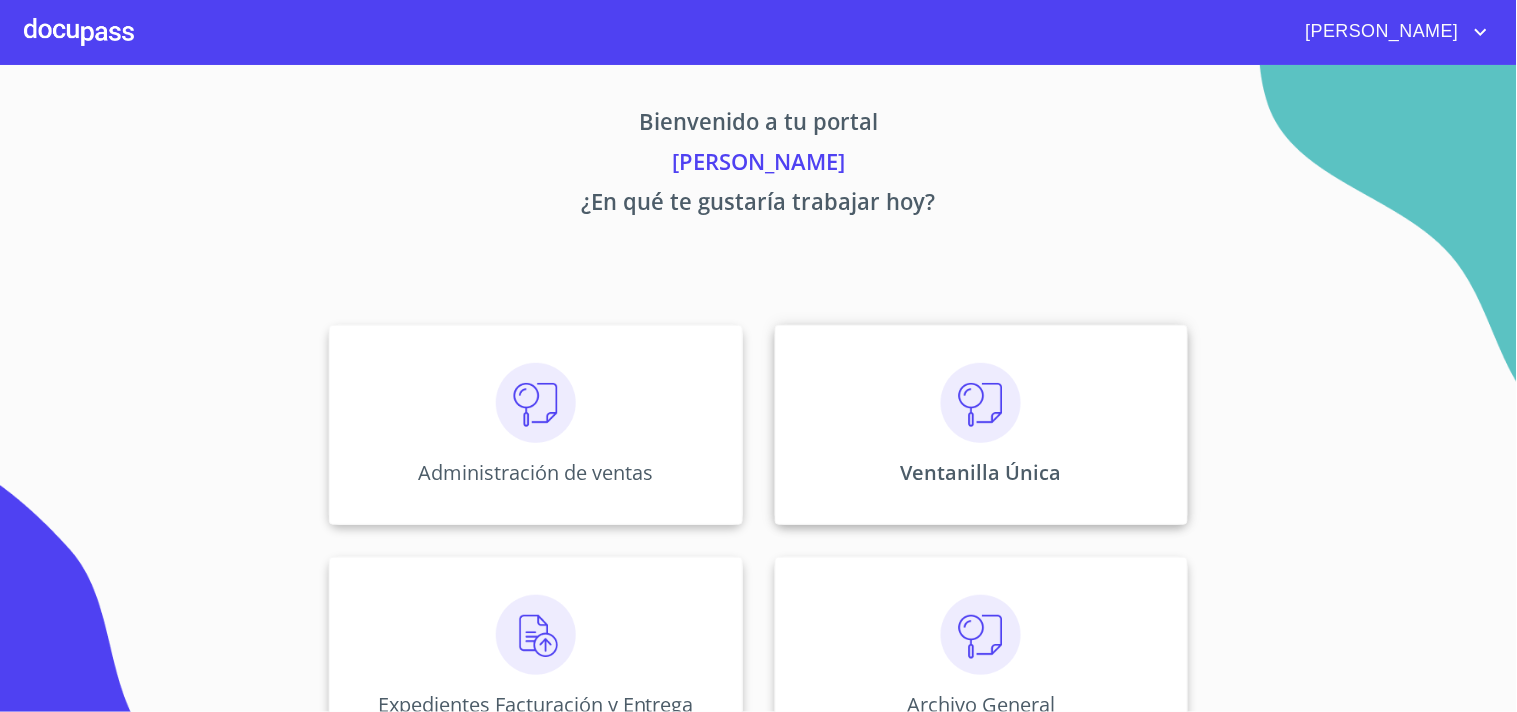 click on "Ventanilla Única" at bounding box center (981, 425) 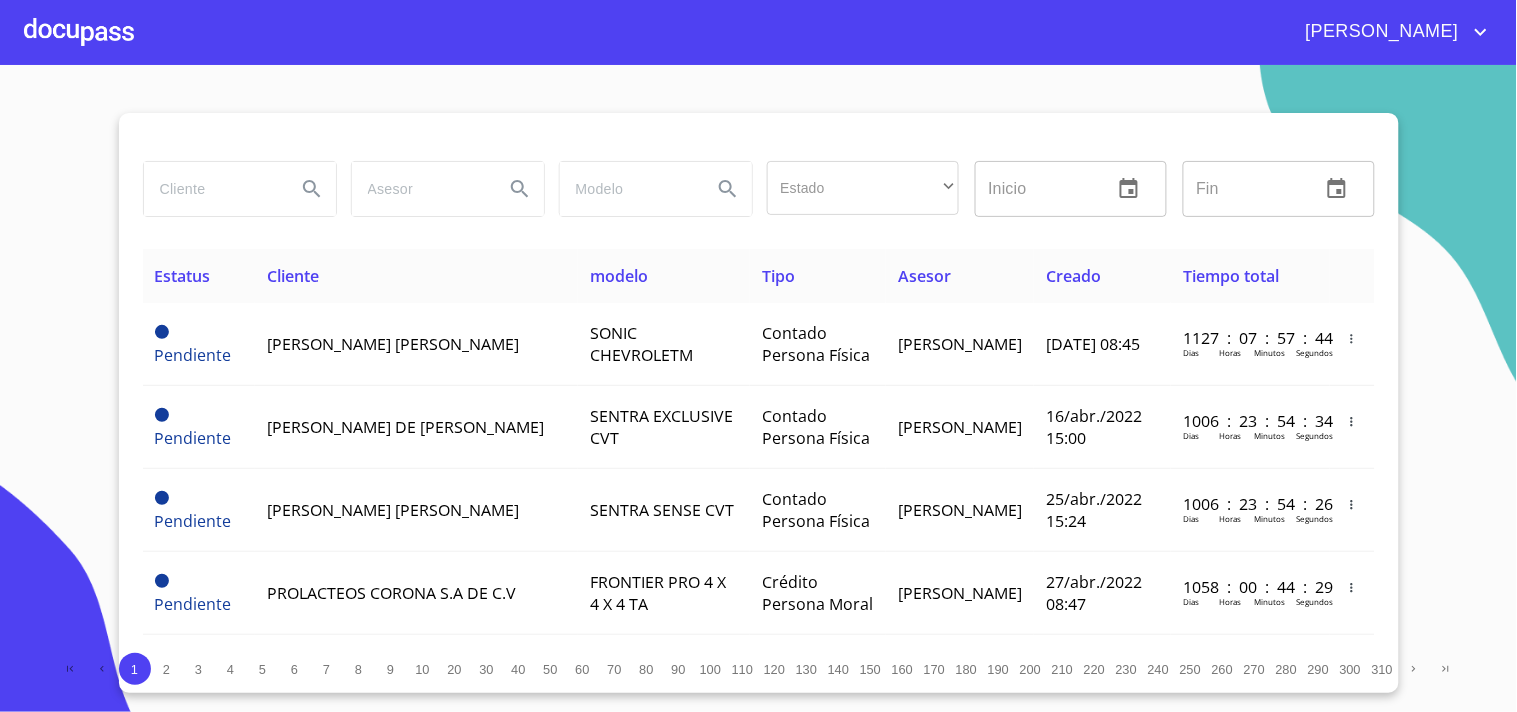 click at bounding box center (212, 189) 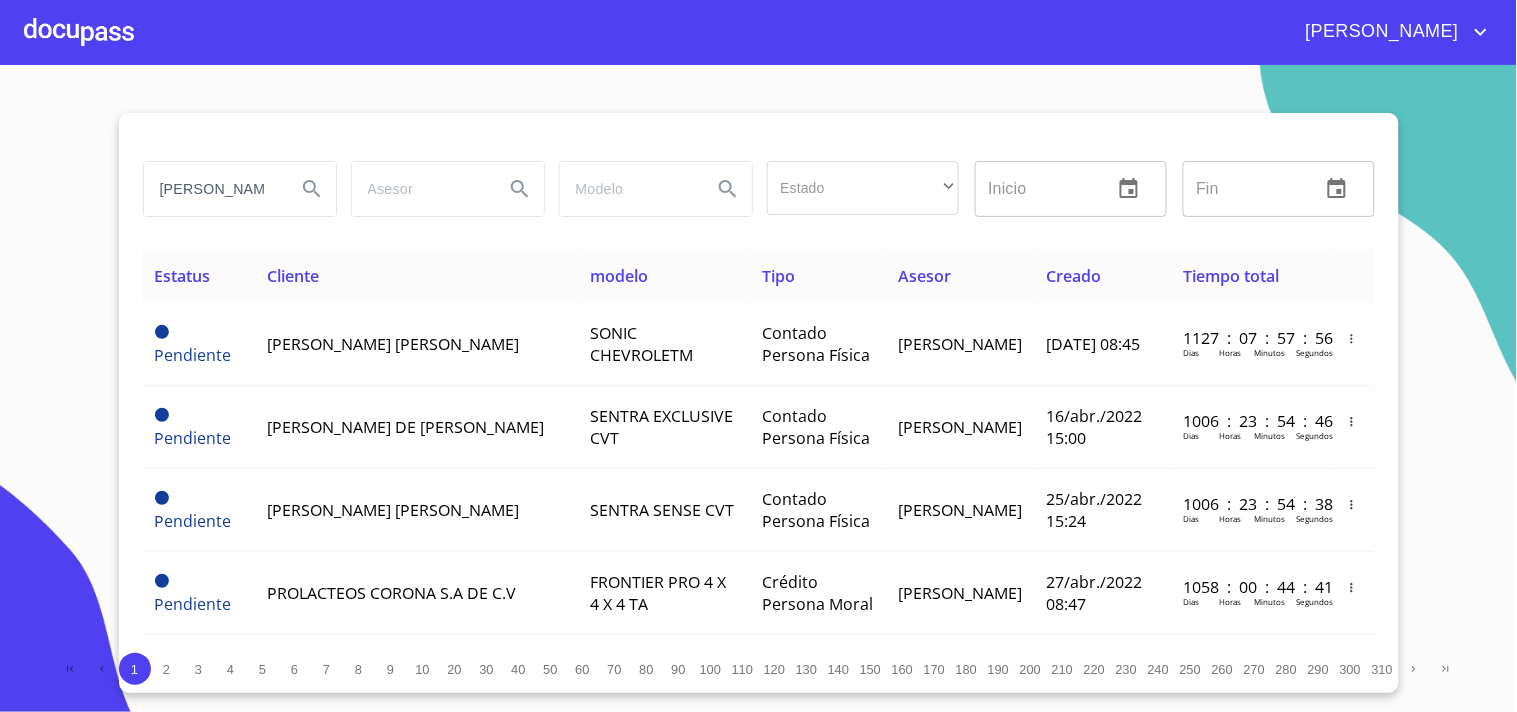 type on "JULIO CESAR" 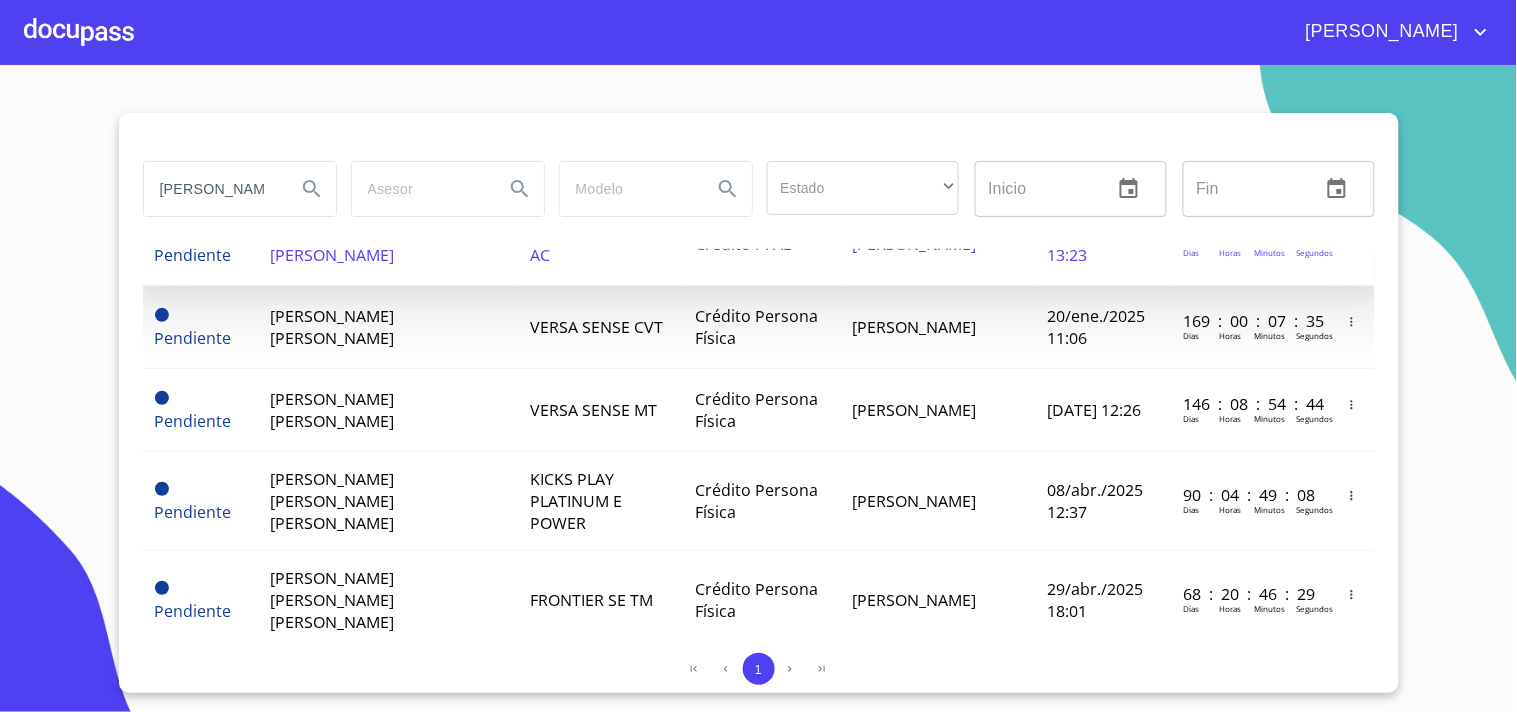 scroll, scrollTop: 888, scrollLeft: 0, axis: vertical 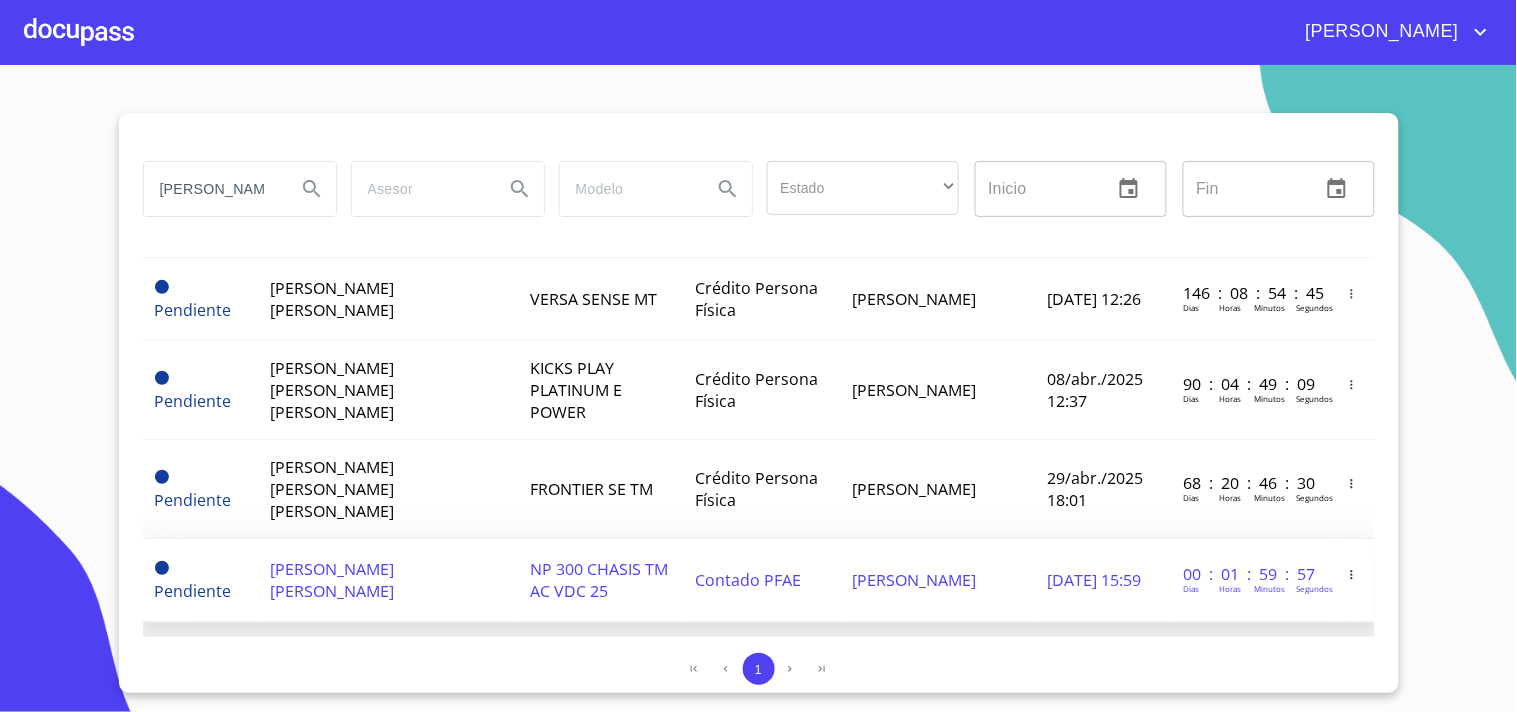 click on "NP 300 CHASIS TM AC VDC 25" at bounding box center (599, 580) 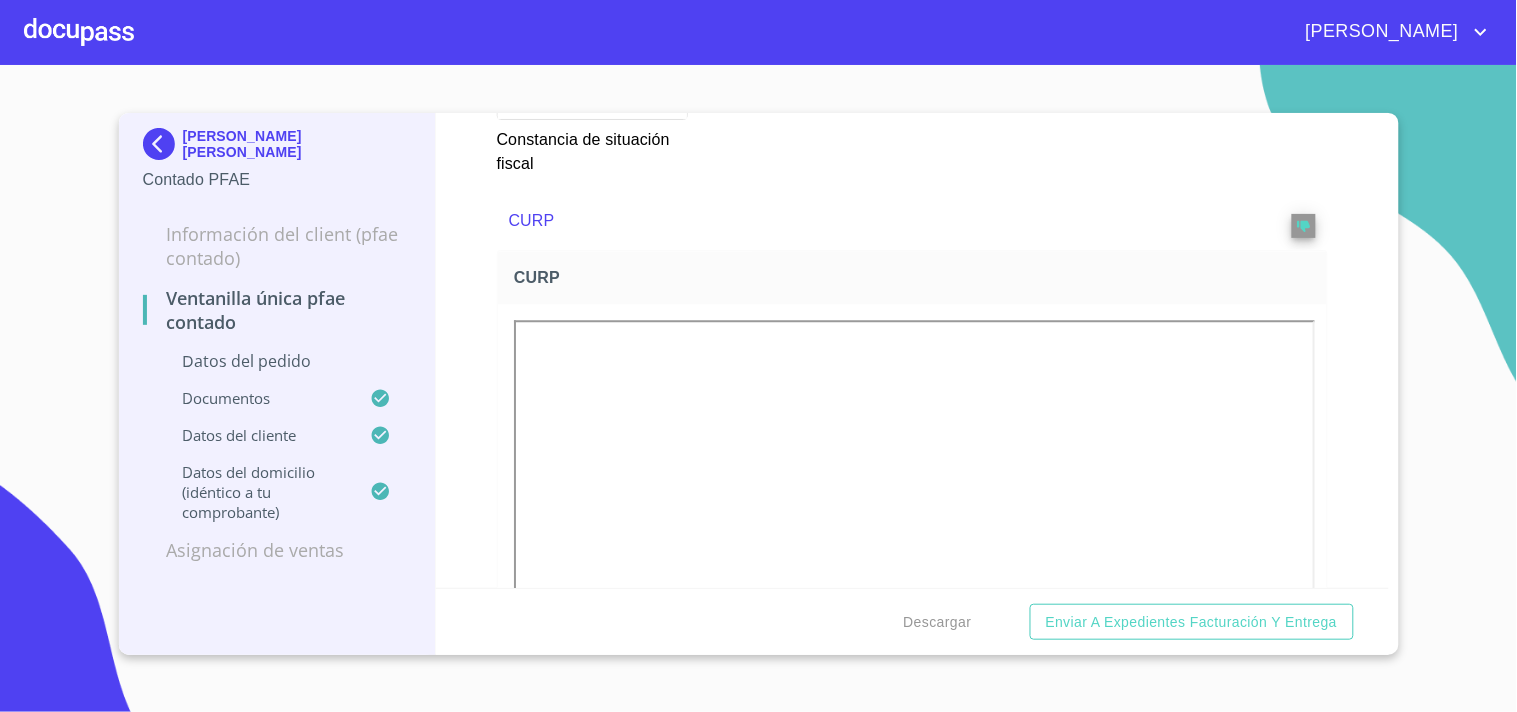 scroll, scrollTop: 857, scrollLeft: 0, axis: vertical 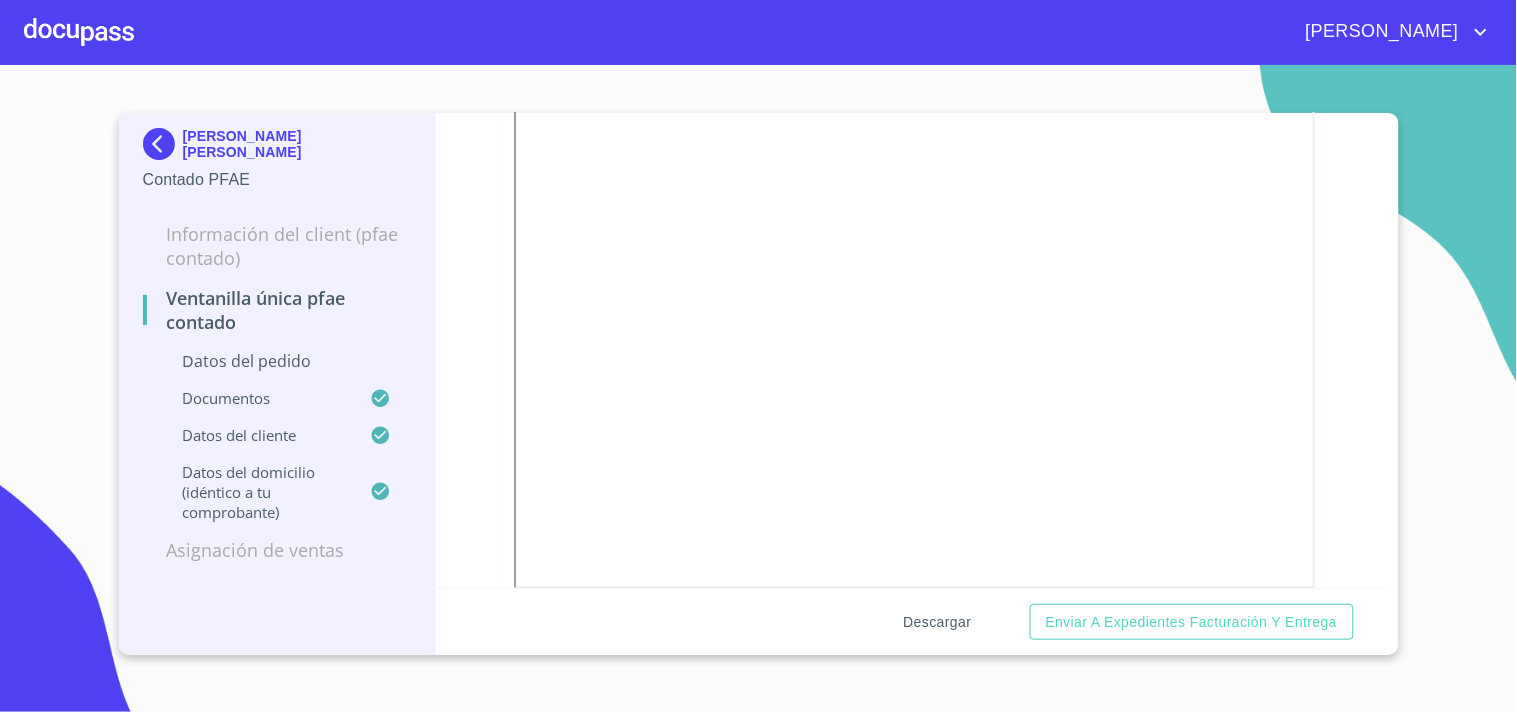 click on "Descargar" at bounding box center [938, 622] 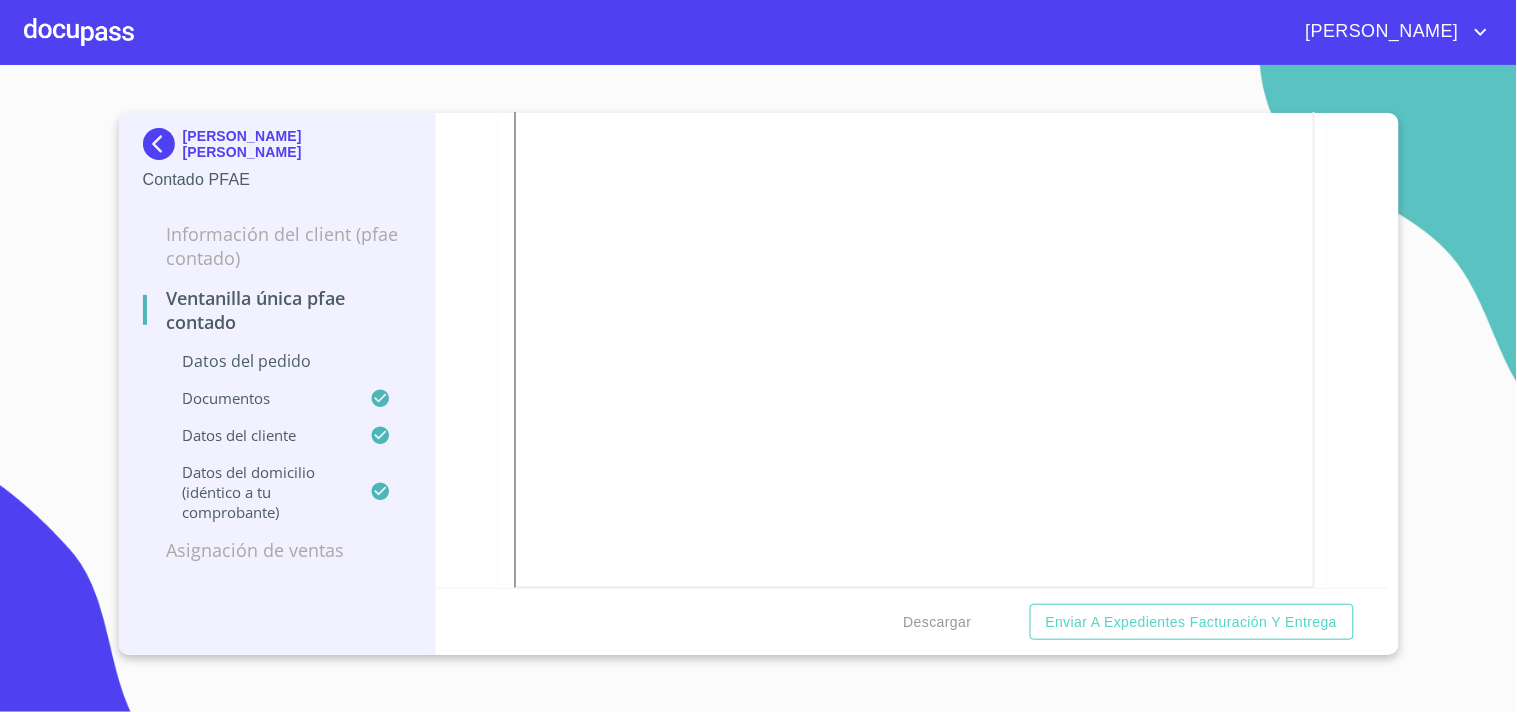 click at bounding box center (79, 32) 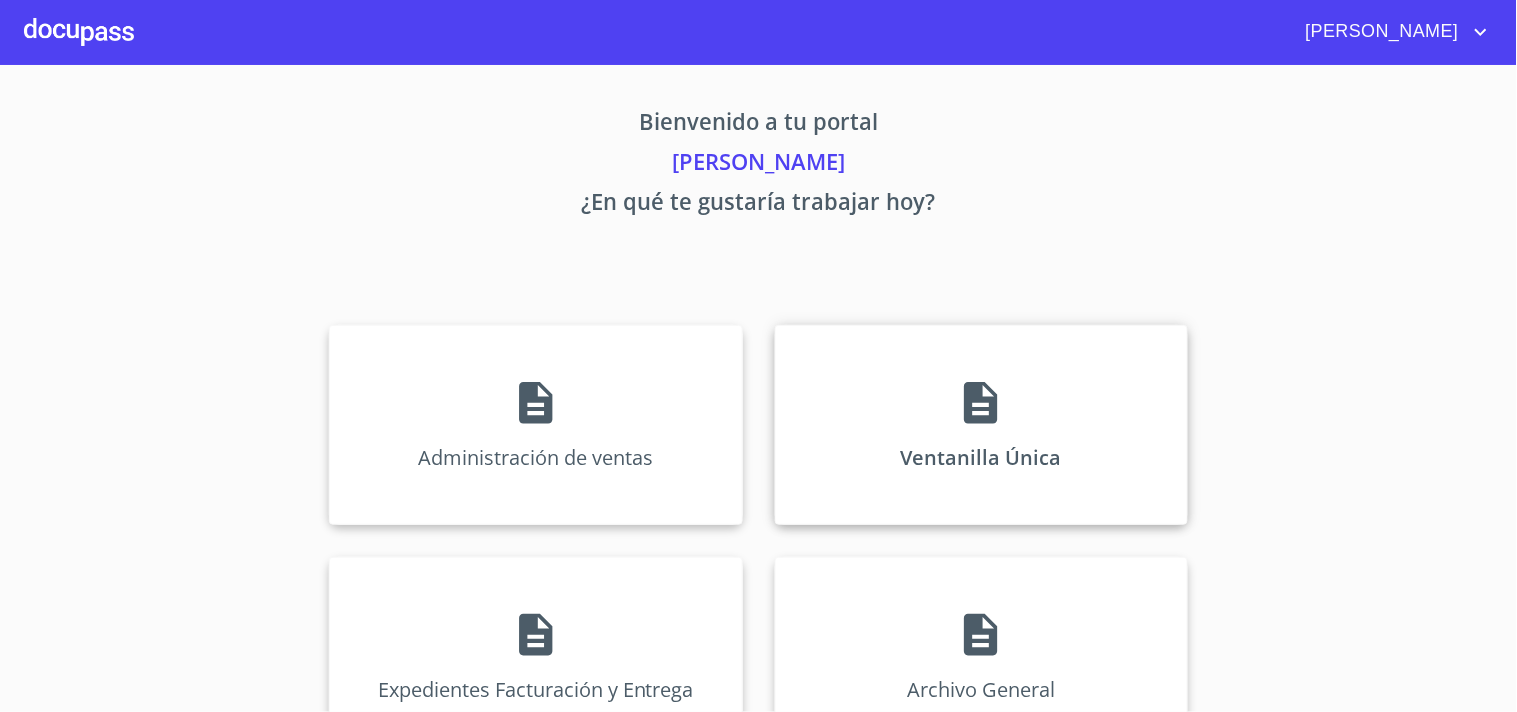 click on "Ventanilla Única" at bounding box center (981, 457) 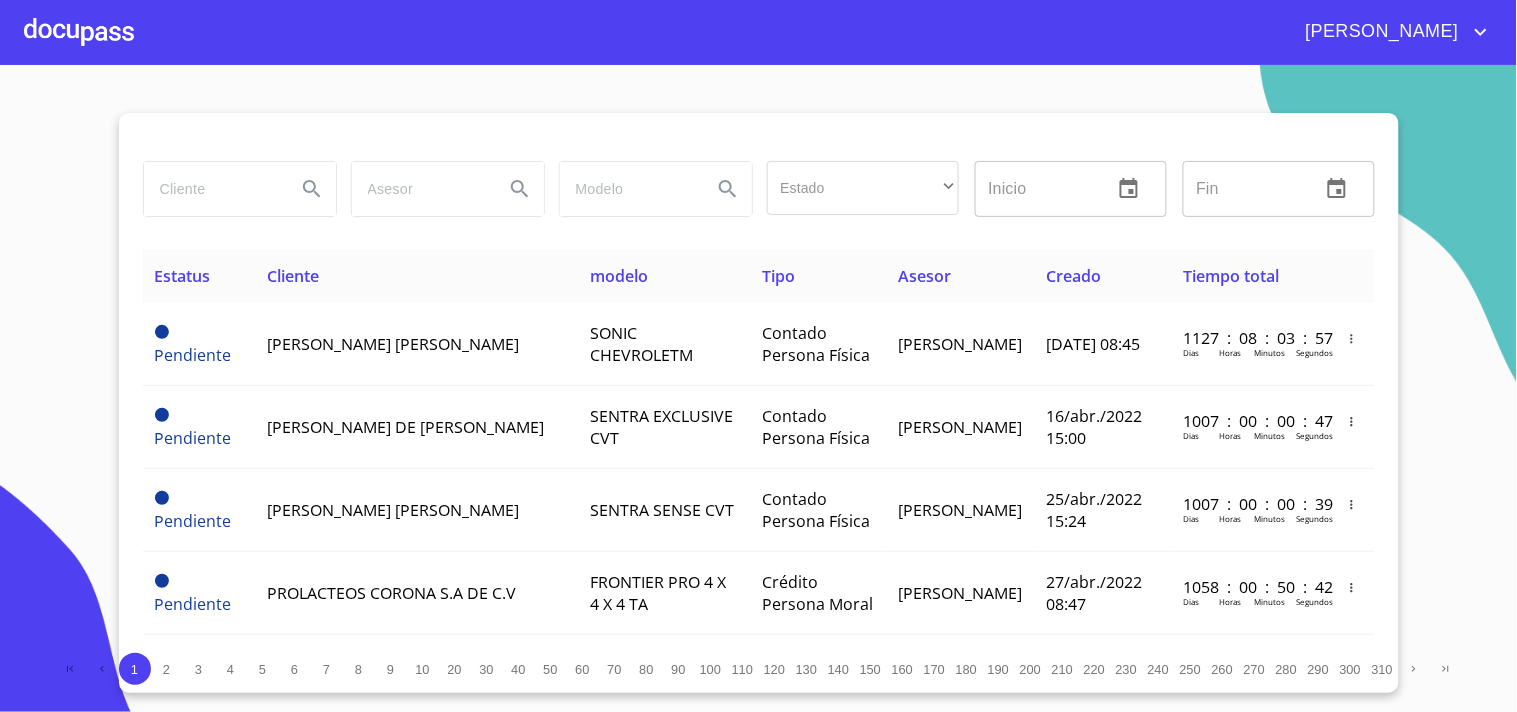 click at bounding box center (212, 189) 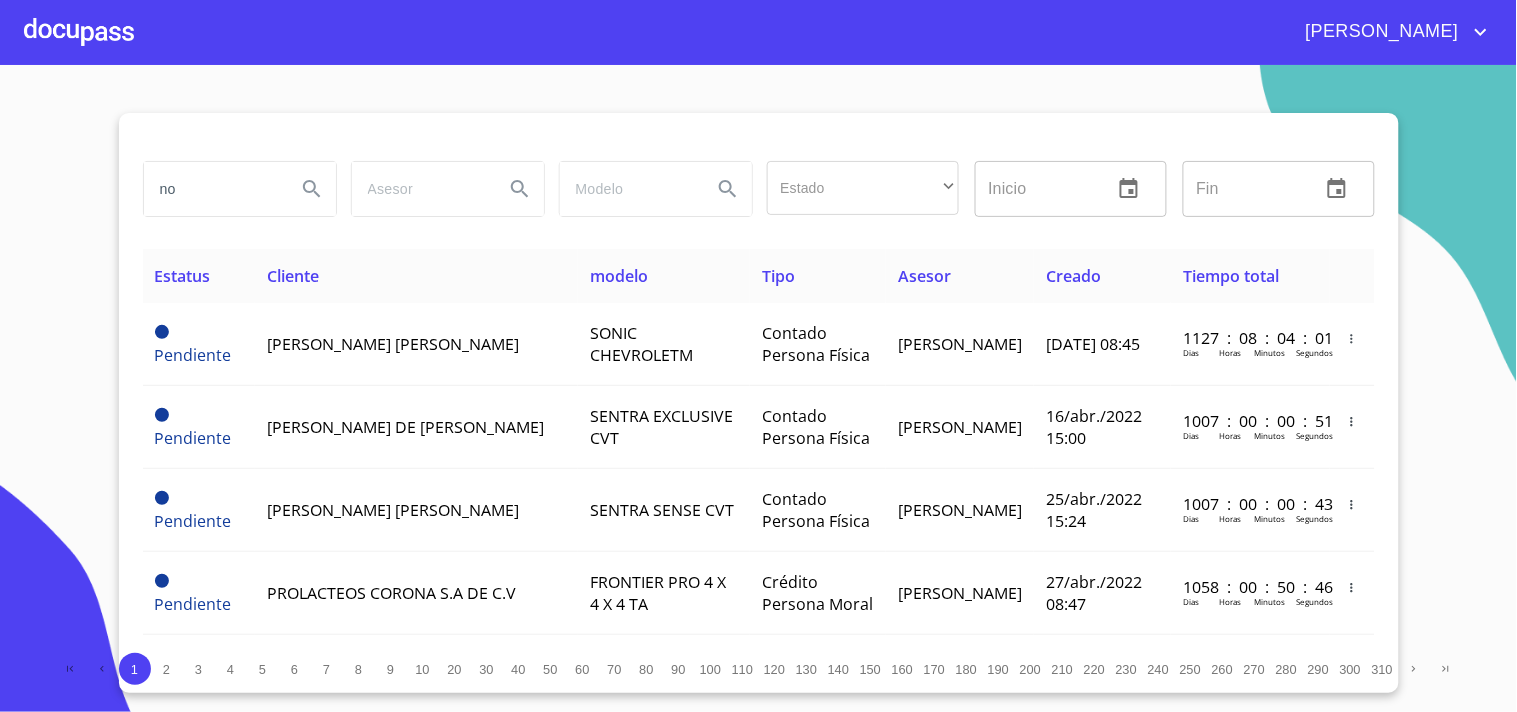 type on "n" 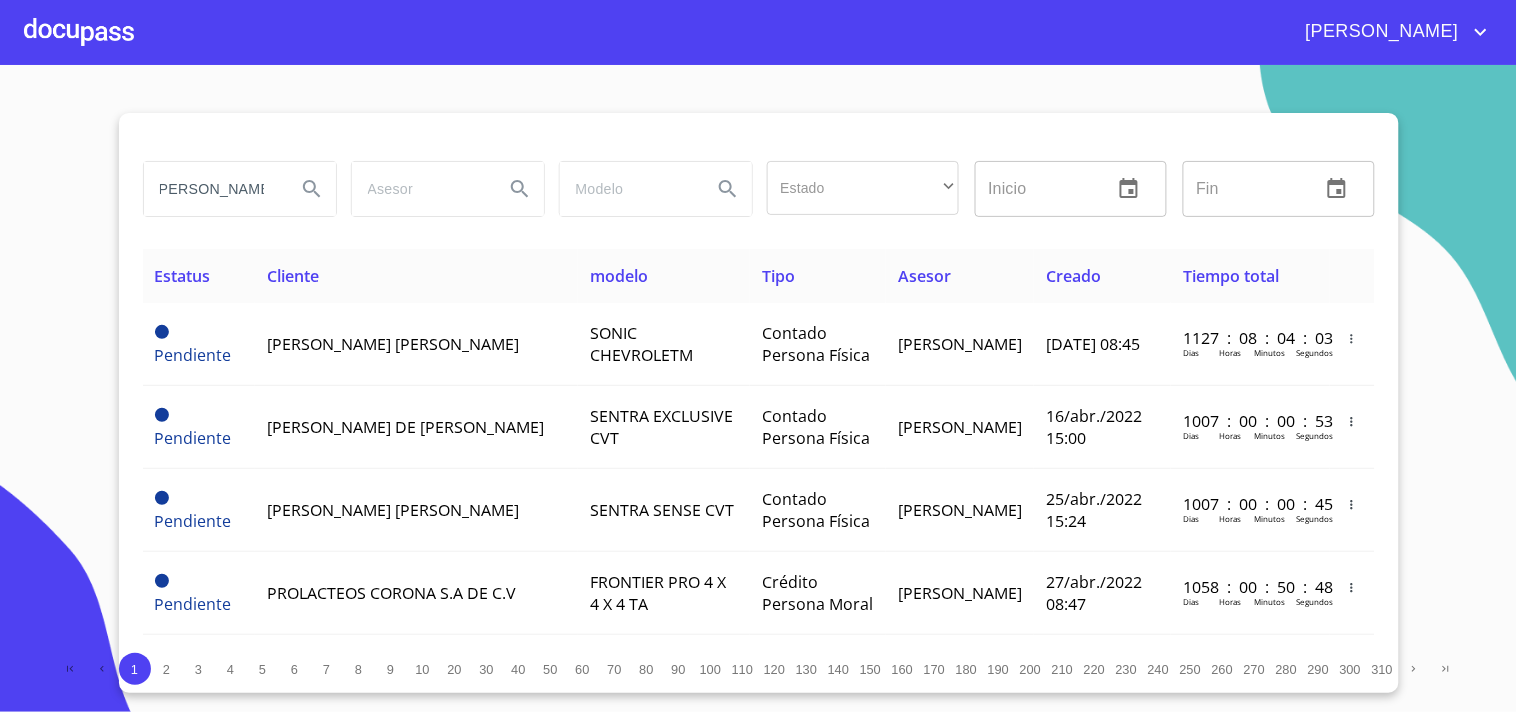 scroll, scrollTop: 0, scrollLeft: 25, axis: horizontal 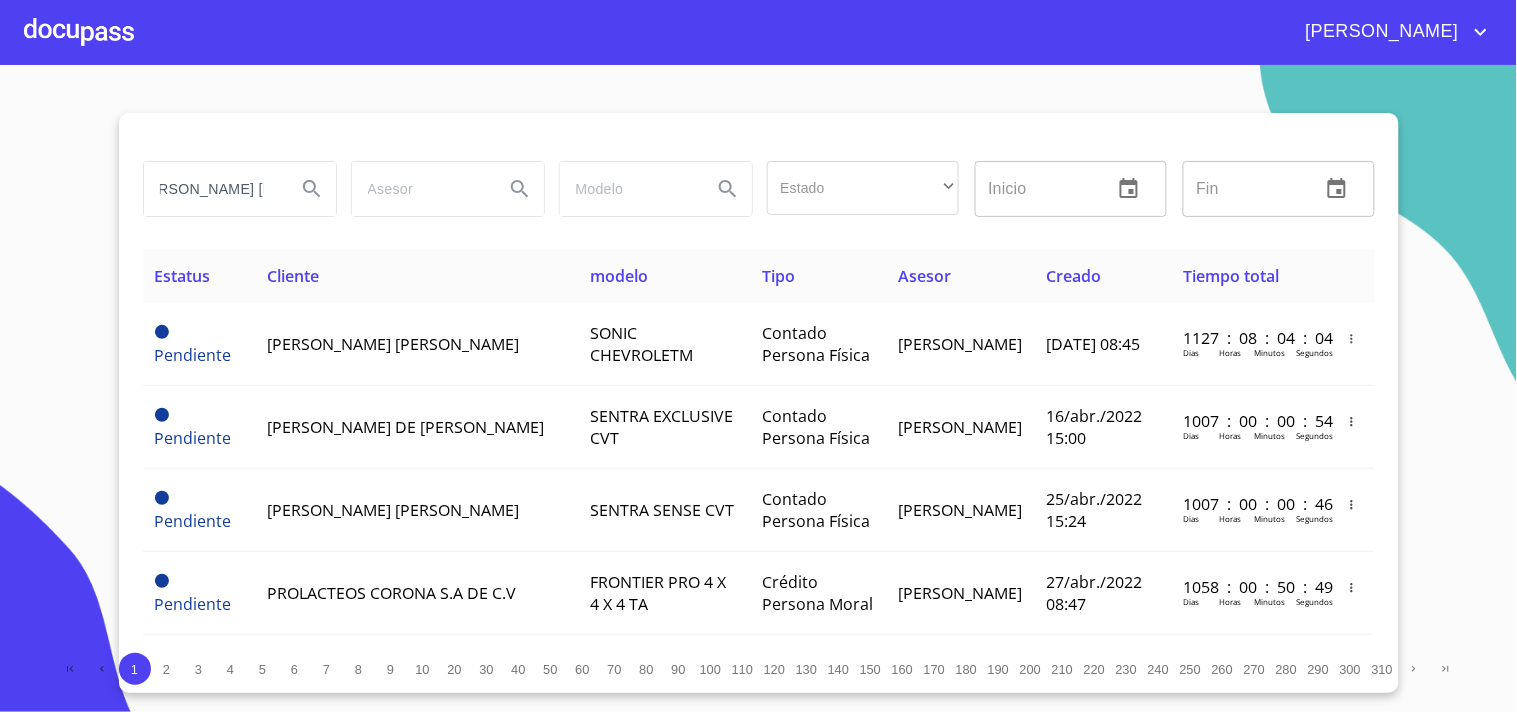 type on "[PERSON_NAME] [PERSON_NAME]" 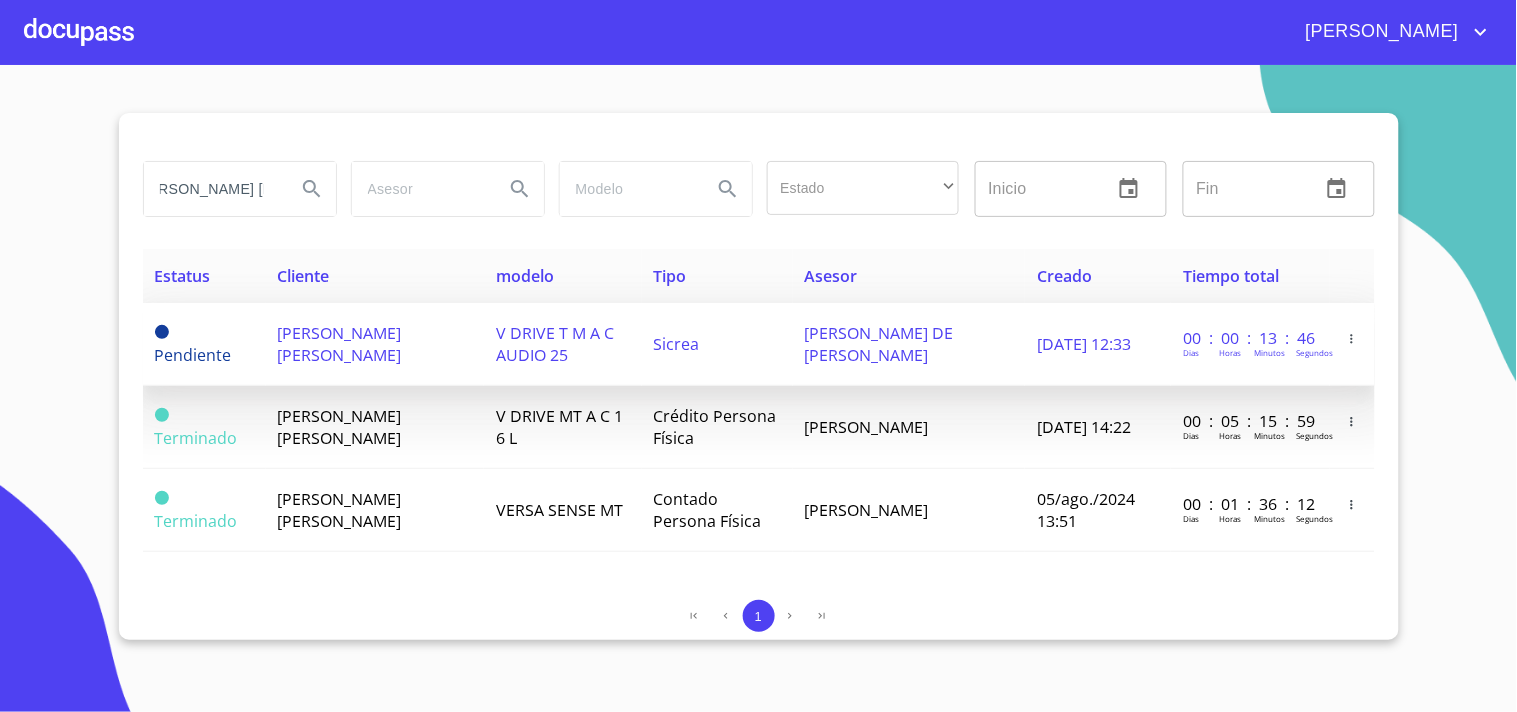 click on "[PERSON_NAME] [PERSON_NAME]" at bounding box center [340, 344] 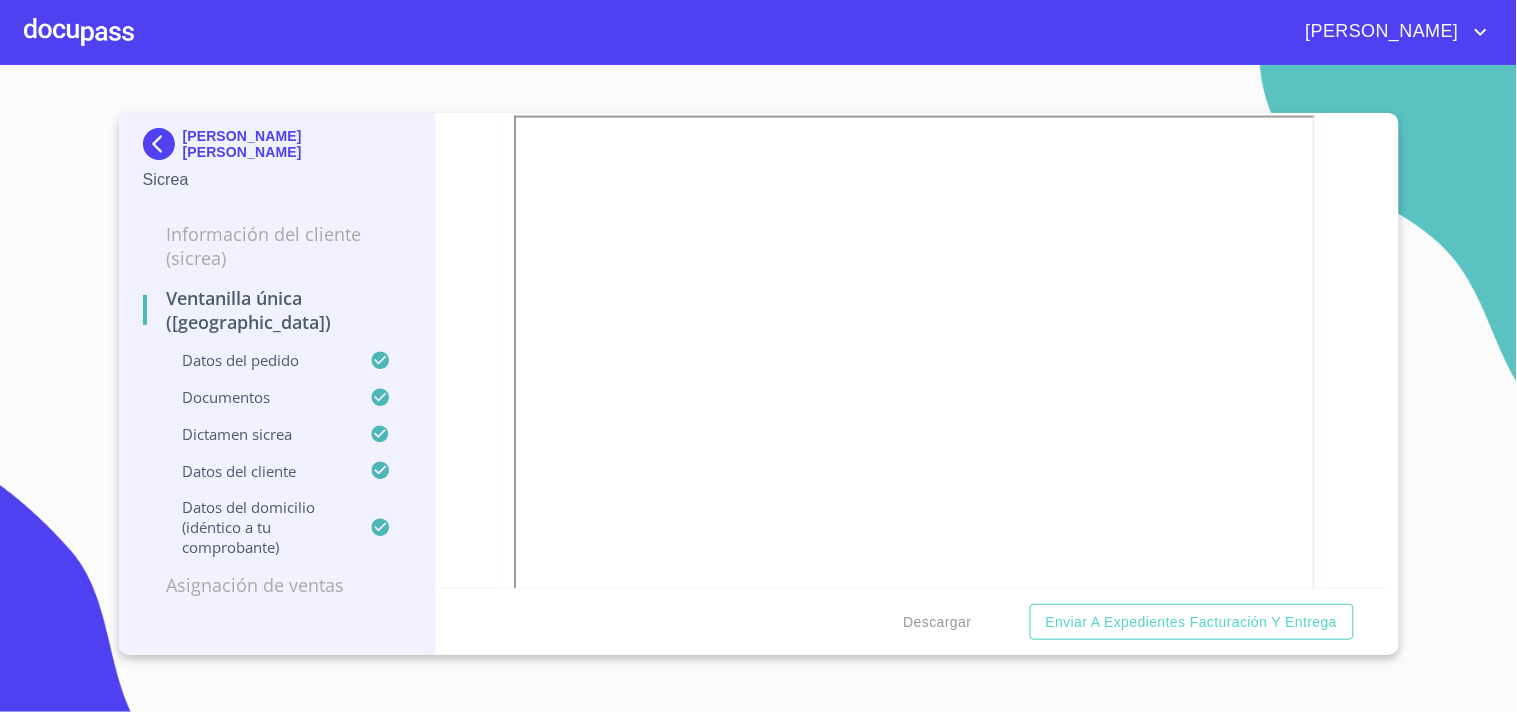 scroll, scrollTop: 777, scrollLeft: 0, axis: vertical 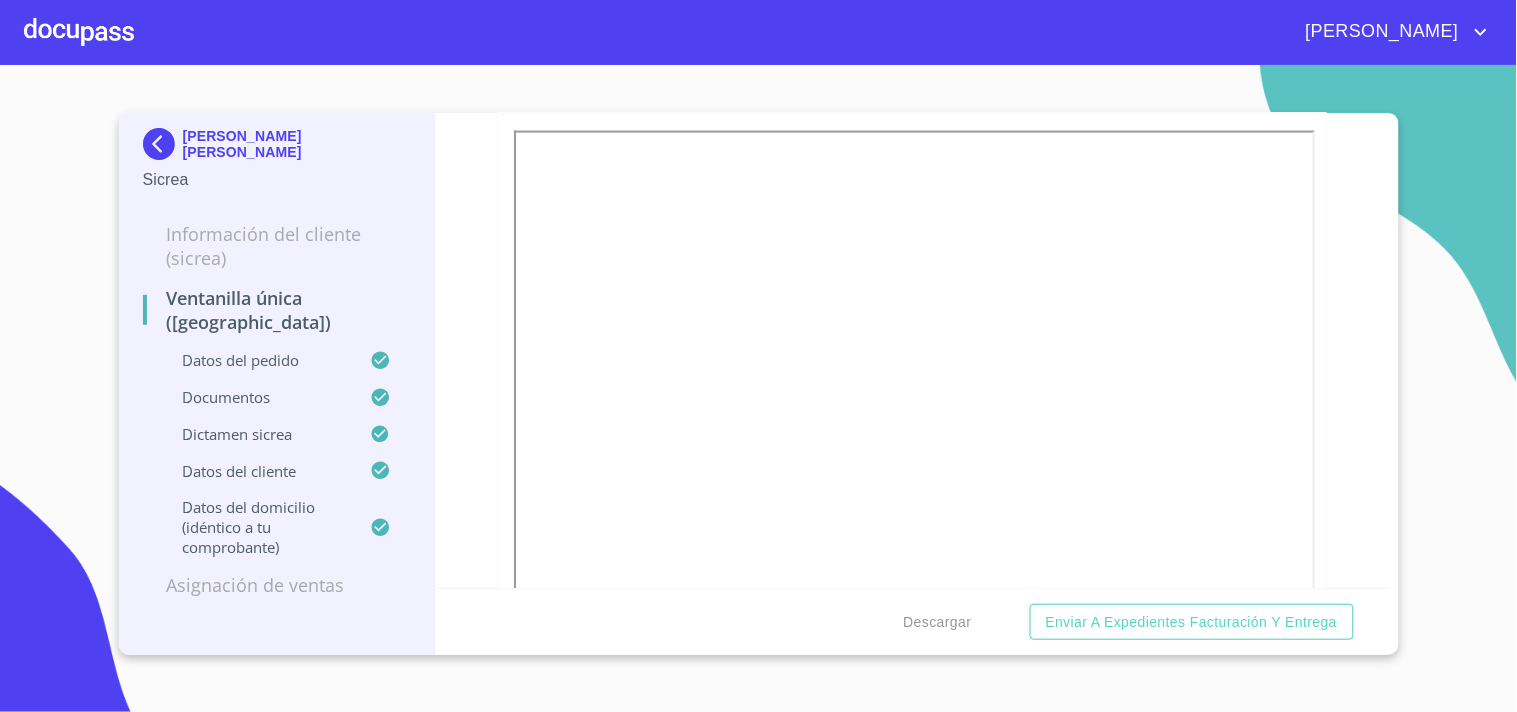 click at bounding box center [79, 32] 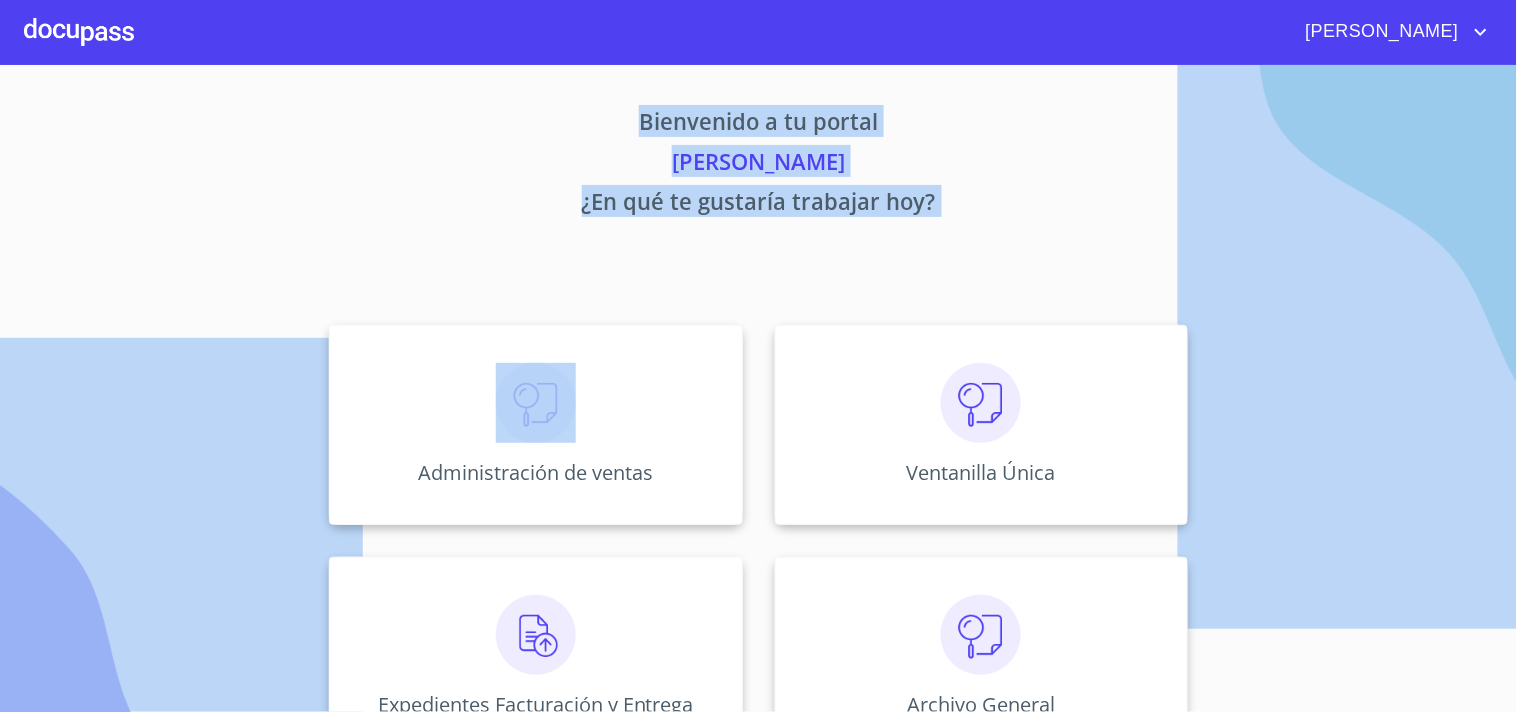 click on "Juana Bienvenido a tu portal Juana López ¿En qué te gustaría trabajar hoy? Administración de ventas Ventanilla Única Expedientes Facturación y Entrega Archivo General" at bounding box center (758, 356) 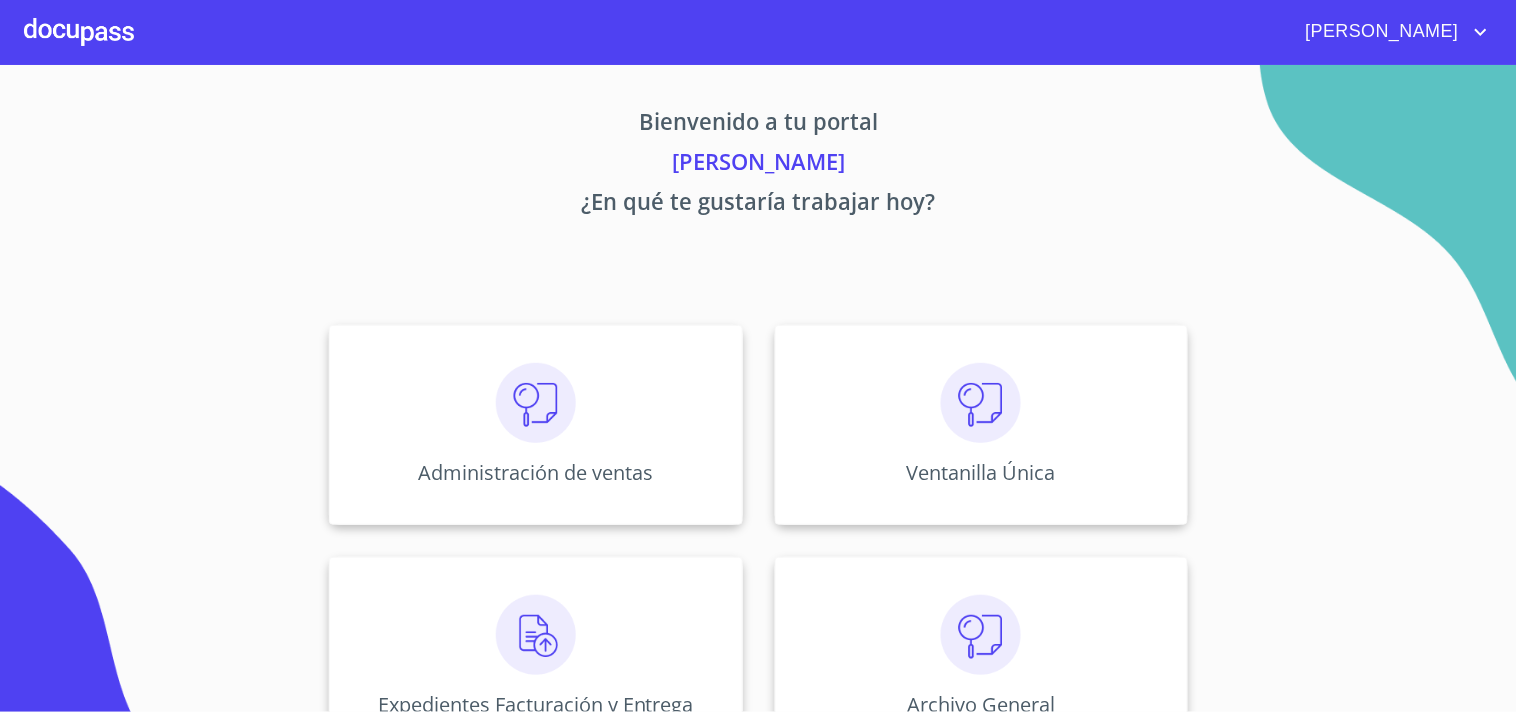 click on "Bienvenido a tu portal Juana López ¿En qué te gustaría trabajar hoy? Administración de ventas Ventanilla Única Expedientes Facturación y Entrega Archivo General" at bounding box center (759, 417) 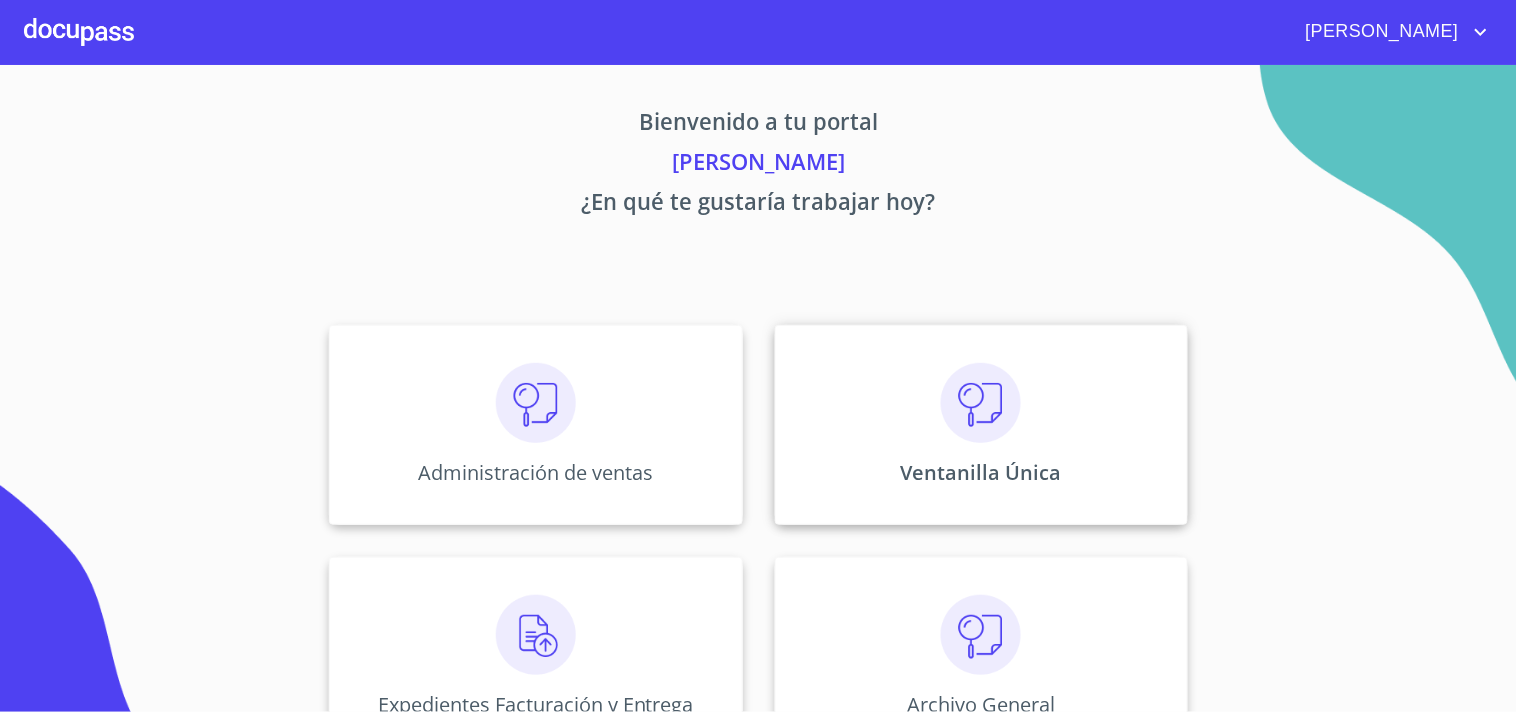 click on "Ventanilla Única" at bounding box center (981, 425) 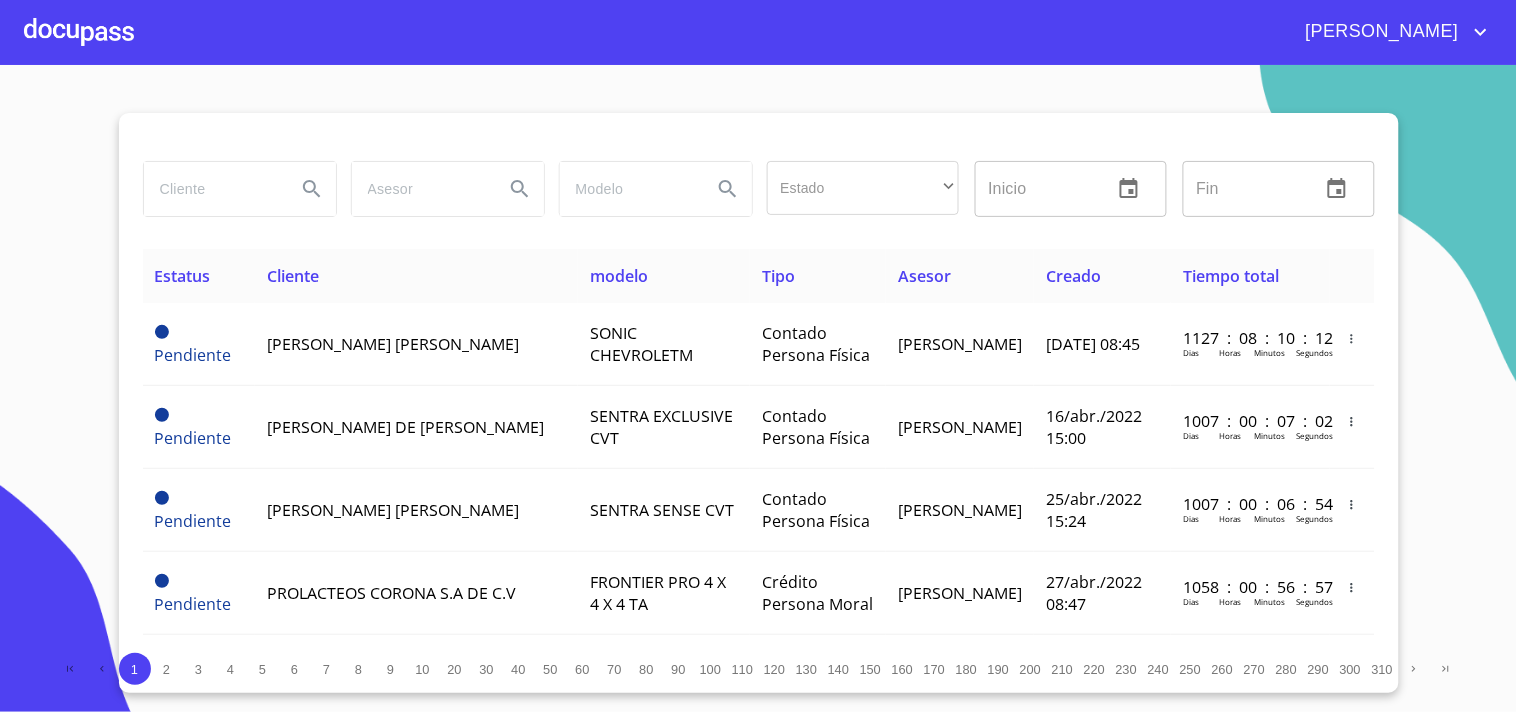click at bounding box center (212, 189) 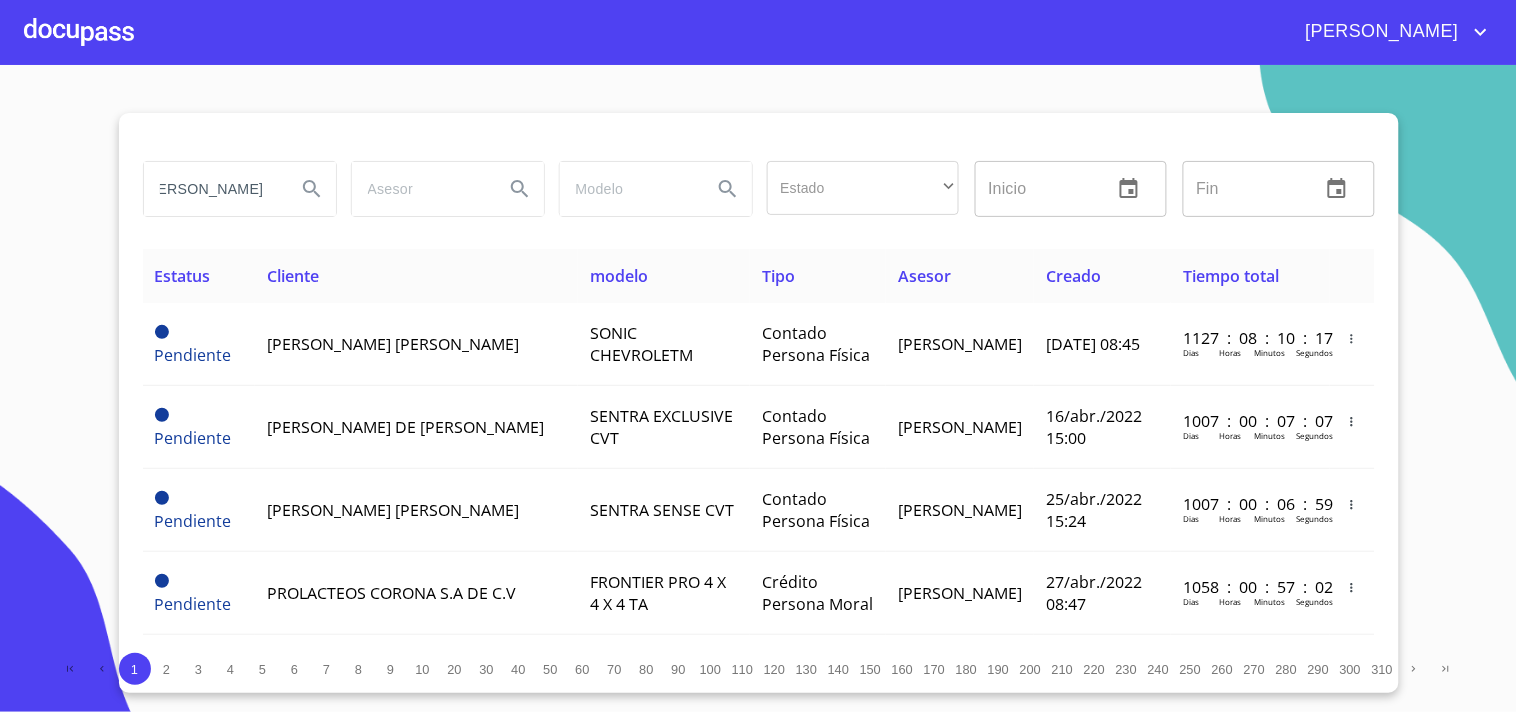 scroll, scrollTop: 0, scrollLeft: 38, axis: horizontal 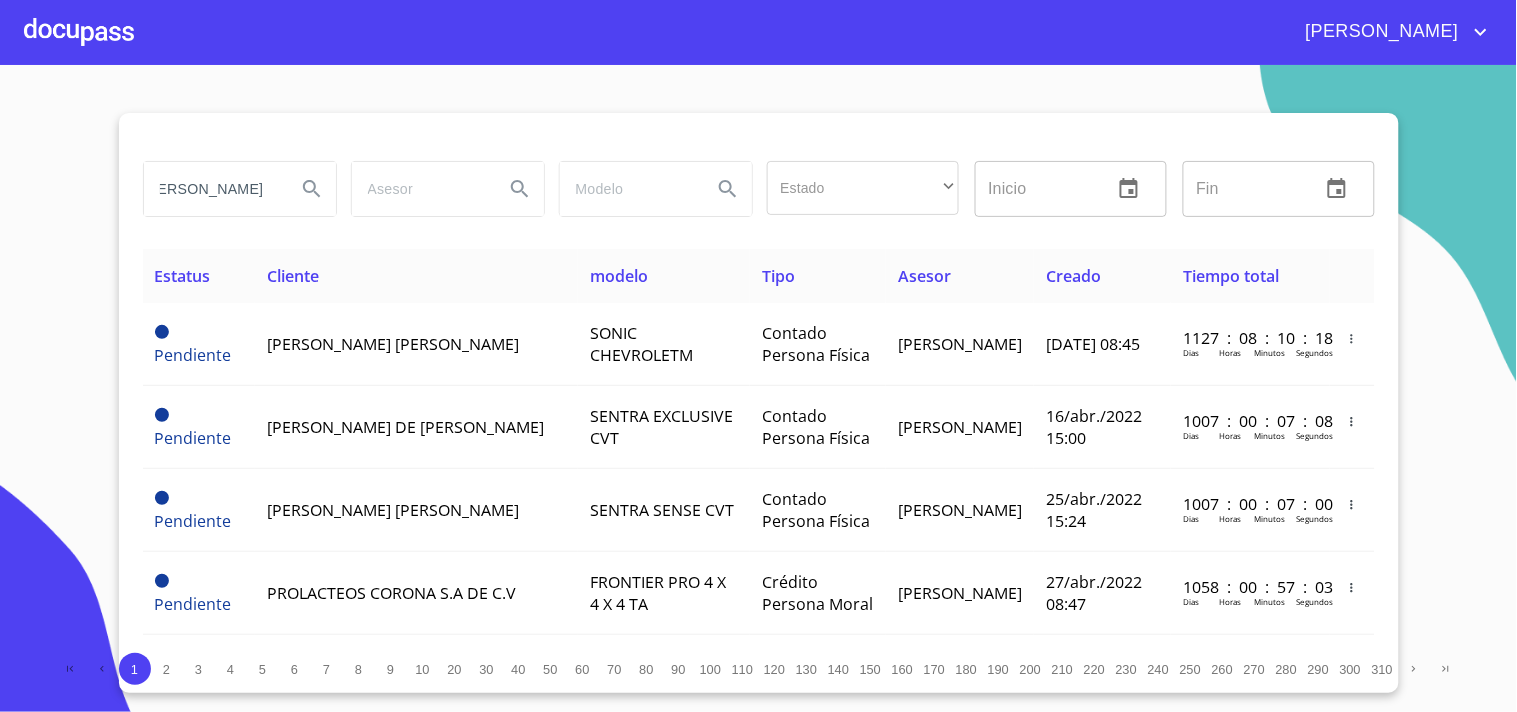 type on "MARIA GUADALUPE" 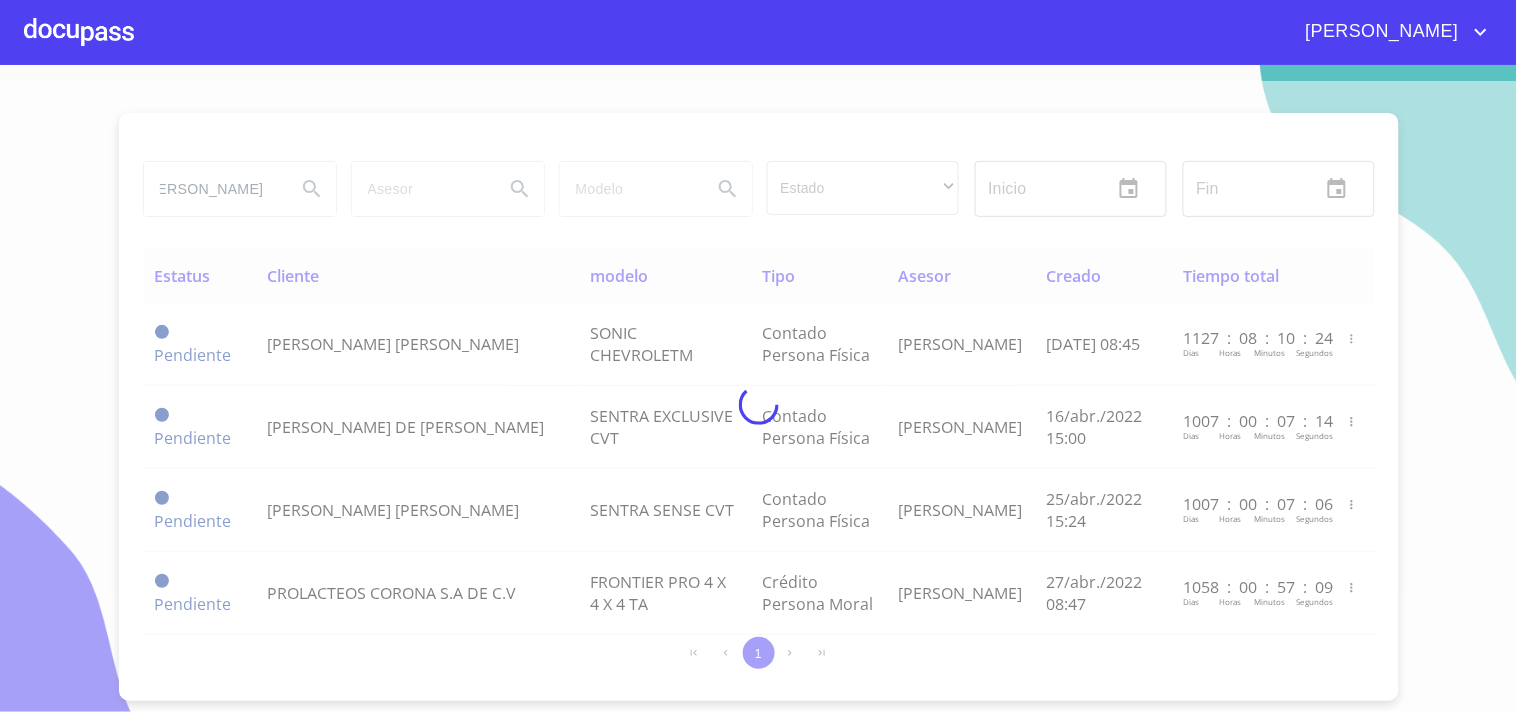scroll, scrollTop: 0, scrollLeft: 0, axis: both 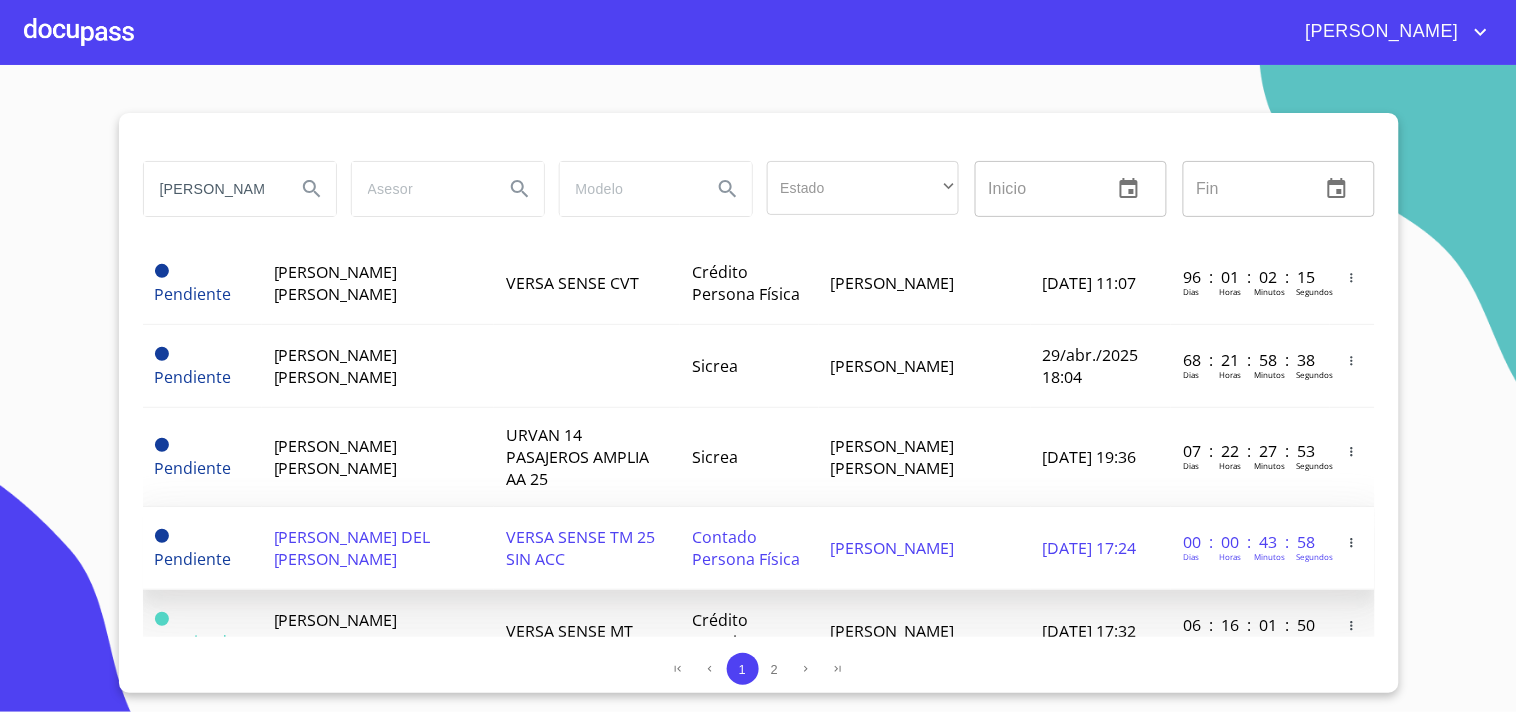 click on "VERSA SENSE TM 25 SIN ACC" at bounding box center [587, 548] 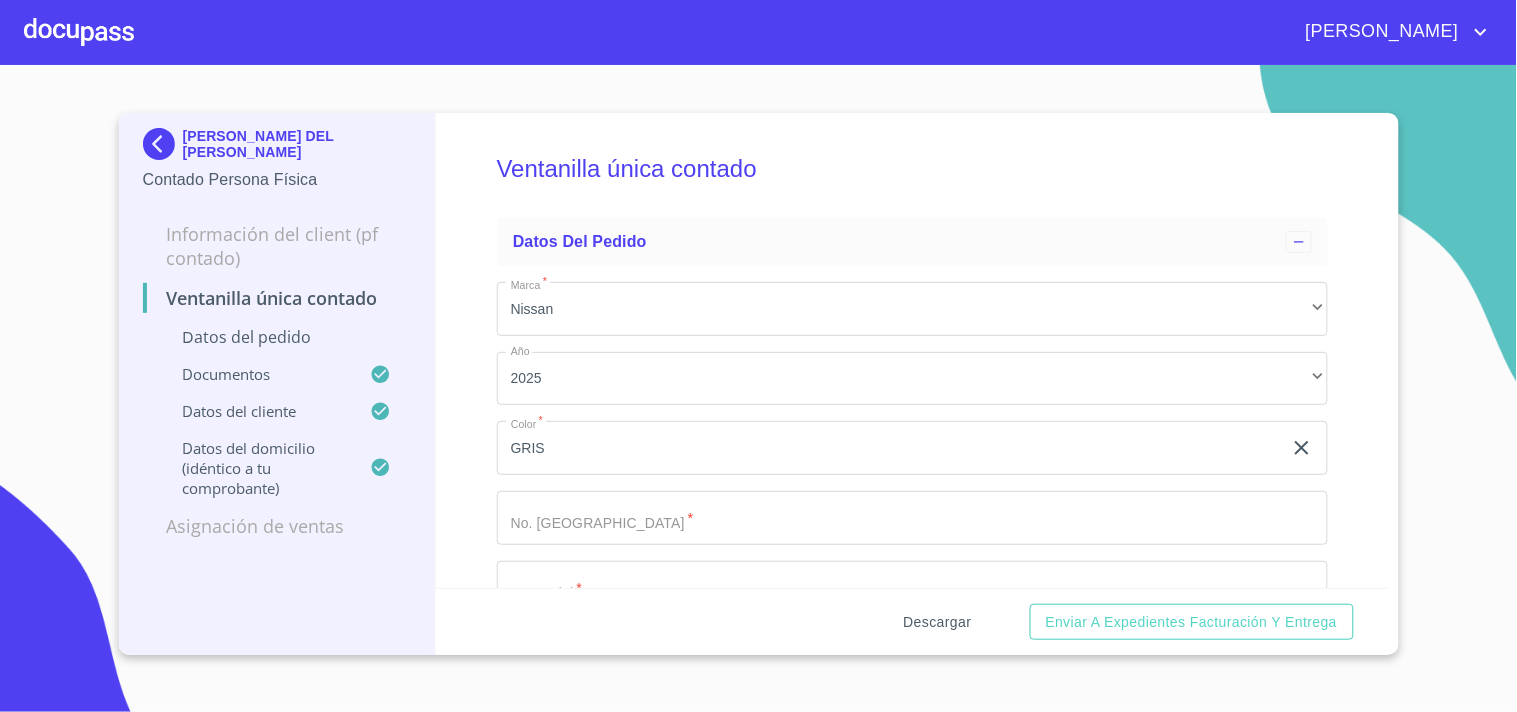 click on "Descargar" at bounding box center (938, 622) 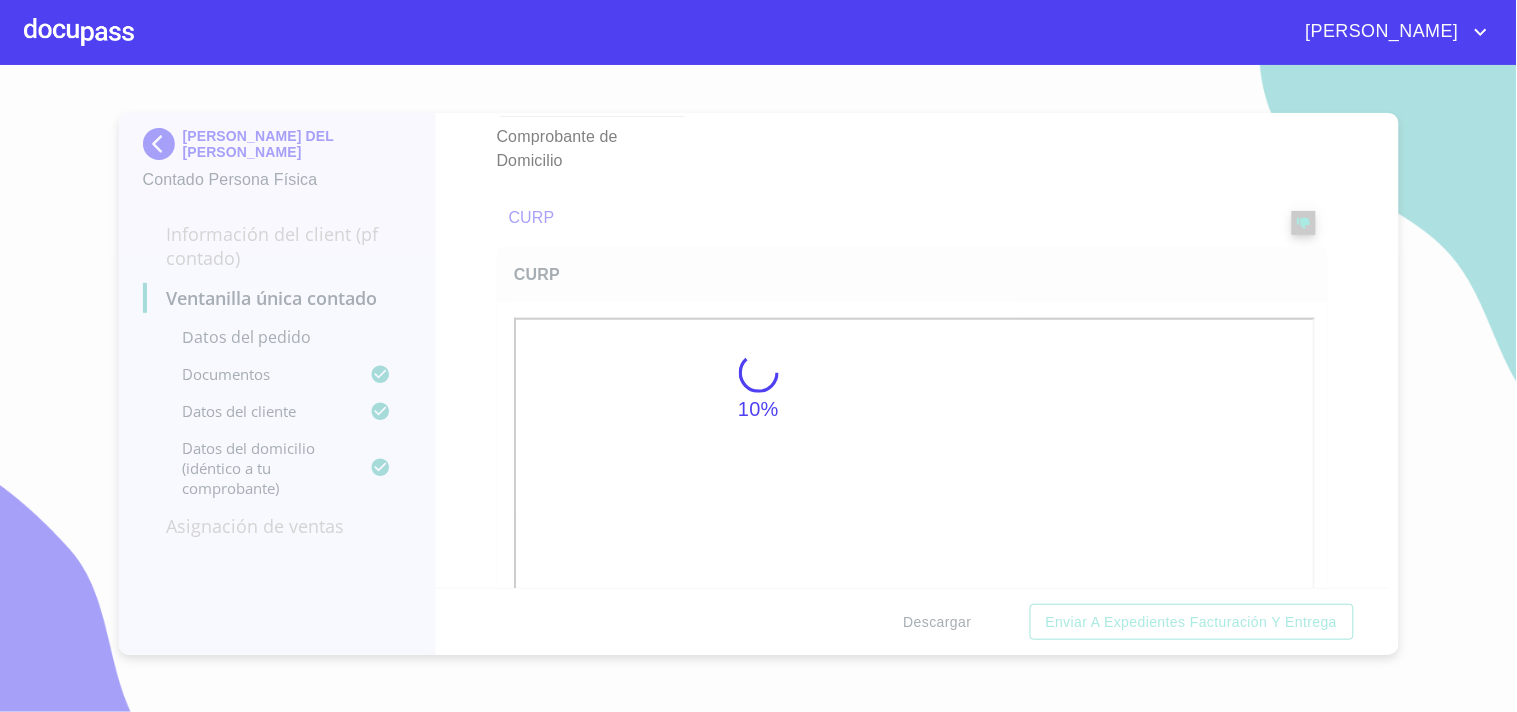 scroll, scrollTop: 857, scrollLeft: 0, axis: vertical 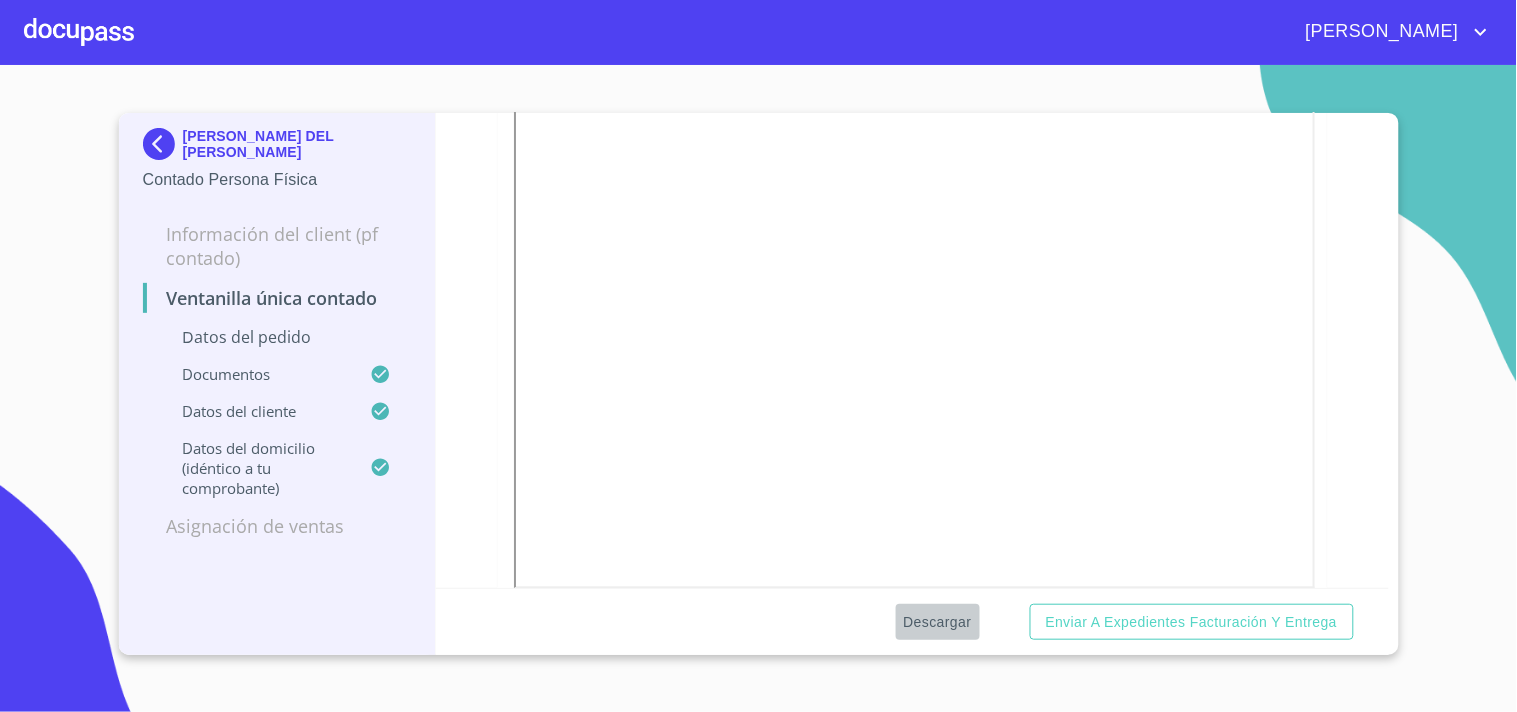 click on "Descargar" at bounding box center [938, 622] 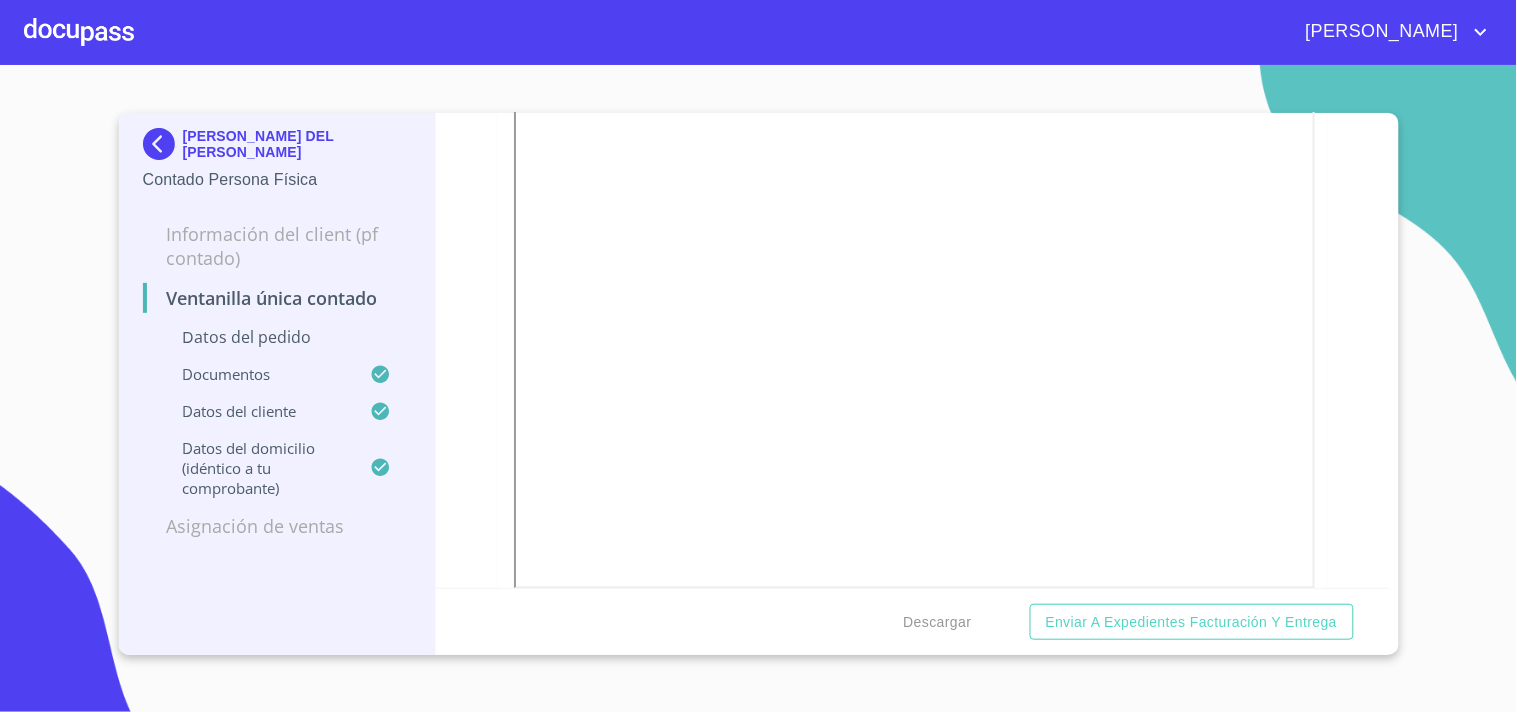 click at bounding box center [79, 32] 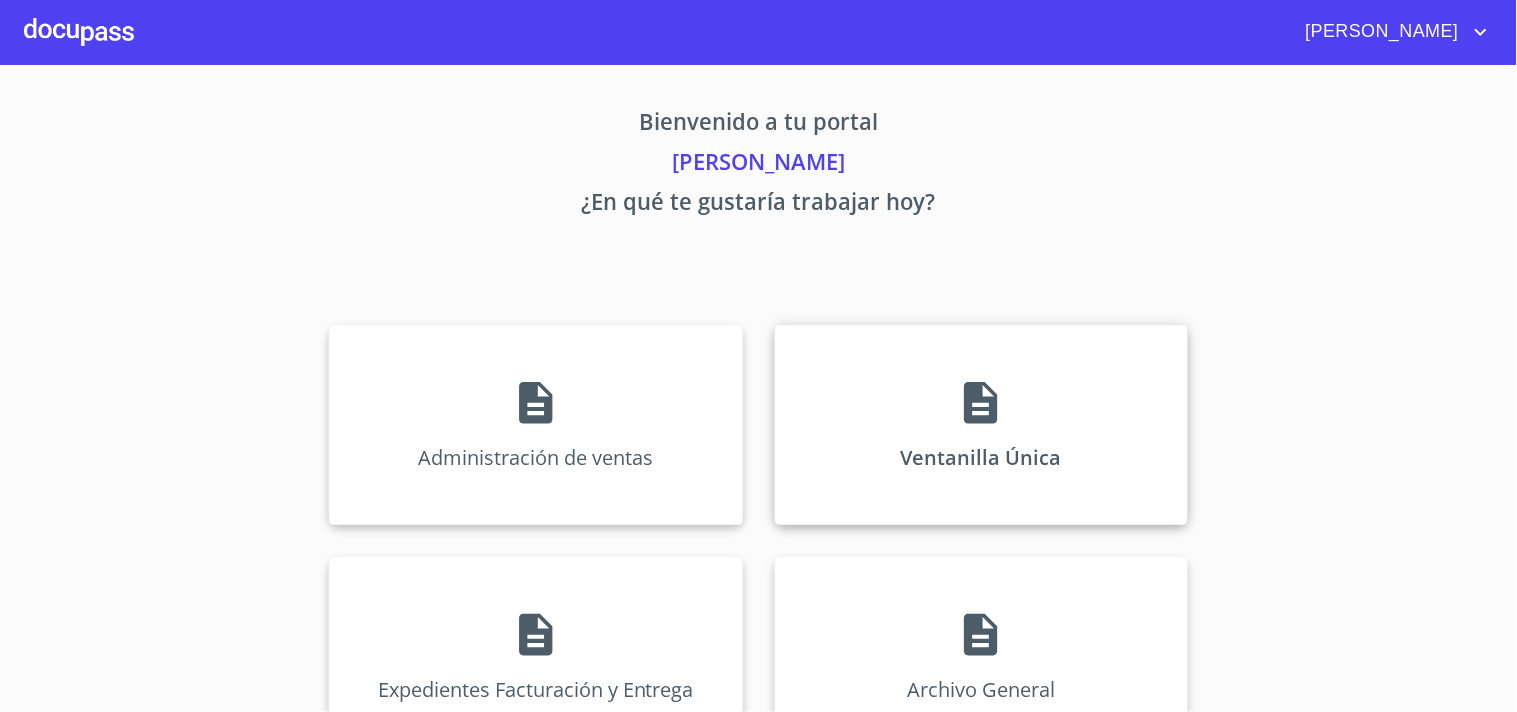 click on "Ventanilla Única" at bounding box center (981, 425) 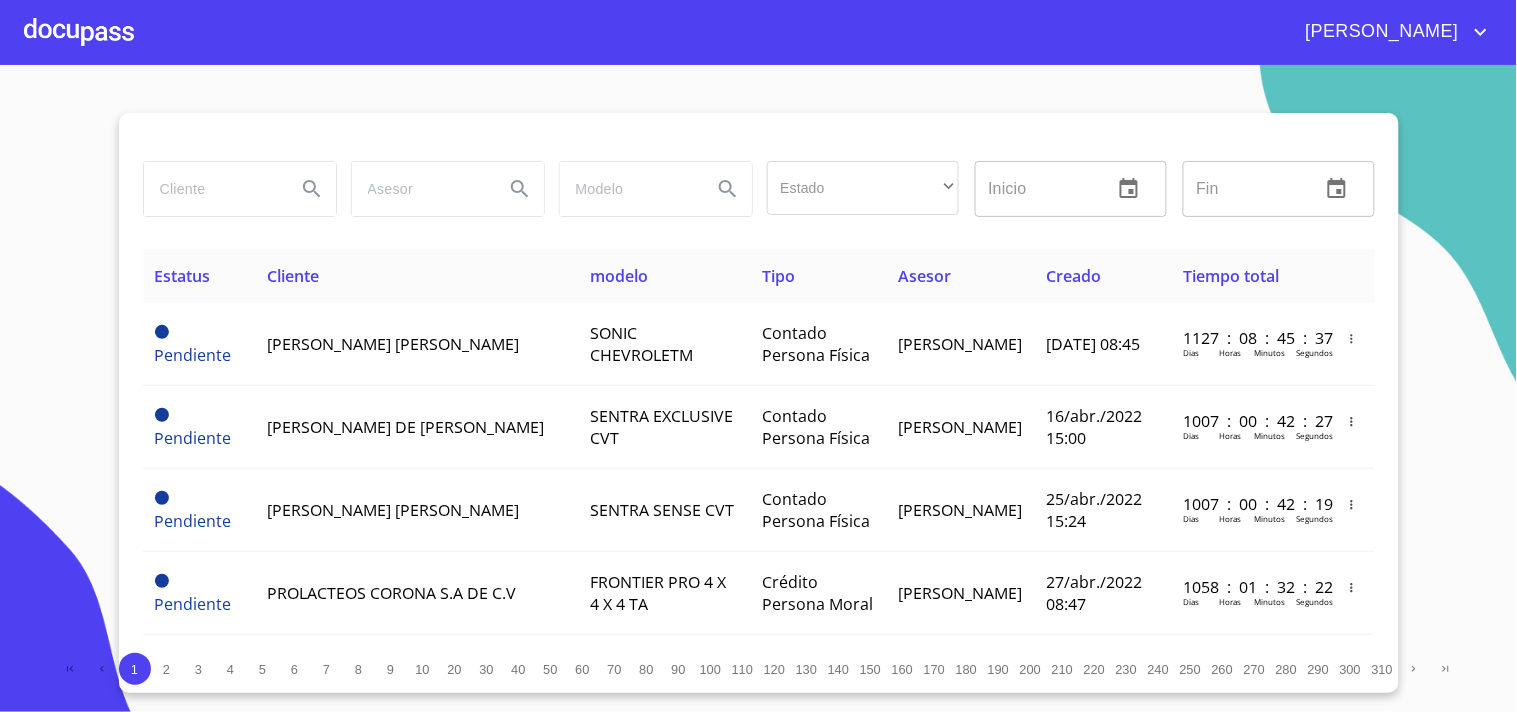 click at bounding box center (212, 189) 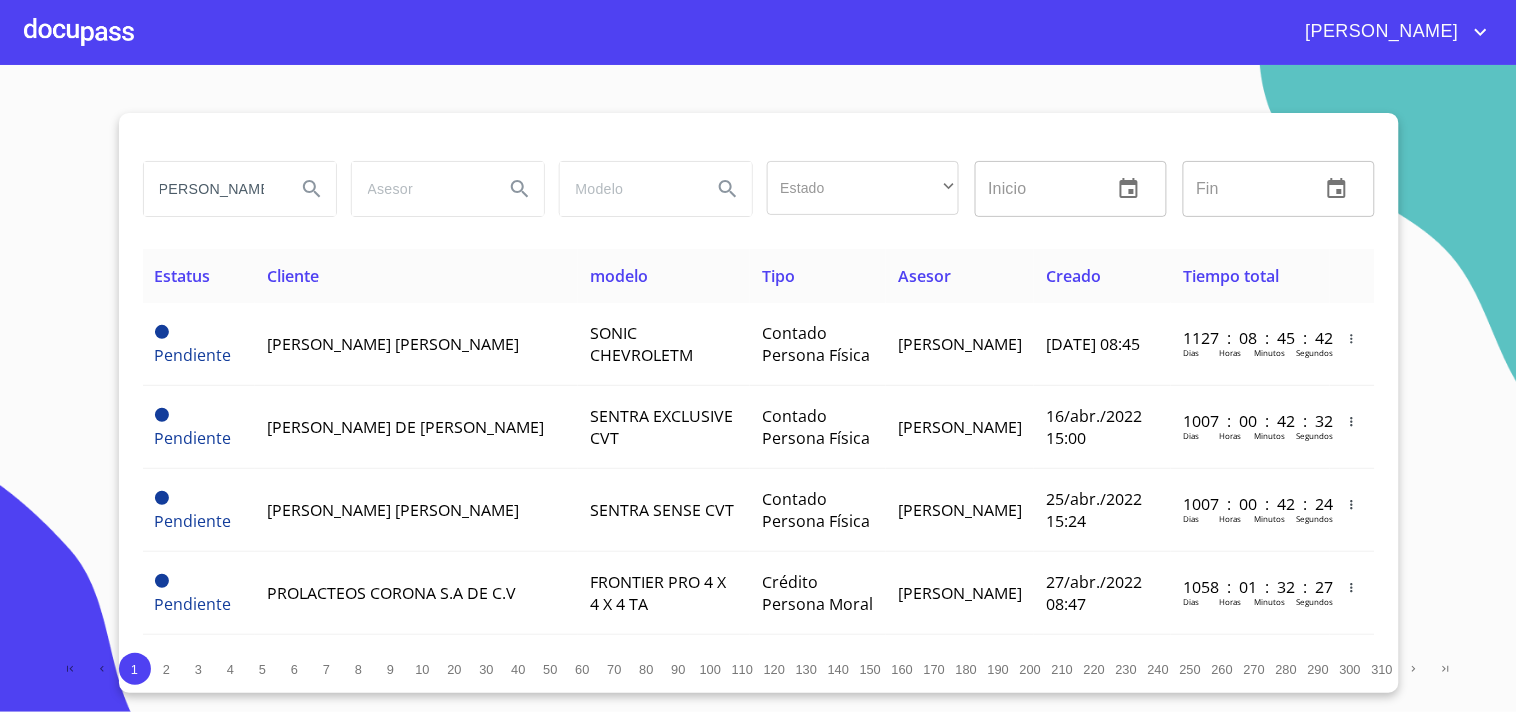 scroll, scrollTop: 0, scrollLeft: 28, axis: horizontal 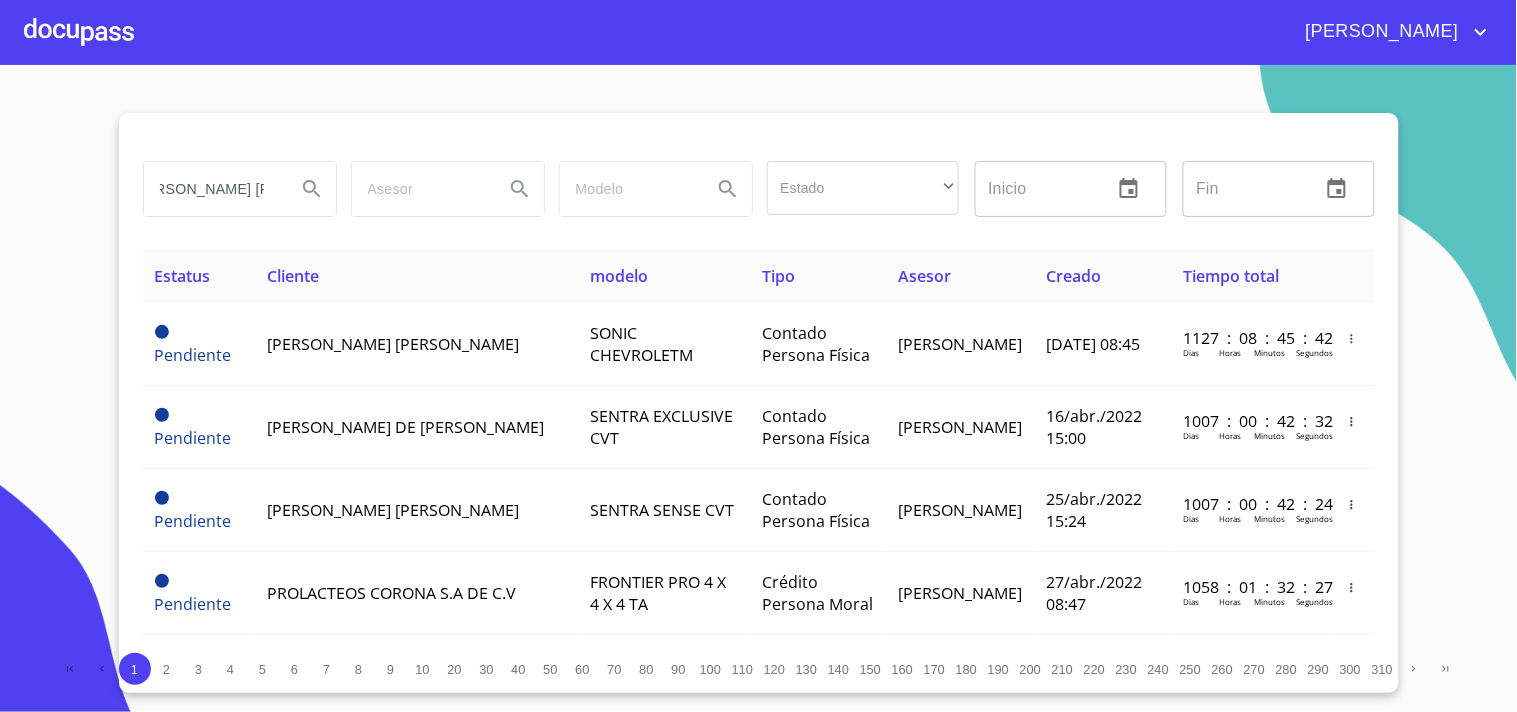type on "[PERSON_NAME] [PERSON_NAME]" 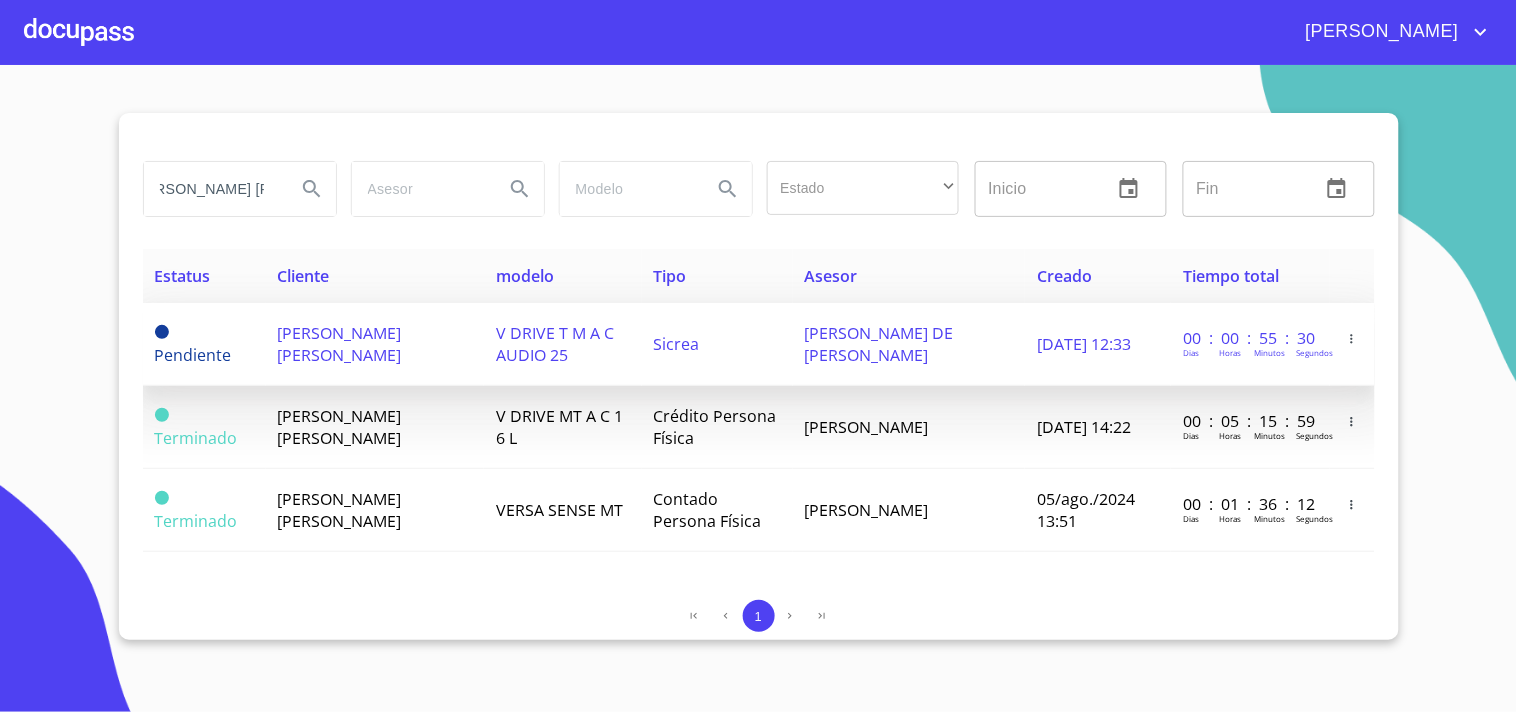 scroll, scrollTop: 0, scrollLeft: 0, axis: both 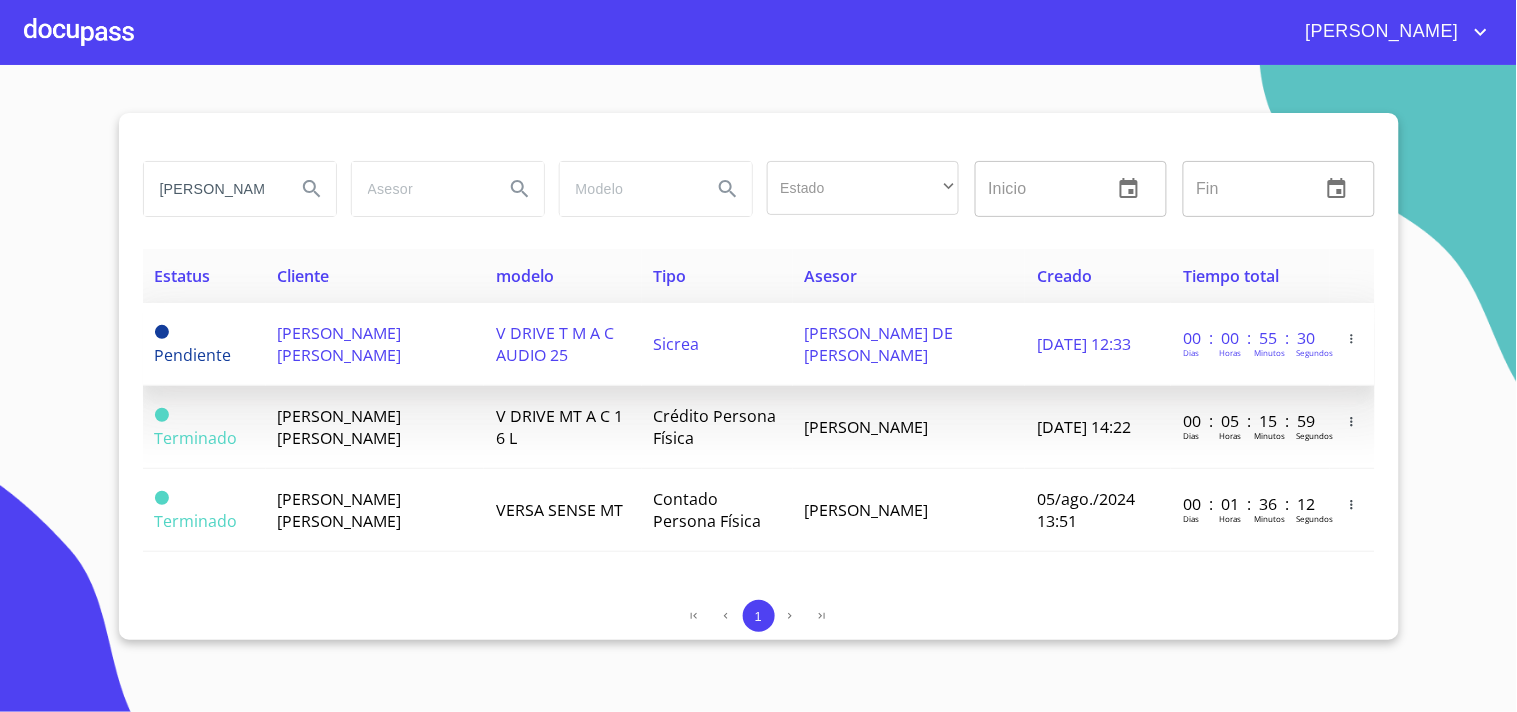 click on "V DRIVE T M A C AUDIO 25" at bounding box center (562, 344) 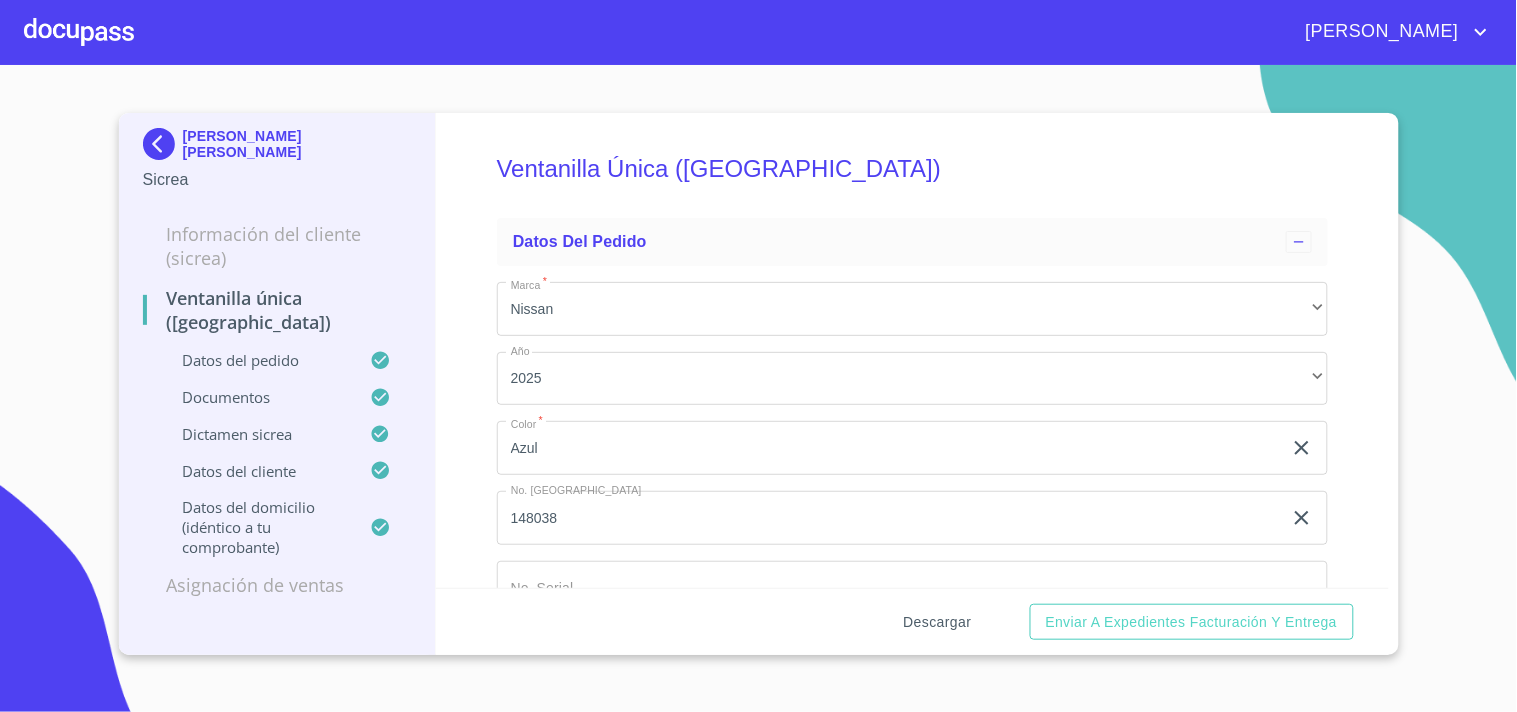 click on "Descargar" at bounding box center (938, 622) 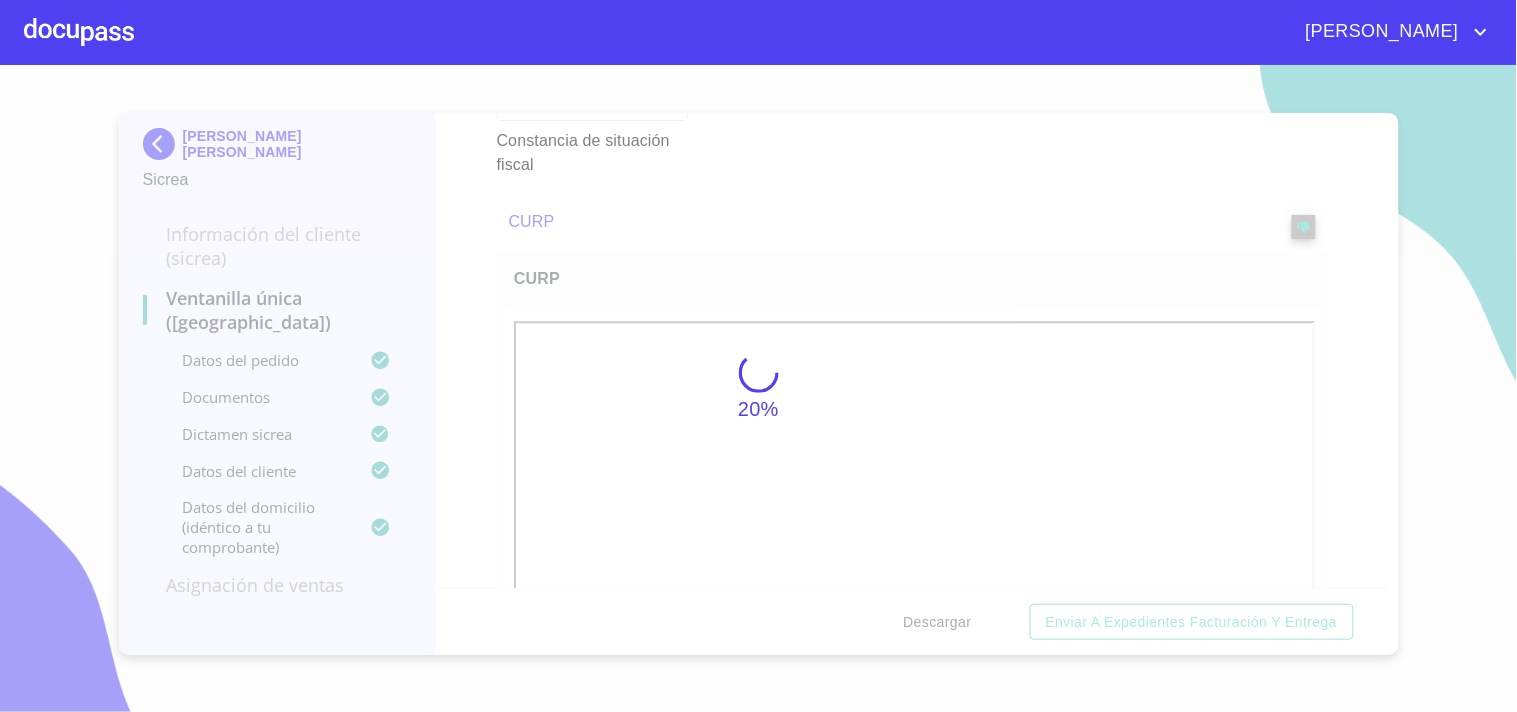 scroll, scrollTop: 857, scrollLeft: 0, axis: vertical 